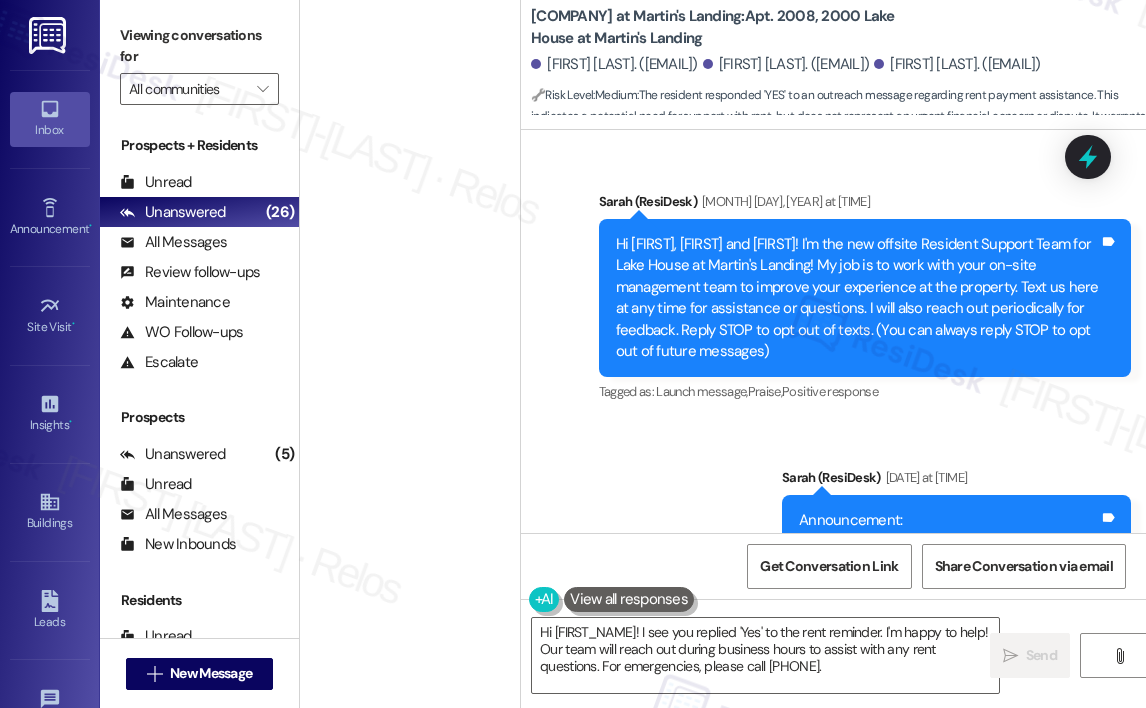 scroll, scrollTop: 0, scrollLeft: 0, axis: both 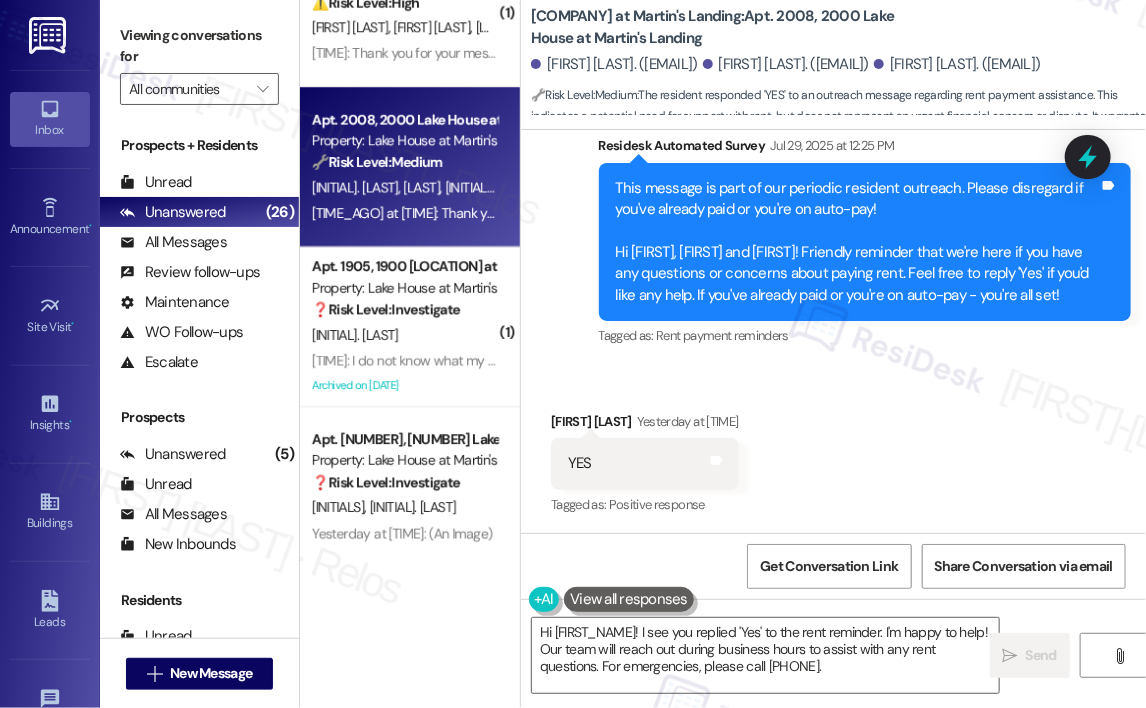 click on "Received via SMS Nathaniel Whitlow [DATE] at [TIME] YES Tags and notes Tagged as:   Positive response Click to highlight conversations about Positive response" at bounding box center [833, 450] 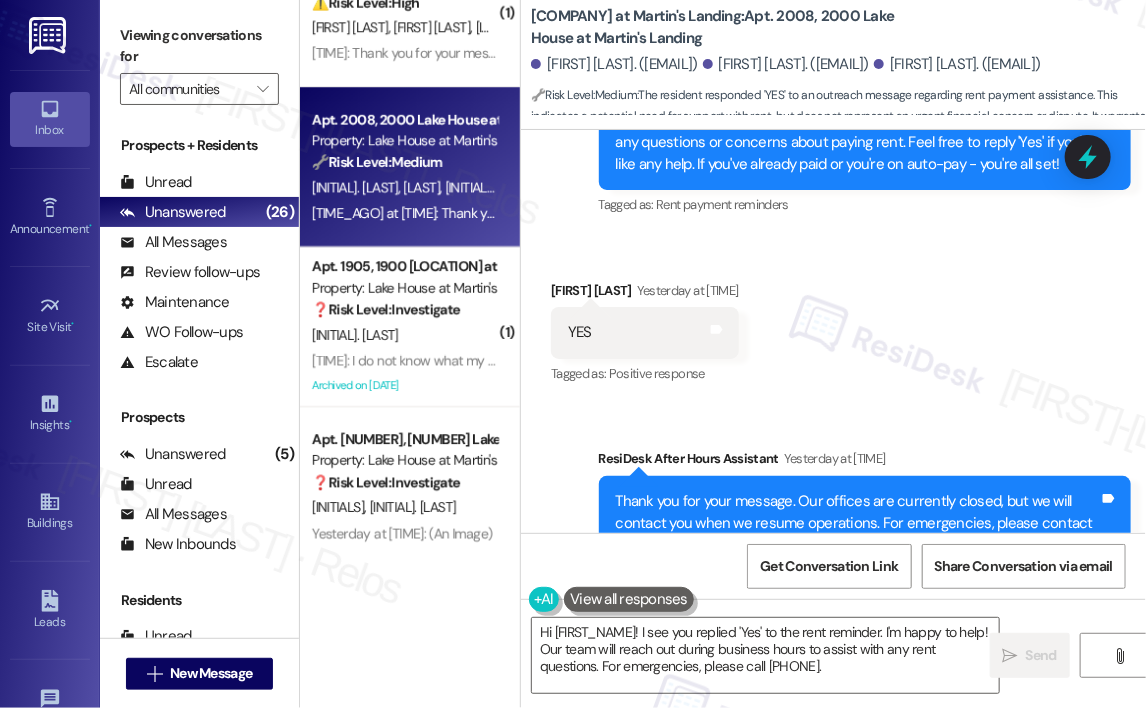 scroll, scrollTop: 4743, scrollLeft: 0, axis: vertical 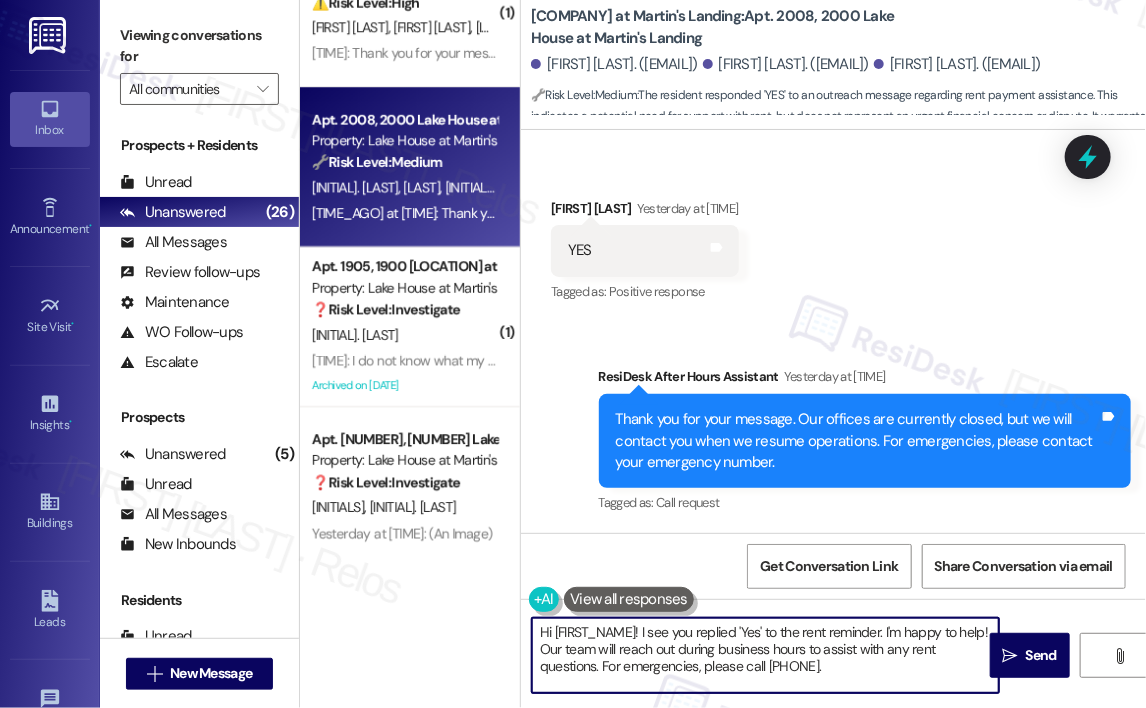 click on "Hi [FIRST_NAME]! I see you replied 'Yes' to the rent reminder. I'm happy to help! Our team will reach out during business hours to assist with any rent questions. For emergencies, please call [PHONE]." at bounding box center [765, 655] 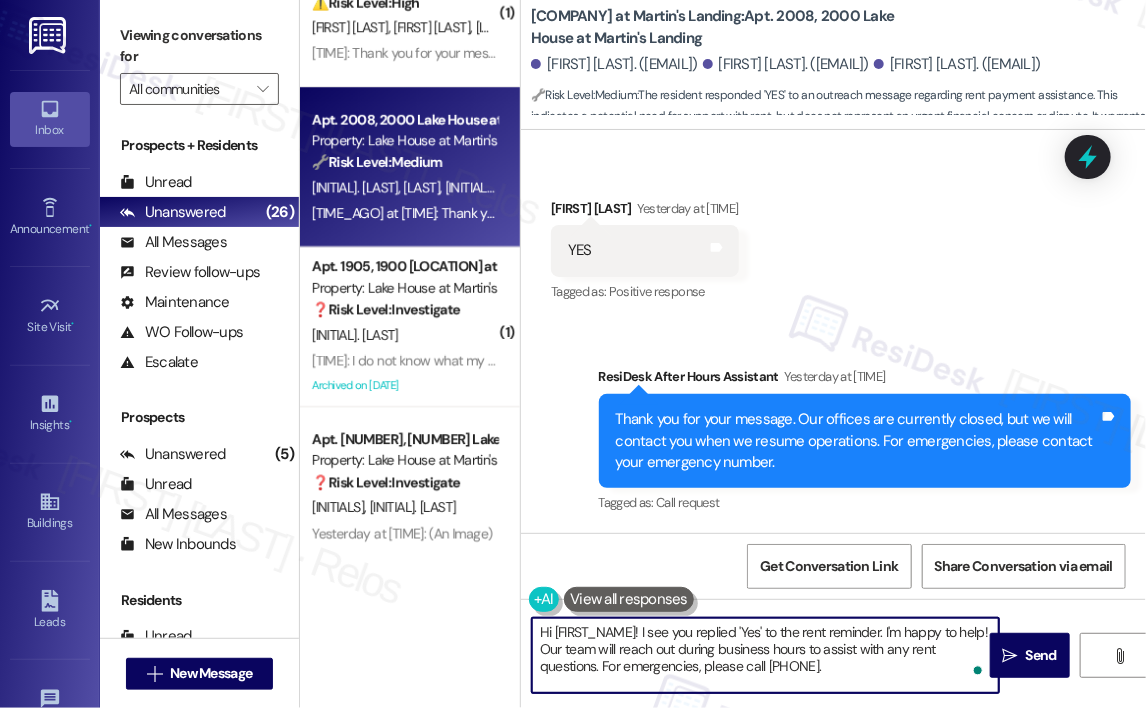 drag, startPoint x: 917, startPoint y: 669, endPoint x: 886, endPoint y: 640, distance: 42.44997 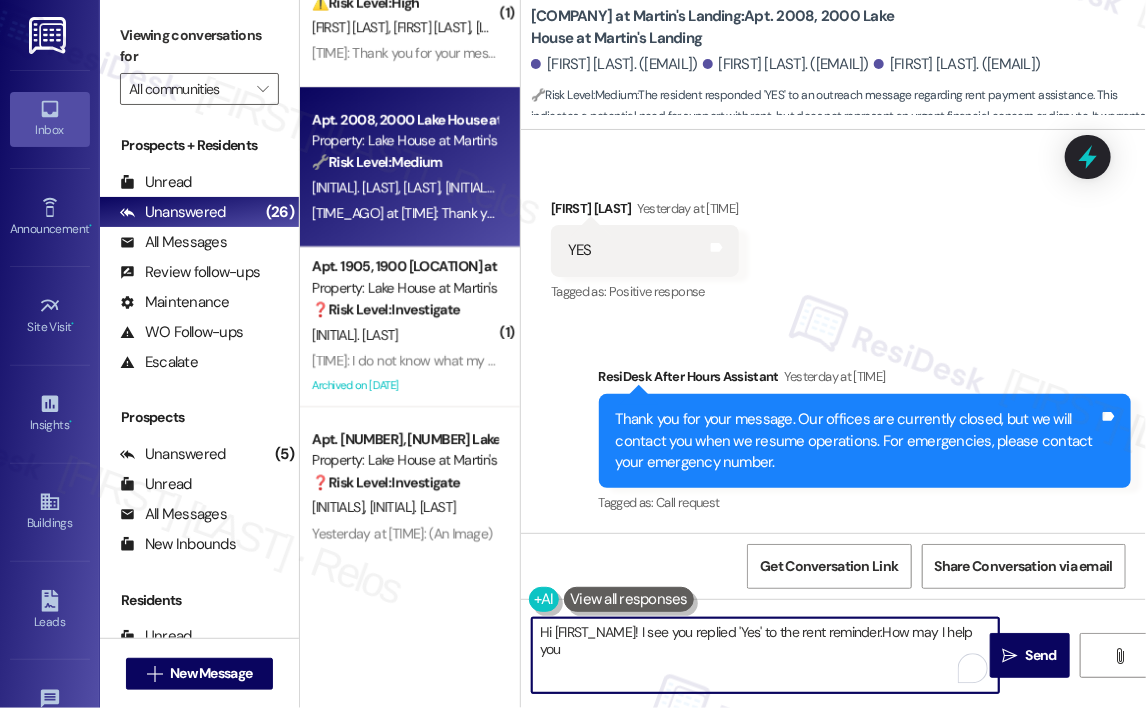 type on "Hi {{first_name}}! I see you replied 'Yes' to the rent reminder.How may I help you?" 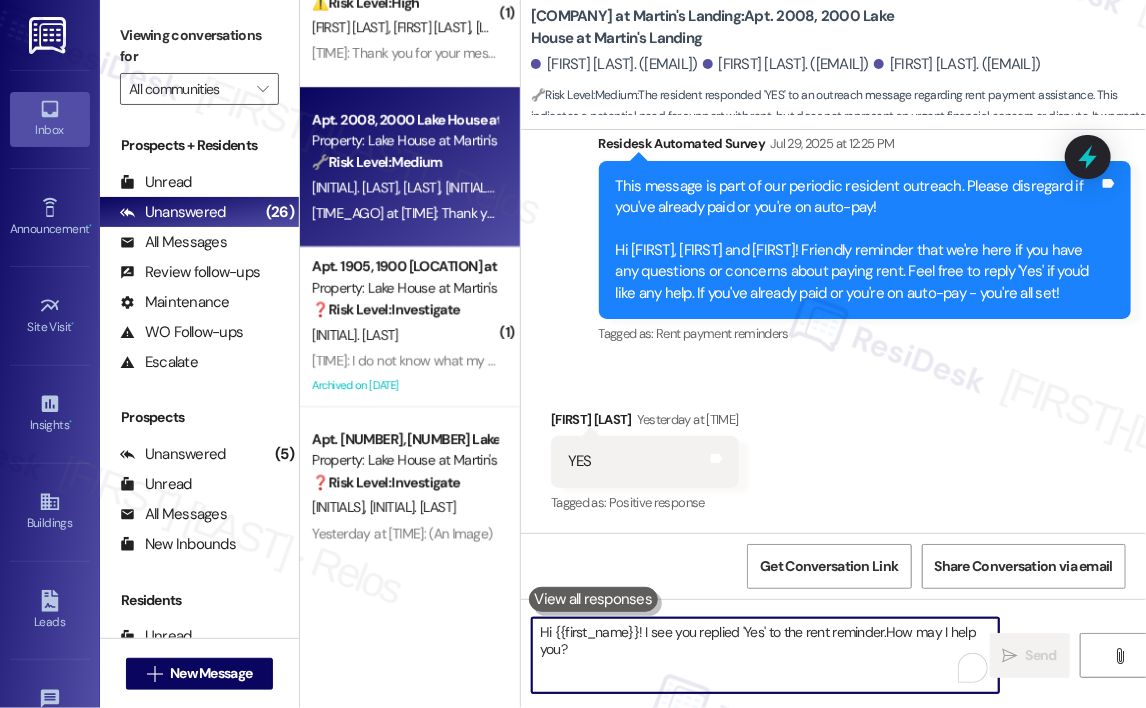 scroll, scrollTop: 4530, scrollLeft: 0, axis: vertical 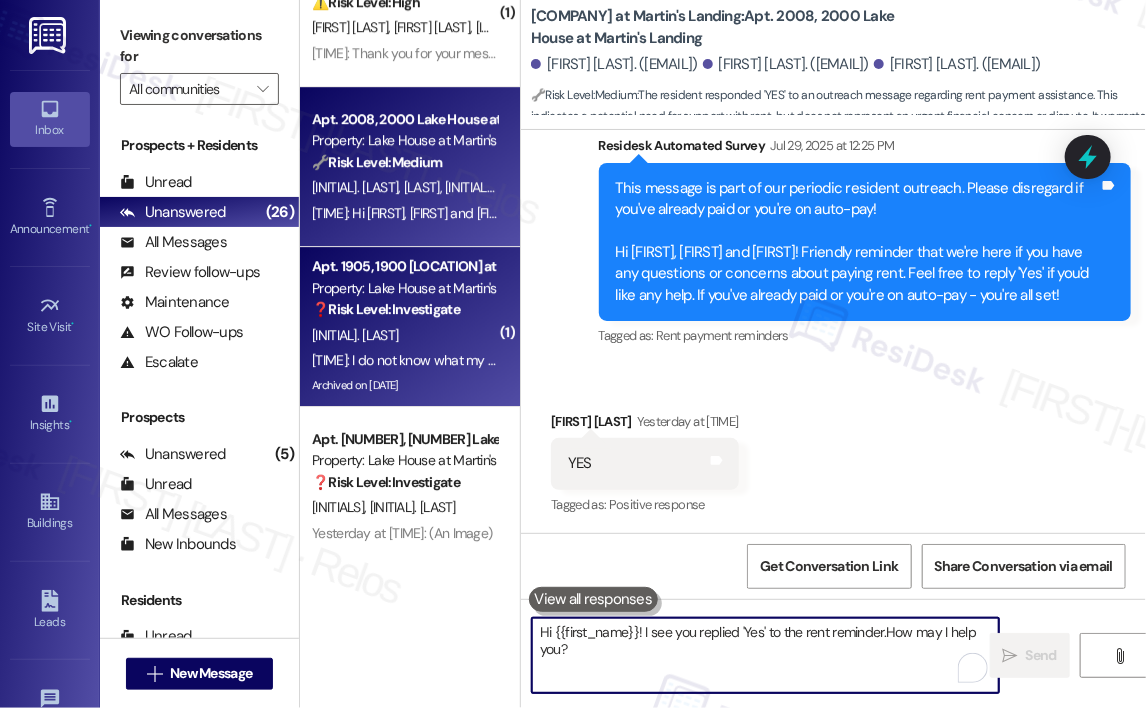 type 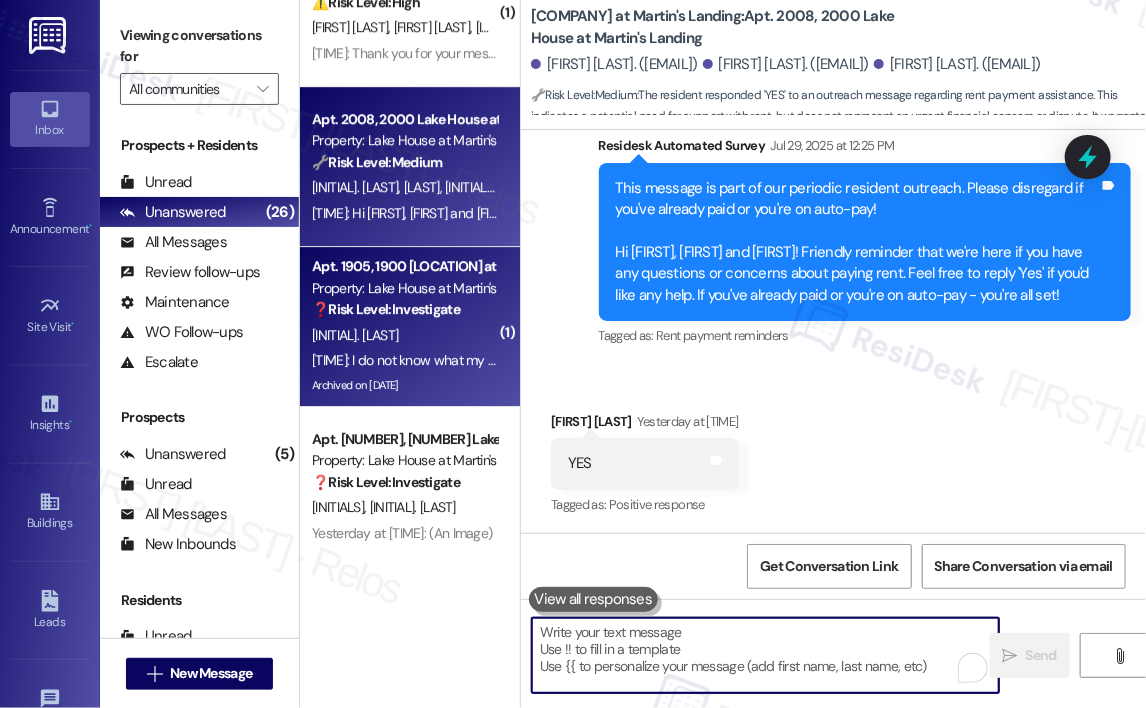 click on "Apt. 1905, 1900 [LOCATION] at [LOCATION]" at bounding box center (404, 266) 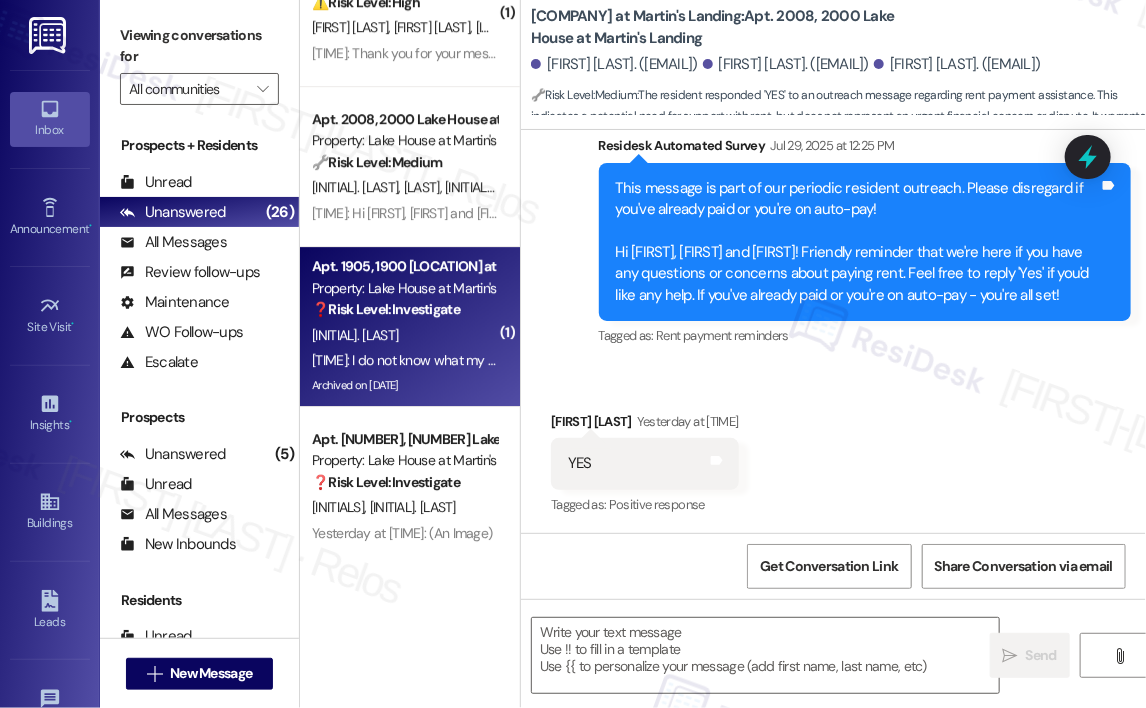 type on "Fetching suggested responses. Please feel free to read through the conversation in the meantime." 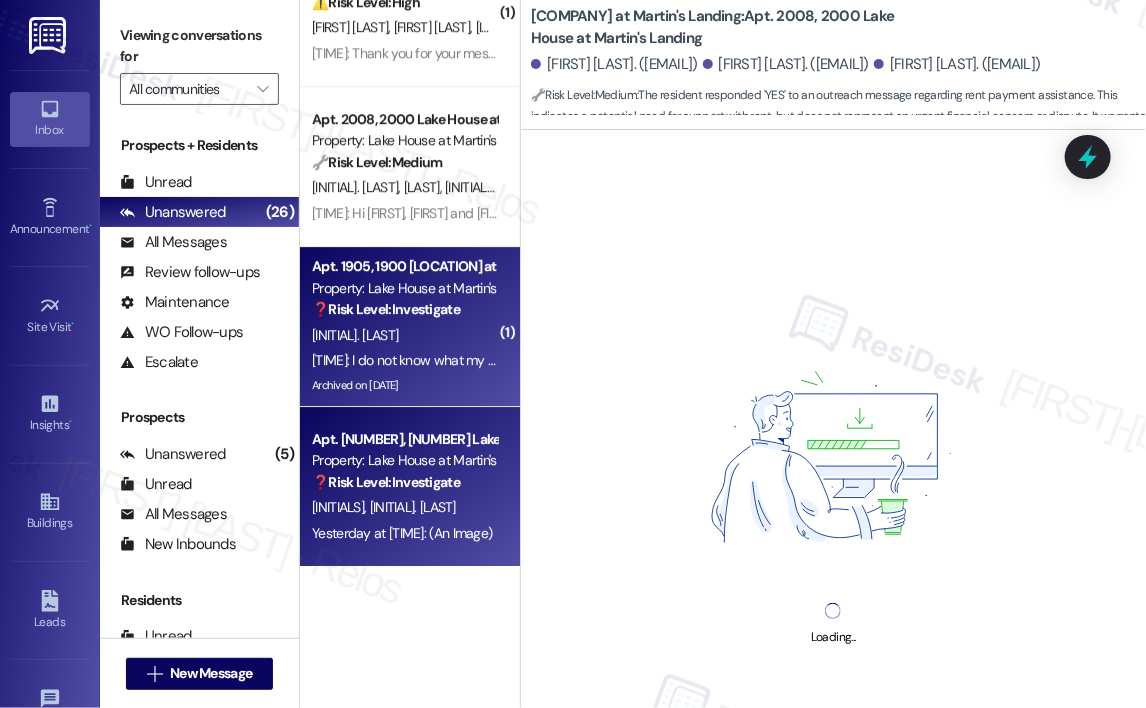 click on "❓  Risk Level:  Investigate" at bounding box center (386, 482) 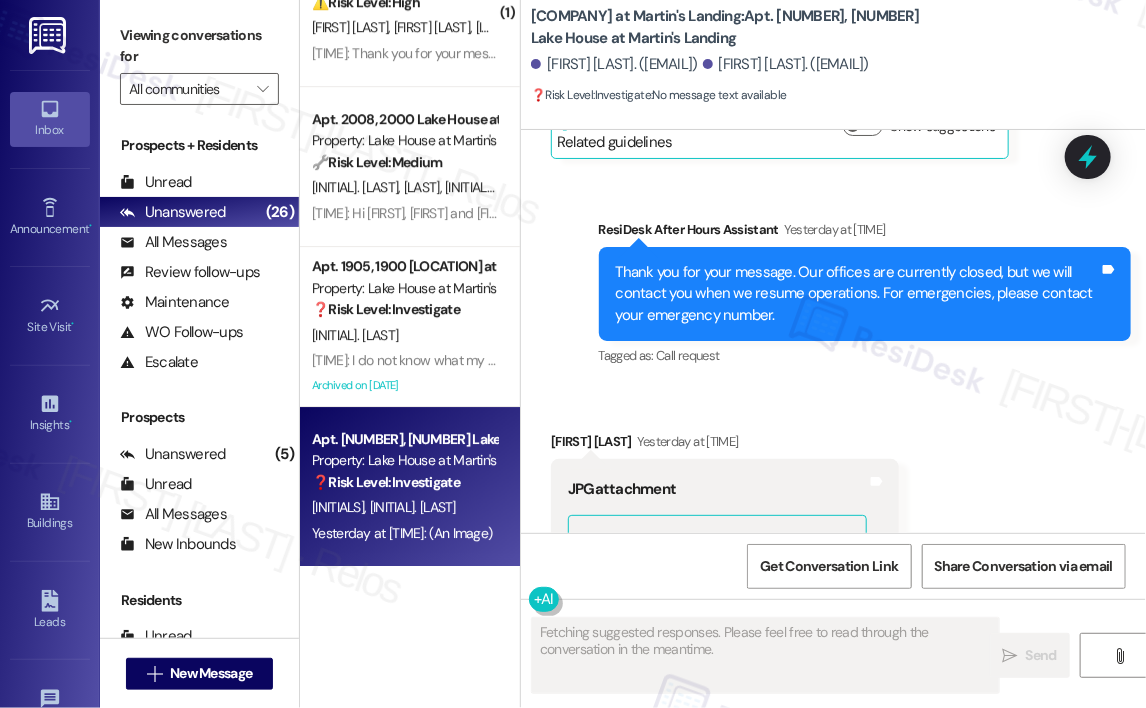 scroll, scrollTop: 25264, scrollLeft: 0, axis: vertical 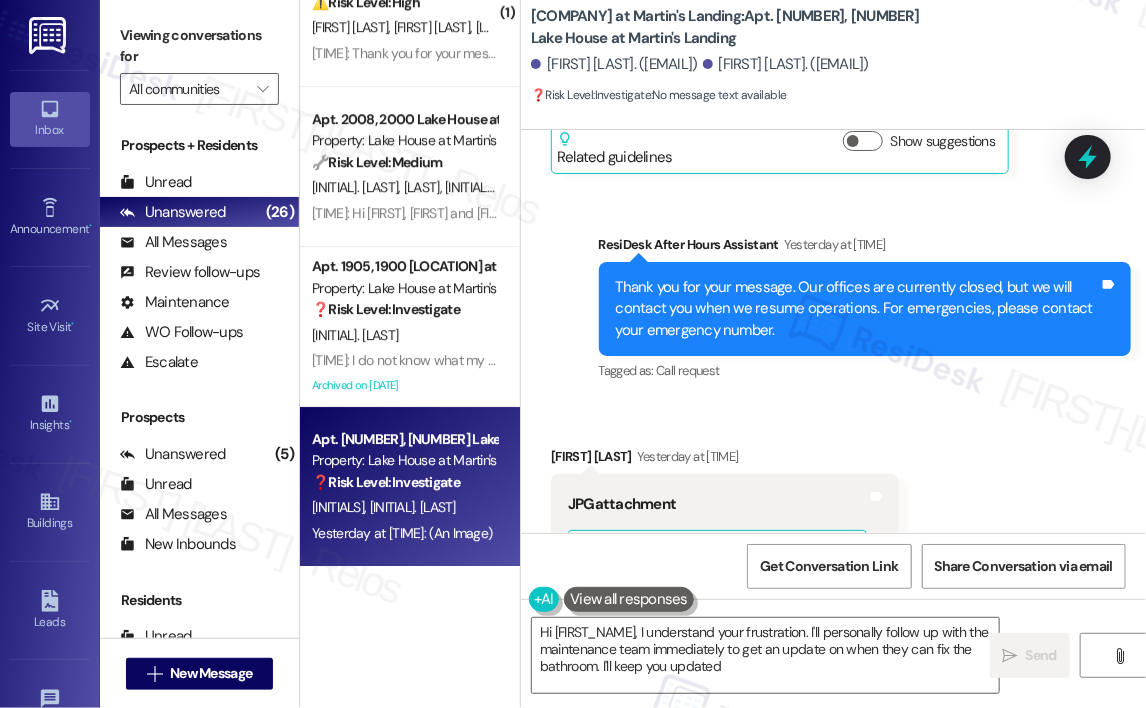 type on "Hi {{first_name}}, I understand your frustration. I'll personally follow up with the maintenance team immediately to get an update on when they can fix the bathroom. I'll keep you updated!" 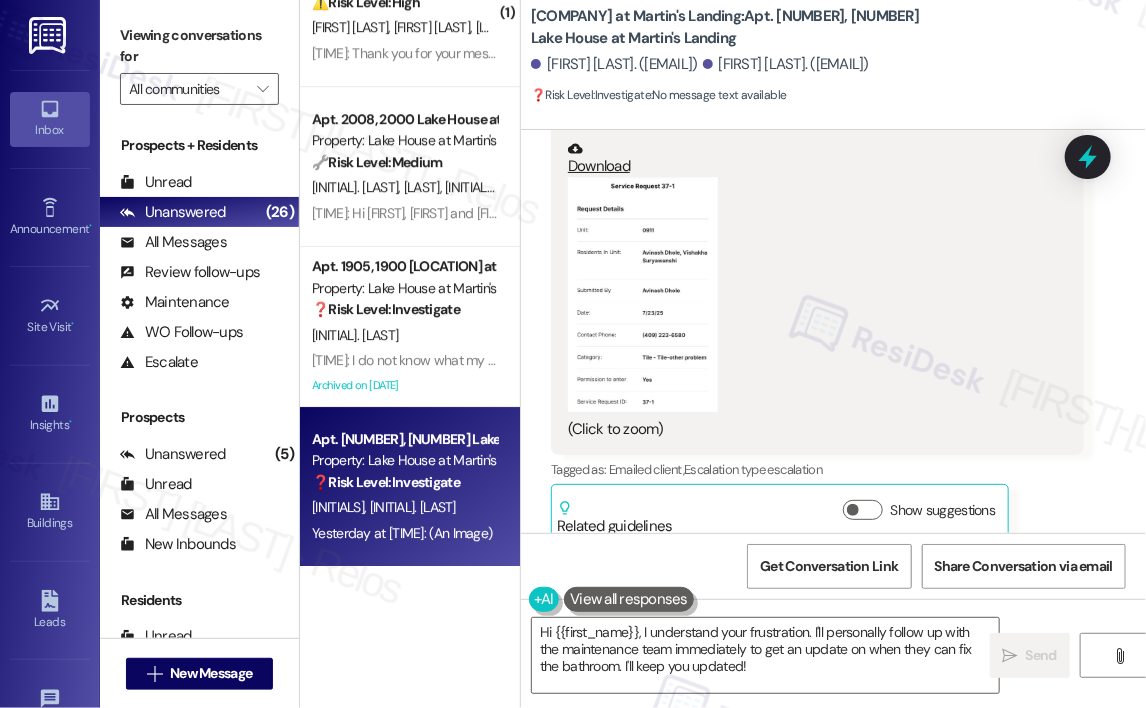 scroll, scrollTop: 23864, scrollLeft: 0, axis: vertical 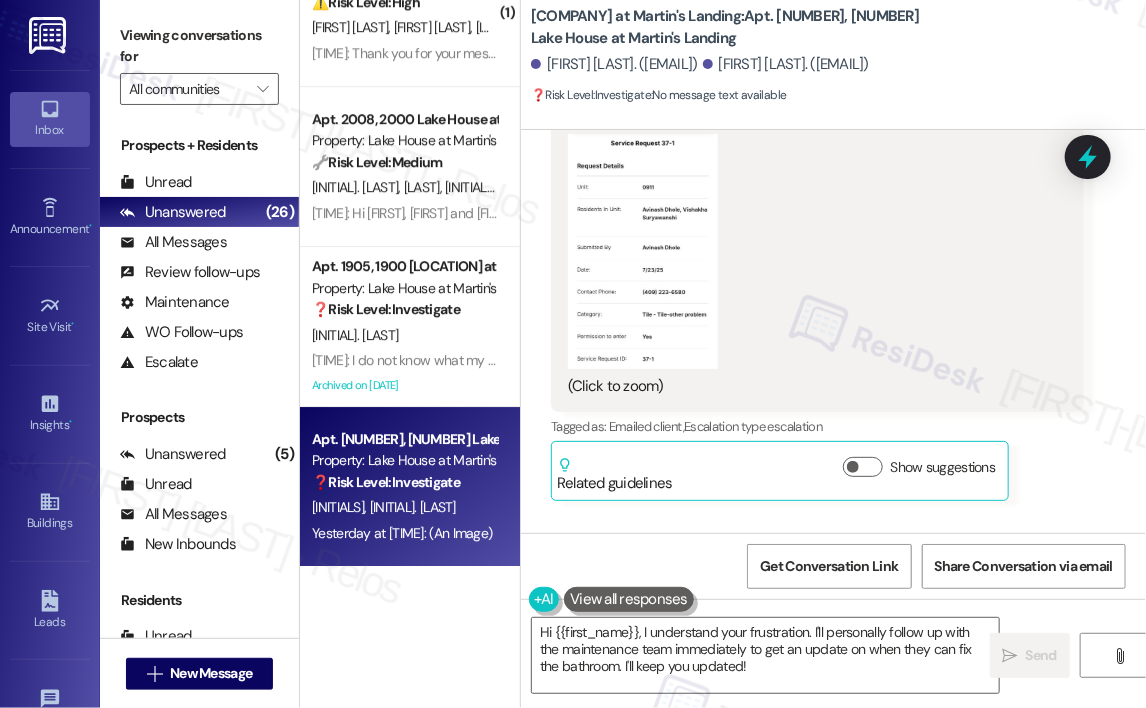 click at bounding box center (643, 251) 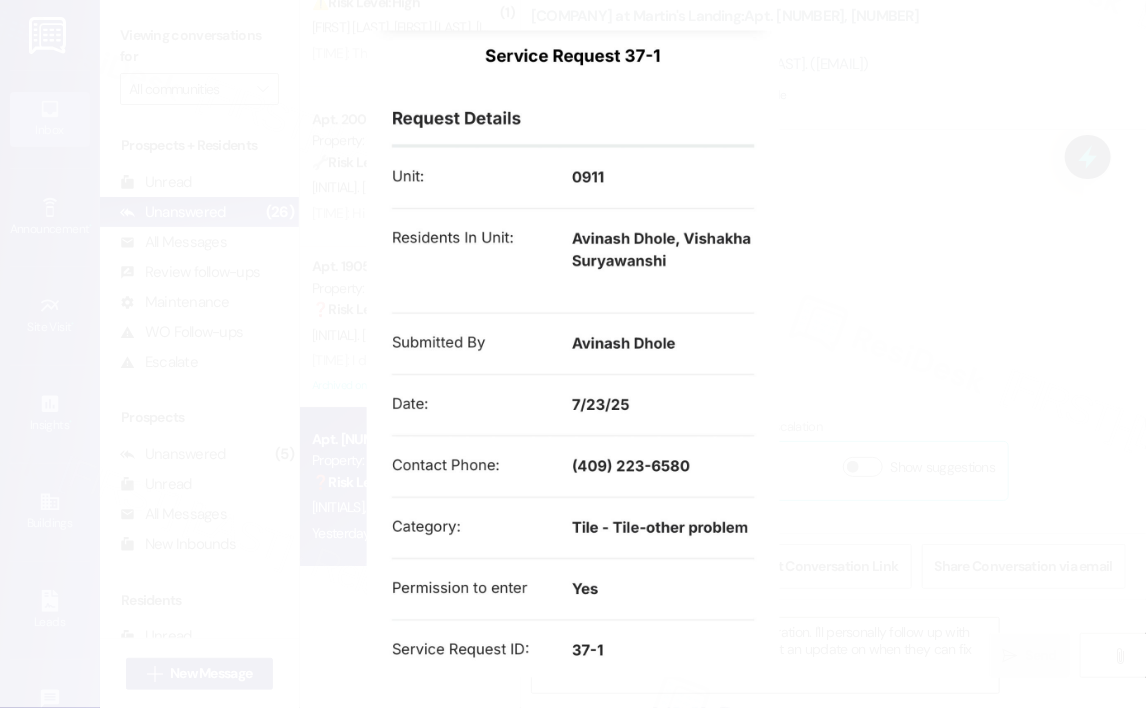 click at bounding box center [573, 354] 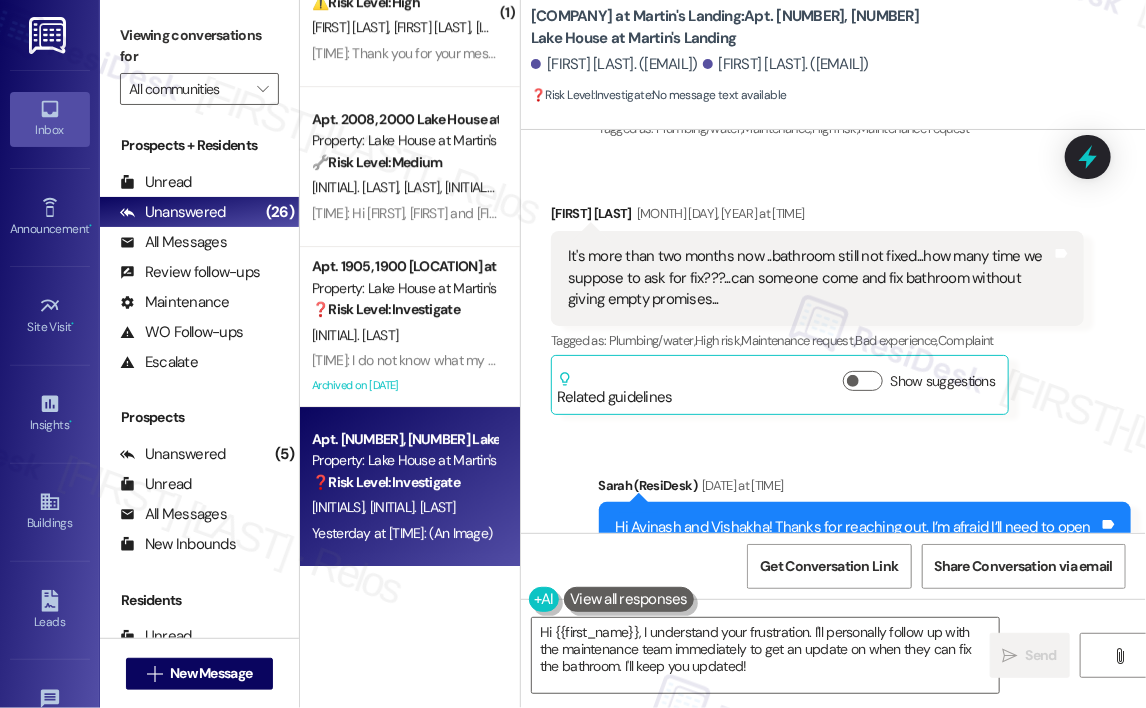 scroll, scrollTop: 20964, scrollLeft: 0, axis: vertical 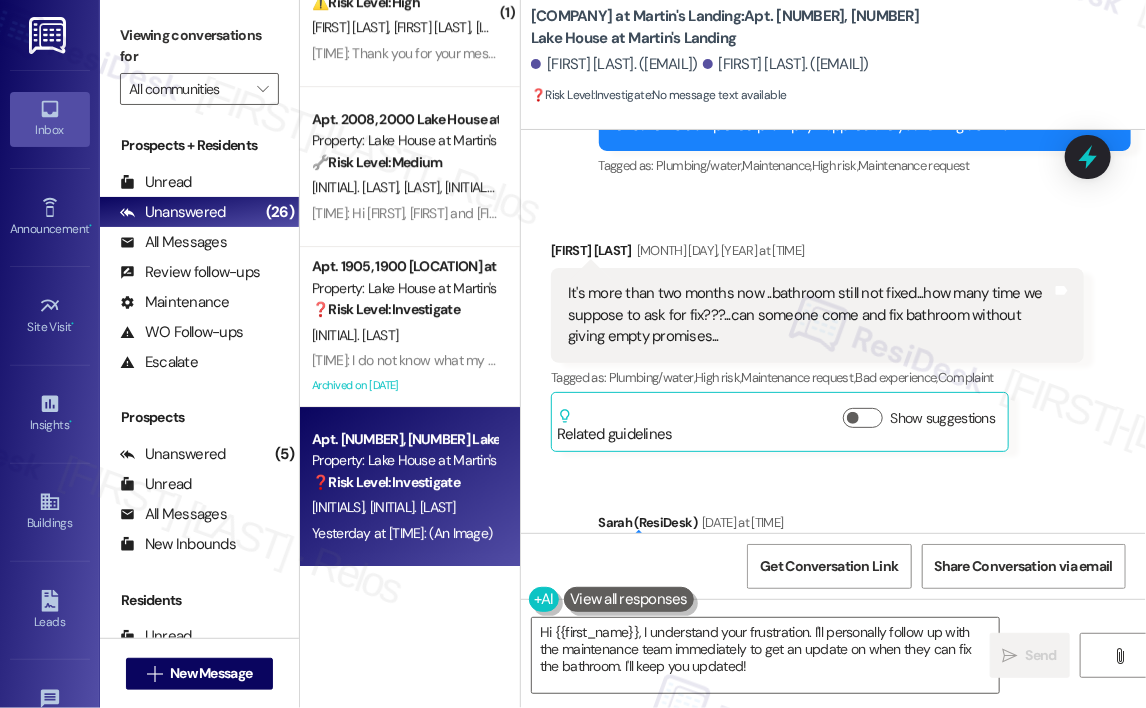 click on "Received via SMS Avinash Dhole [DATE] at [TIME] It's more than two months now ..bathroom still not fixed...how many time we suppose to ask for fix???...can someone come and fix bathroom without giving empty promises... Tags and notes Tagged as:   Plumbing/water ,  Click to highlight conversations about Plumbing/water High risk ,  Click to highlight conversations about High risk Maintenance request ,  Click to highlight conversations about Maintenance request Bad experience ,  Click to highlight conversations about Bad experience Complaint Click to highlight conversations about Complaint  Related guidelines Show suggestions" at bounding box center [833, 330] 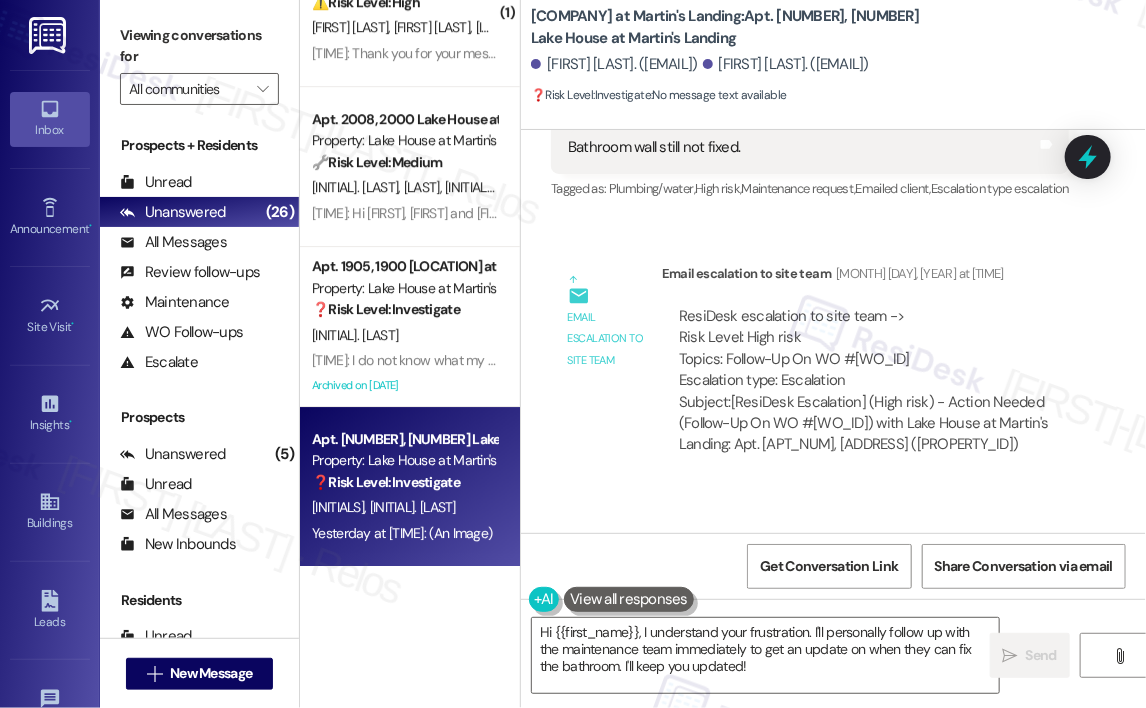 scroll, scrollTop: 20464, scrollLeft: 0, axis: vertical 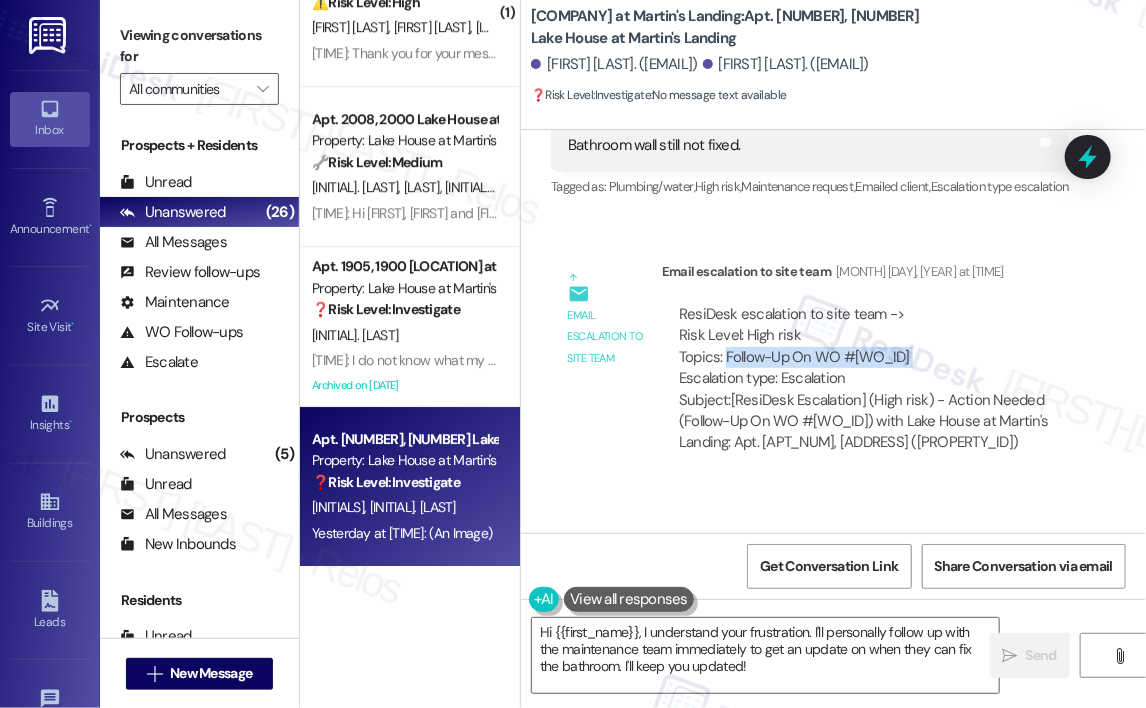 drag, startPoint x: 916, startPoint y: 348, endPoint x: 726, endPoint y: 344, distance: 190.0421 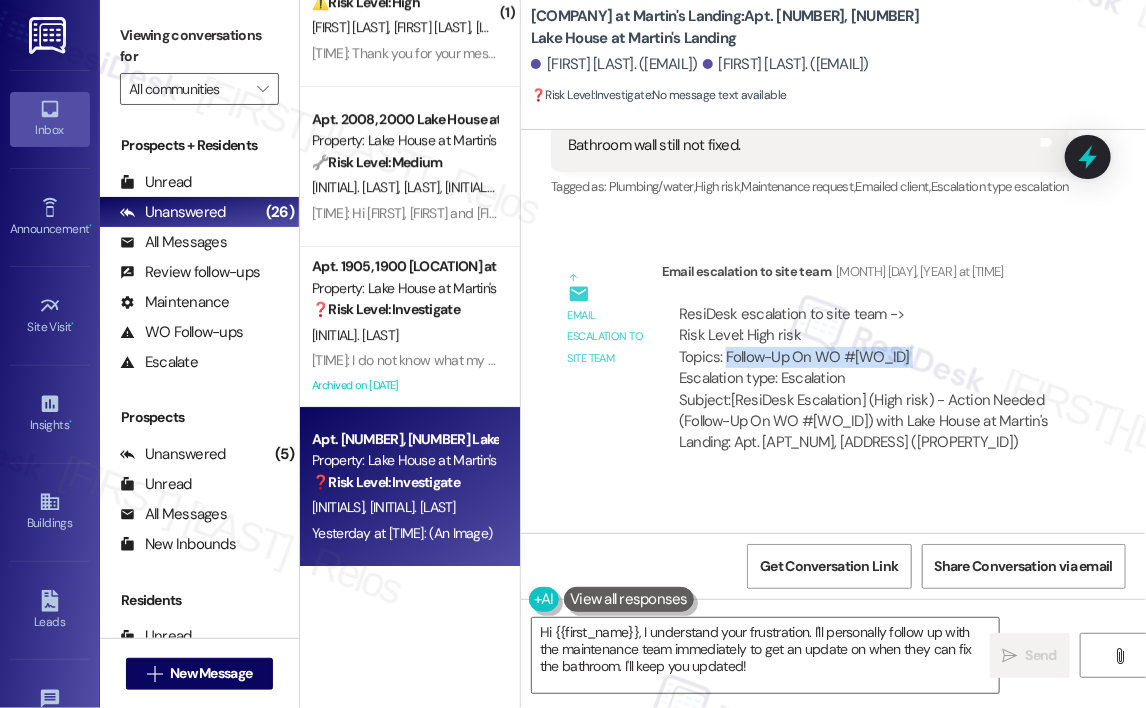 copy on "Follow-Up On WO #[NUMBER]" 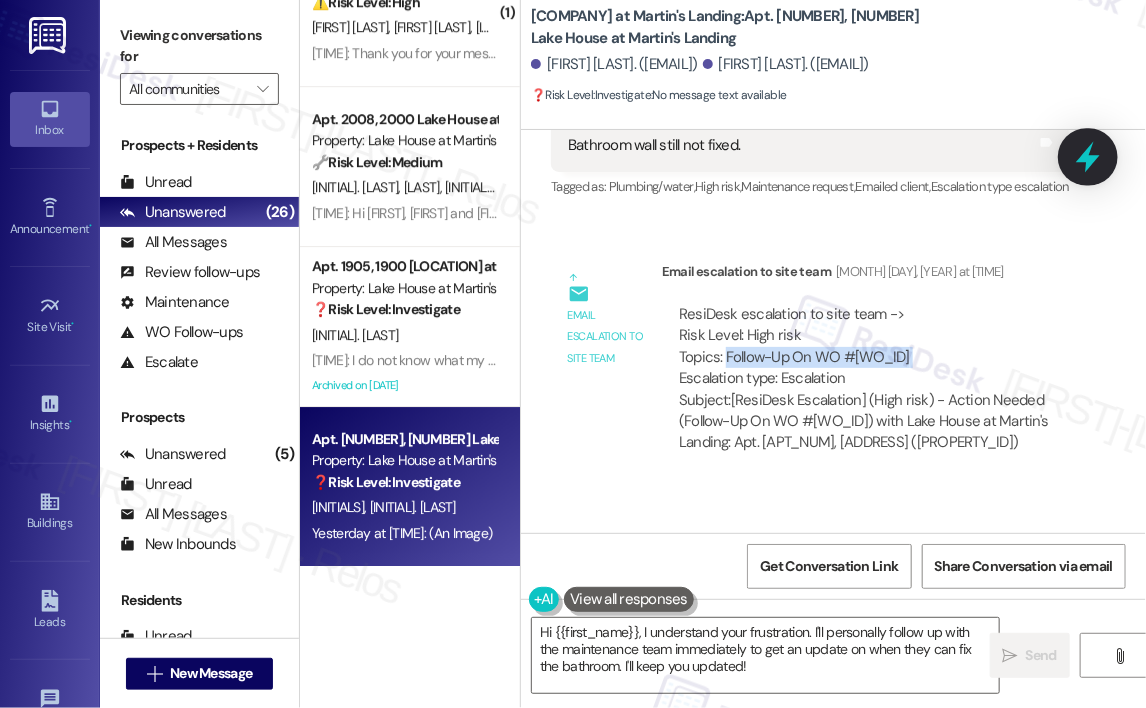 click 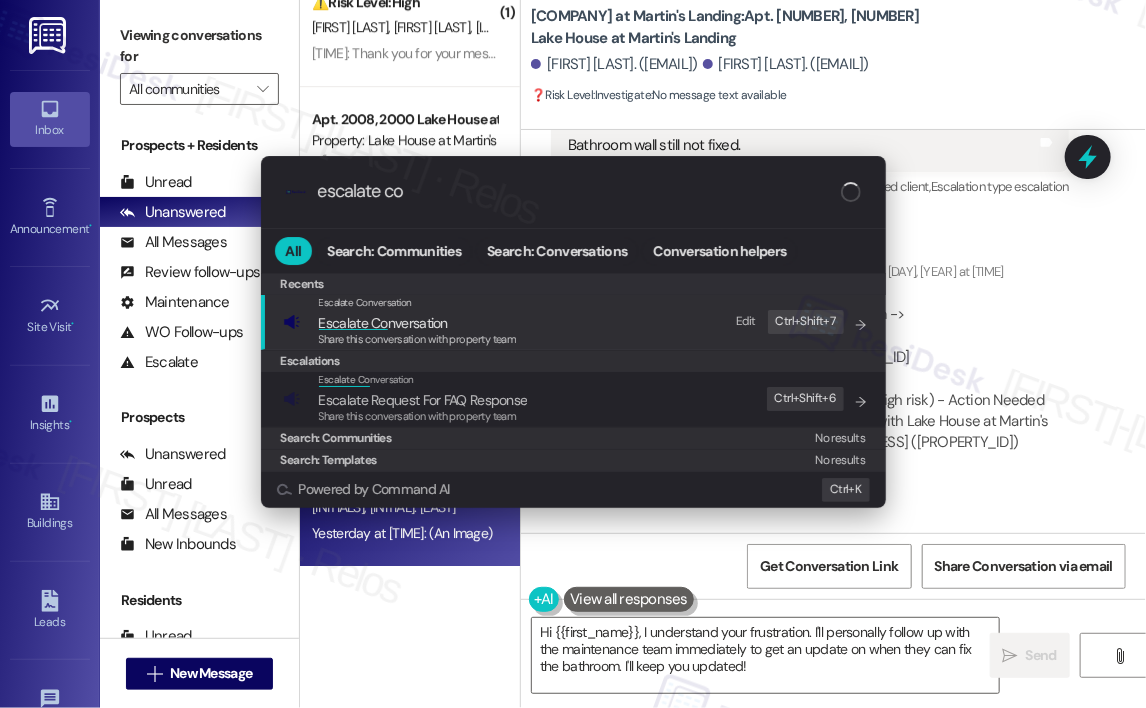 type on "escalate con" 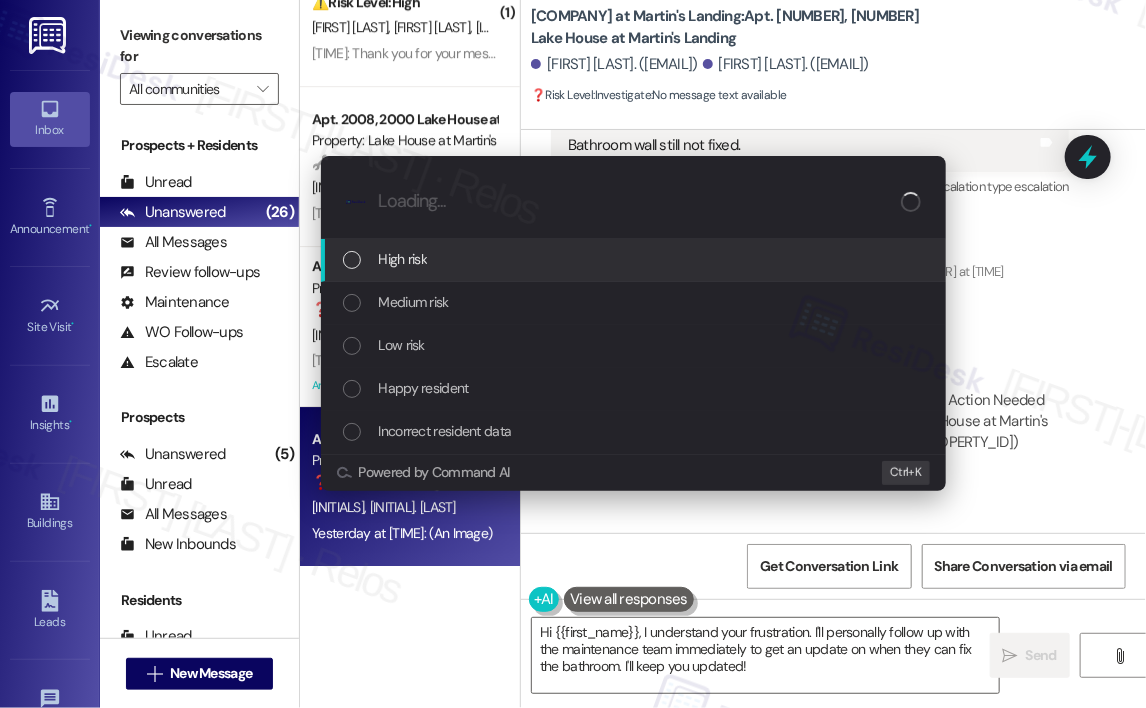 drag, startPoint x: 401, startPoint y: 254, endPoint x: 398, endPoint y: 242, distance: 12.369317 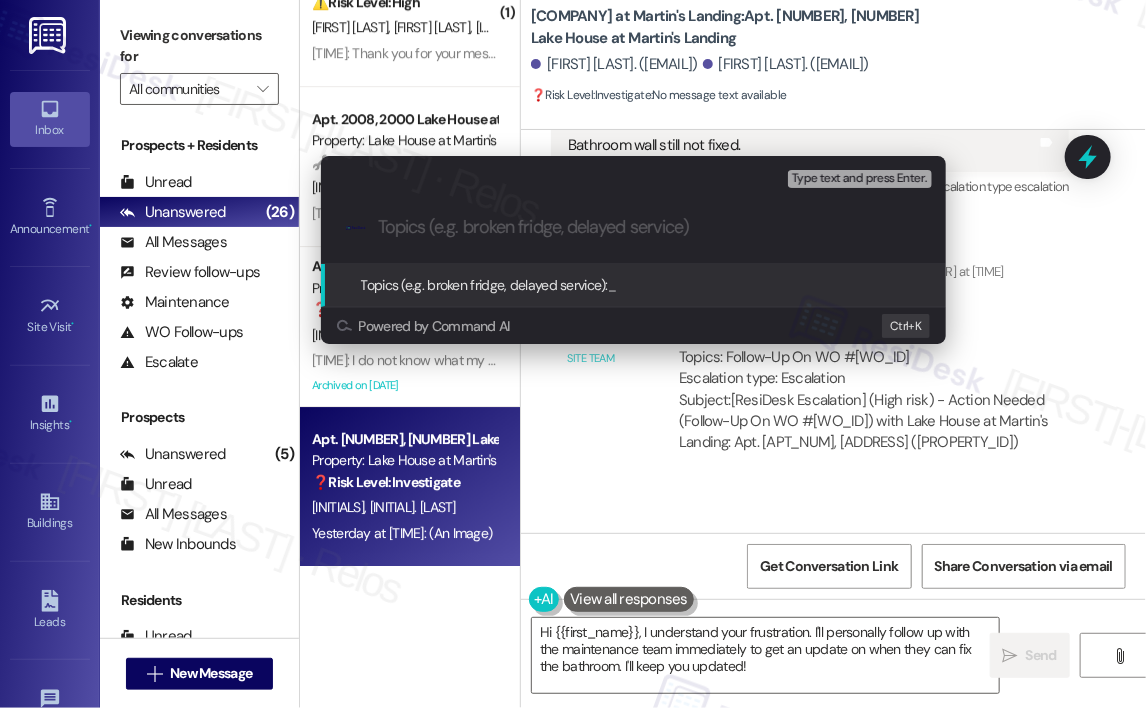 paste on "Follow-Up On WO #[NUMBER]" 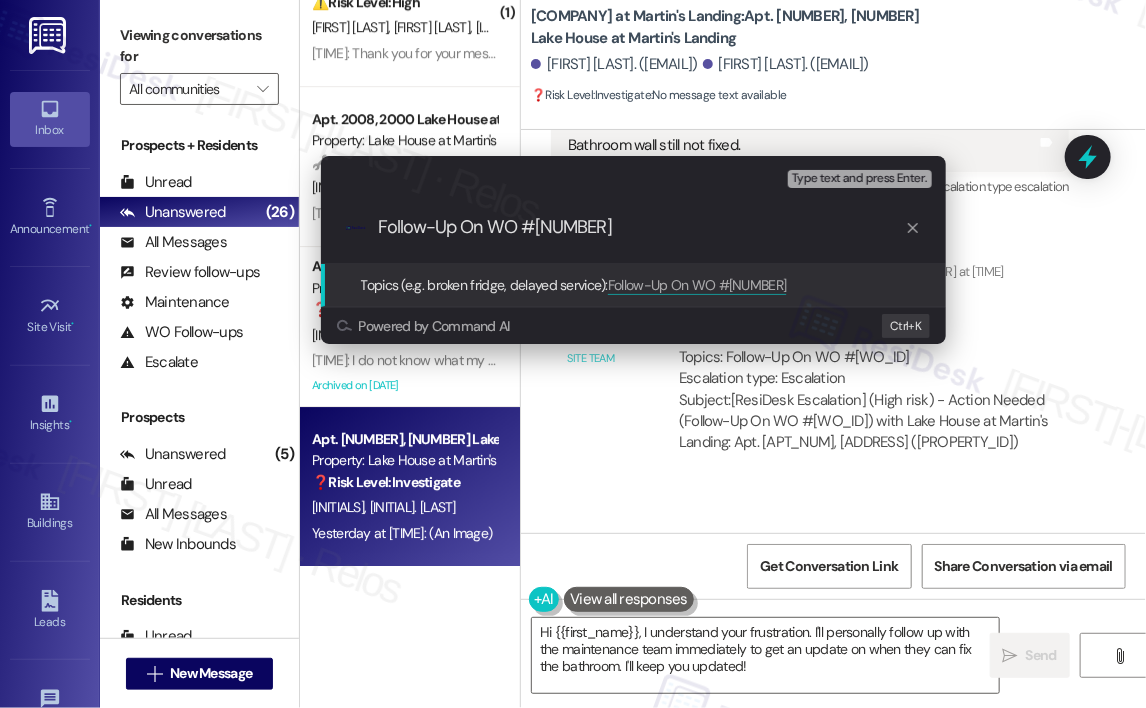type 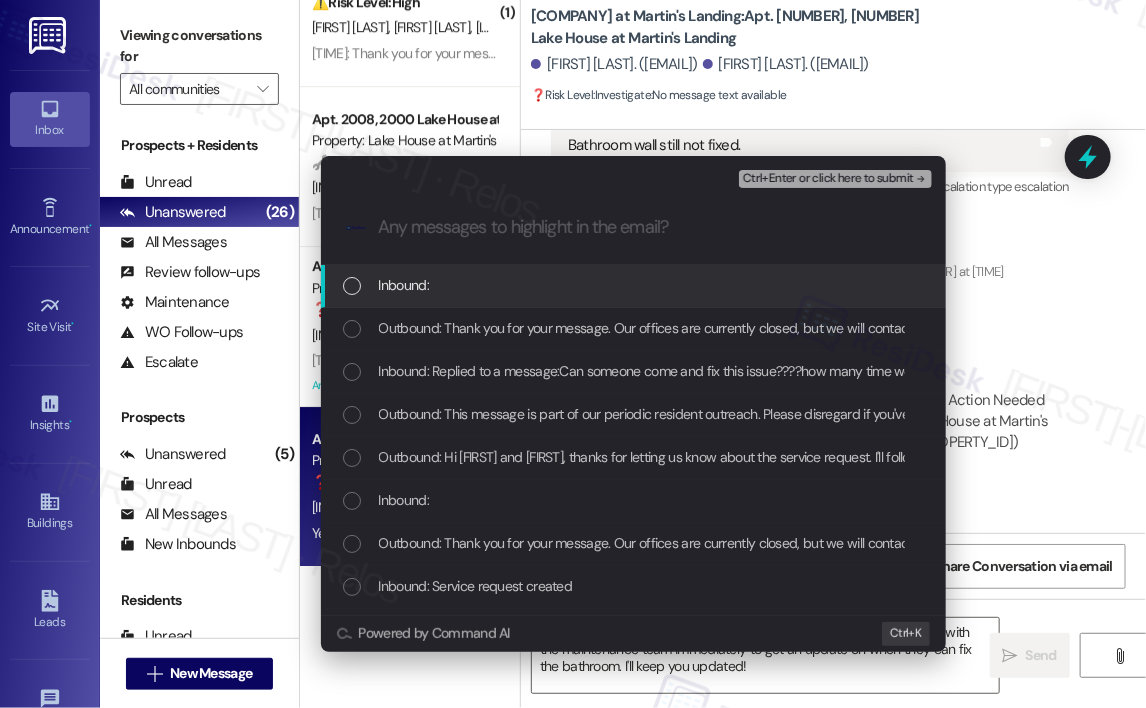 click on "Inbound:" at bounding box center (635, 285) 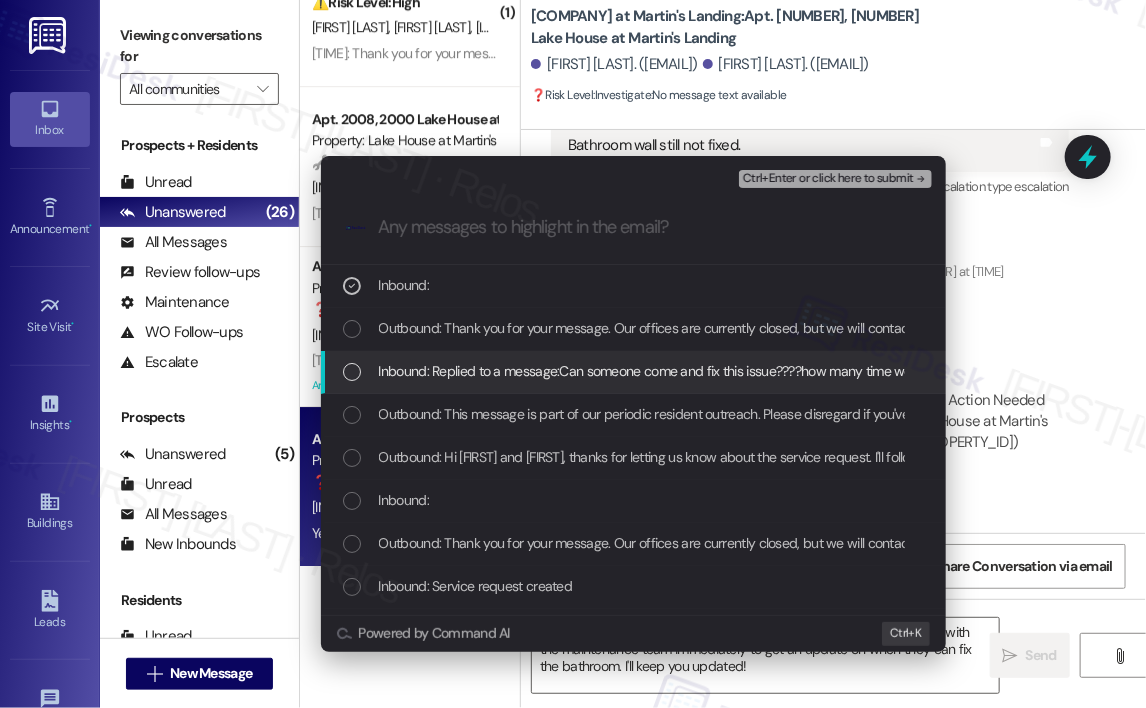 click on "Inbound: Replied to a message:Can someone come and fix this issue????how many time we suppose to ask ???? It been 3 months now guests bathroom still not fixed???" at bounding box center [869, 371] 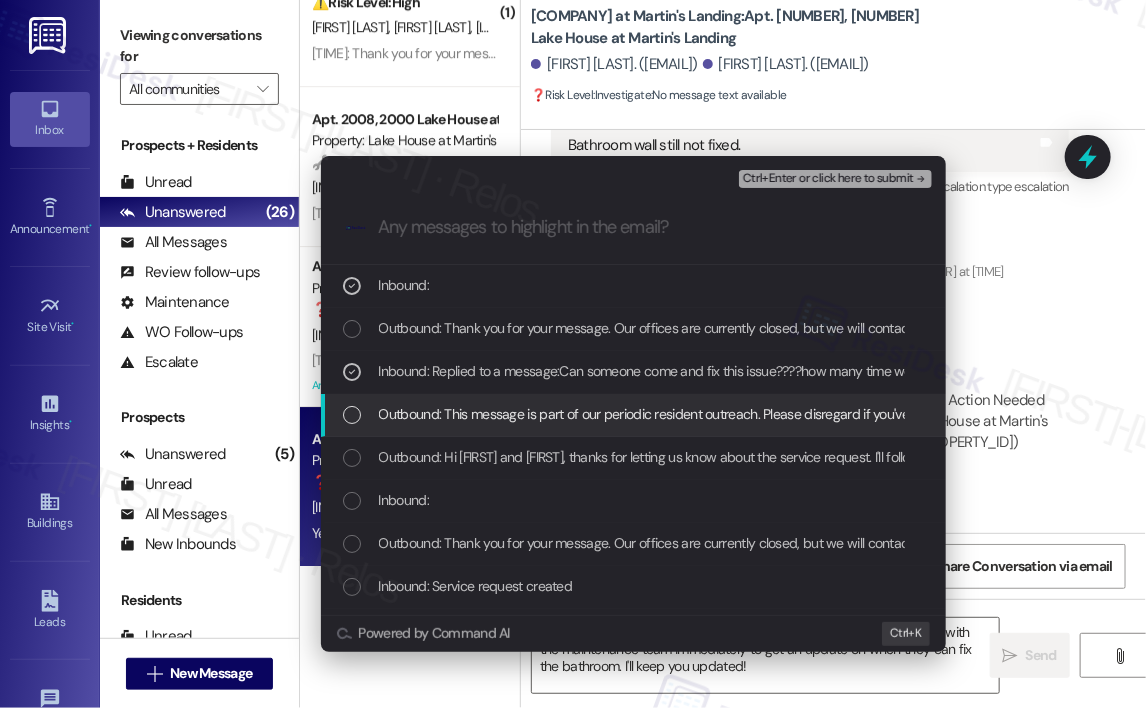 click on "Outbound: This message is part of our periodic resident outreach. Please disregard if you've already paid or you're on auto-pay!
Hi [FIRST] and [FIRST]! Friendly reminder that we're here if you have any questions or concerns about paying rent. Feel free to reply 'Yes' if you'd like any help. If you've already paid or you're on auto-pay - you're all set!" at bounding box center [633, 415] 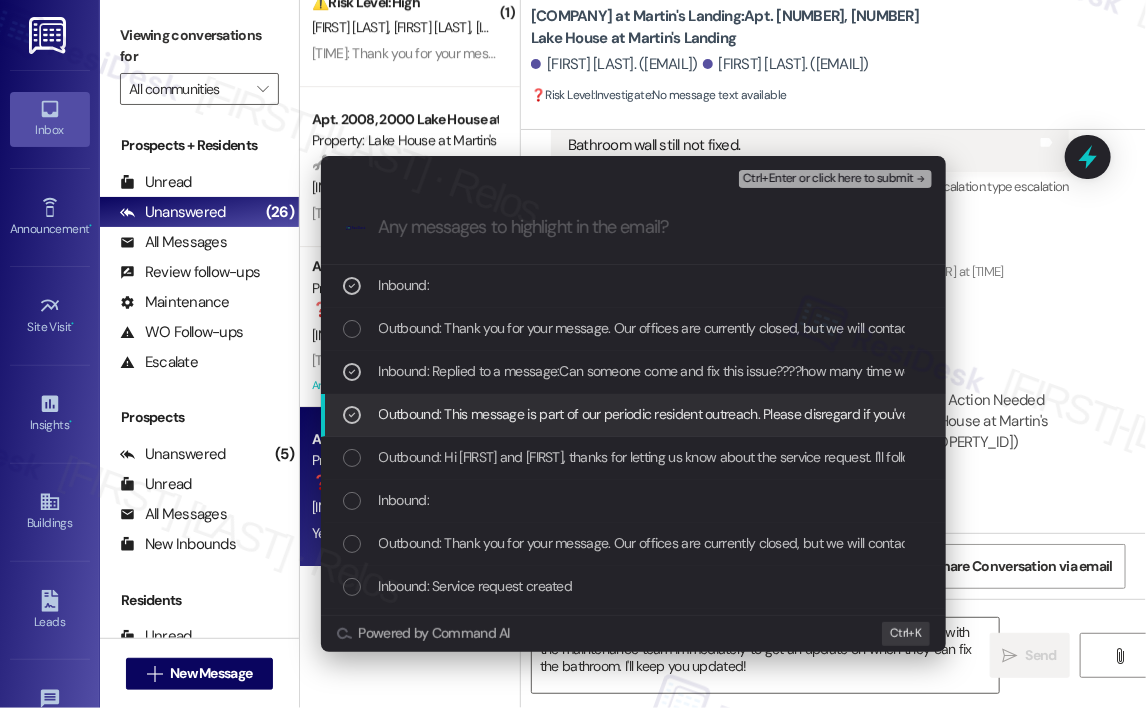 click on "Outbound: This message is part of our periodic resident outreach. Please disregard if you've already paid or you're on auto-pay!
Hi [FIRST] and [FIRST]! Friendly reminder that we're here if you have any questions or concerns about paying rent. Feel free to reply 'Yes' if you'd like any help. If you've already paid or you're on auto-pay - you're all set!" at bounding box center (1369, 414) 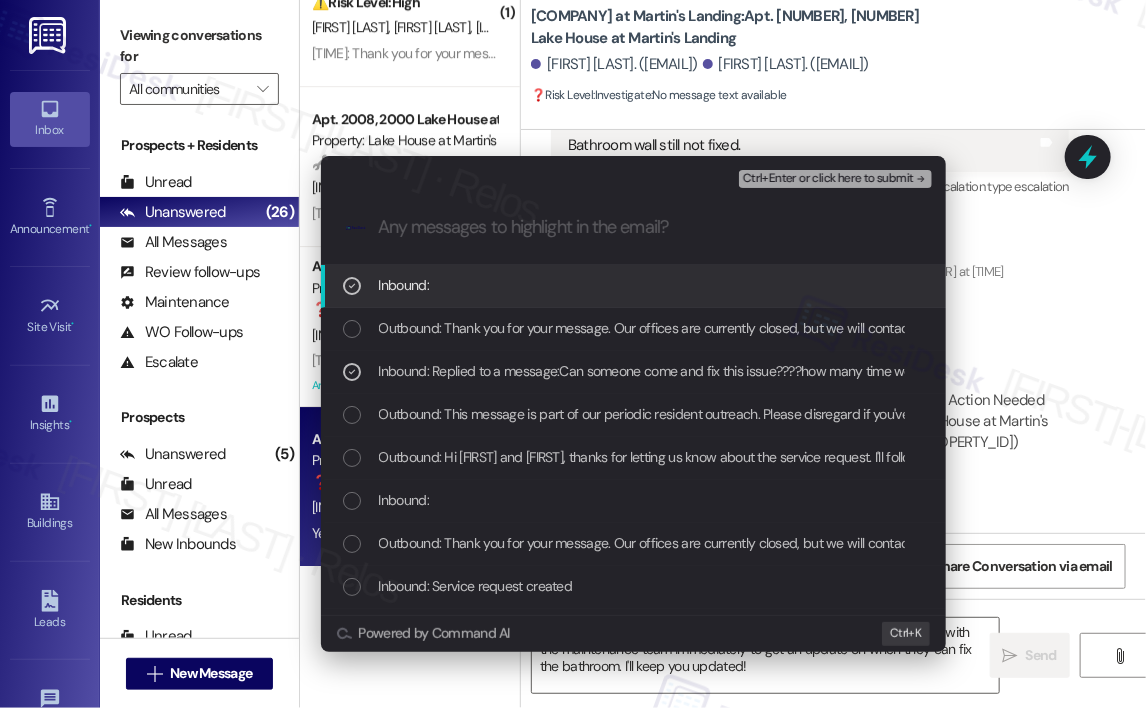 click on "Ctrl+Enter or click here to submit" at bounding box center (828, 179) 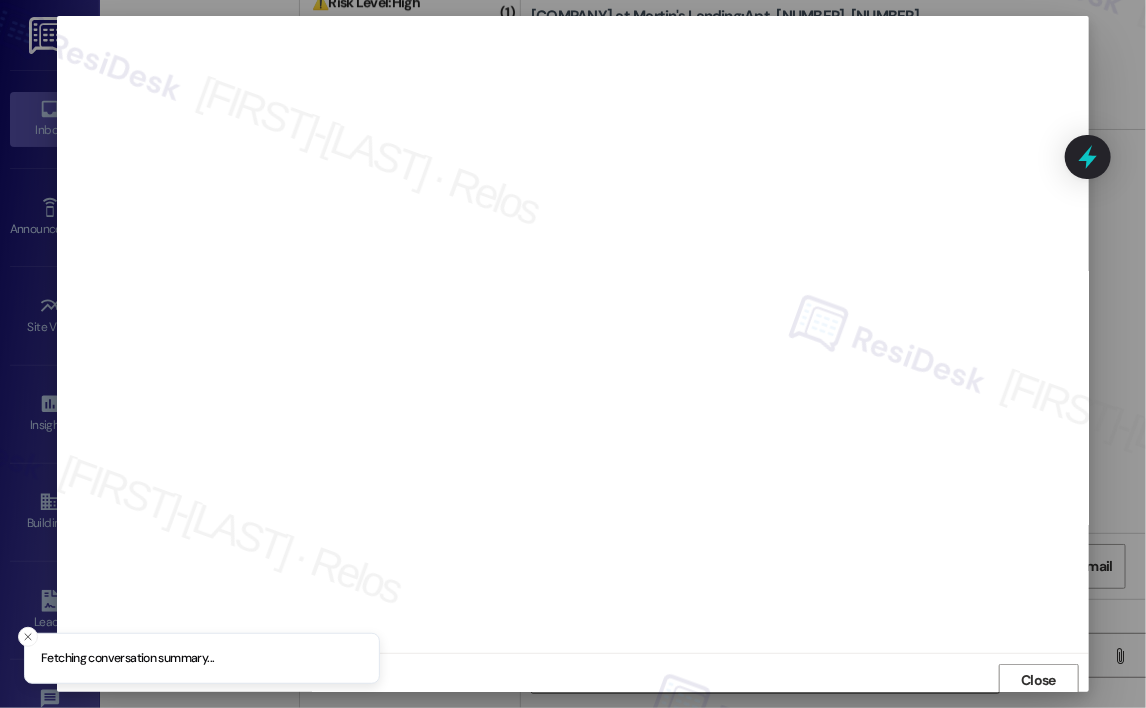 scroll, scrollTop: 4, scrollLeft: 0, axis: vertical 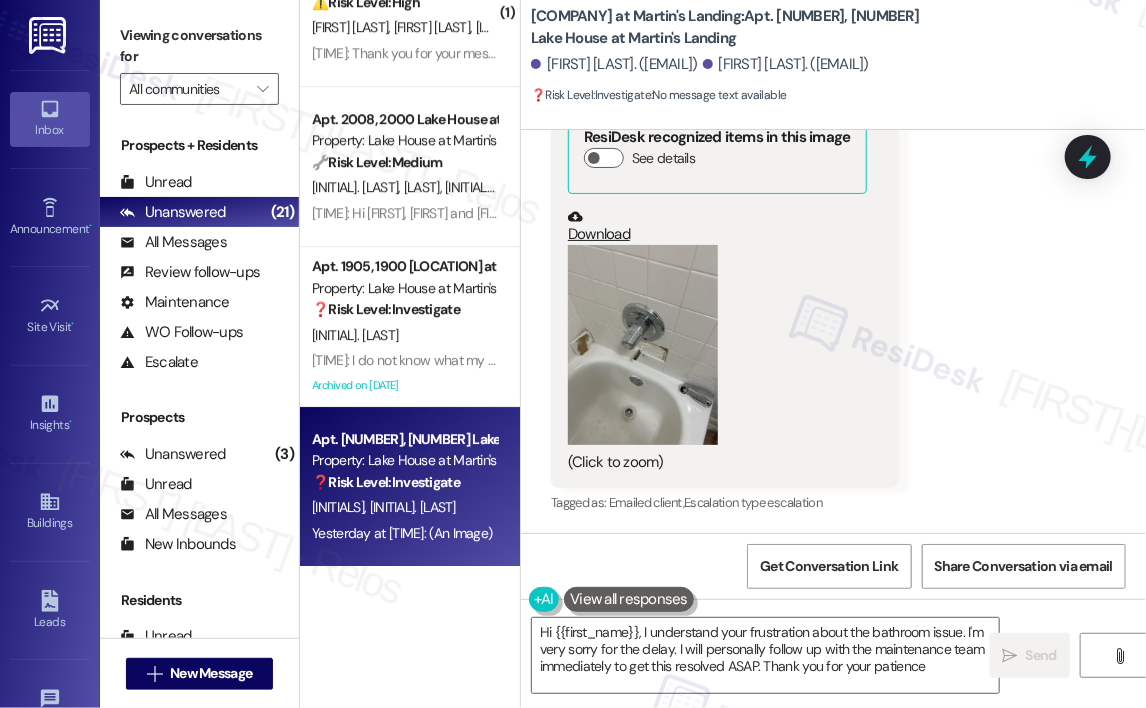type on "Hi [FIRST_NAME], I understand your frustration about the bathroom issue. I'm very sorry for the delay. I will personally follow up with the maintenance team immediately to get this resolved ASAP. Thank you for your patience." 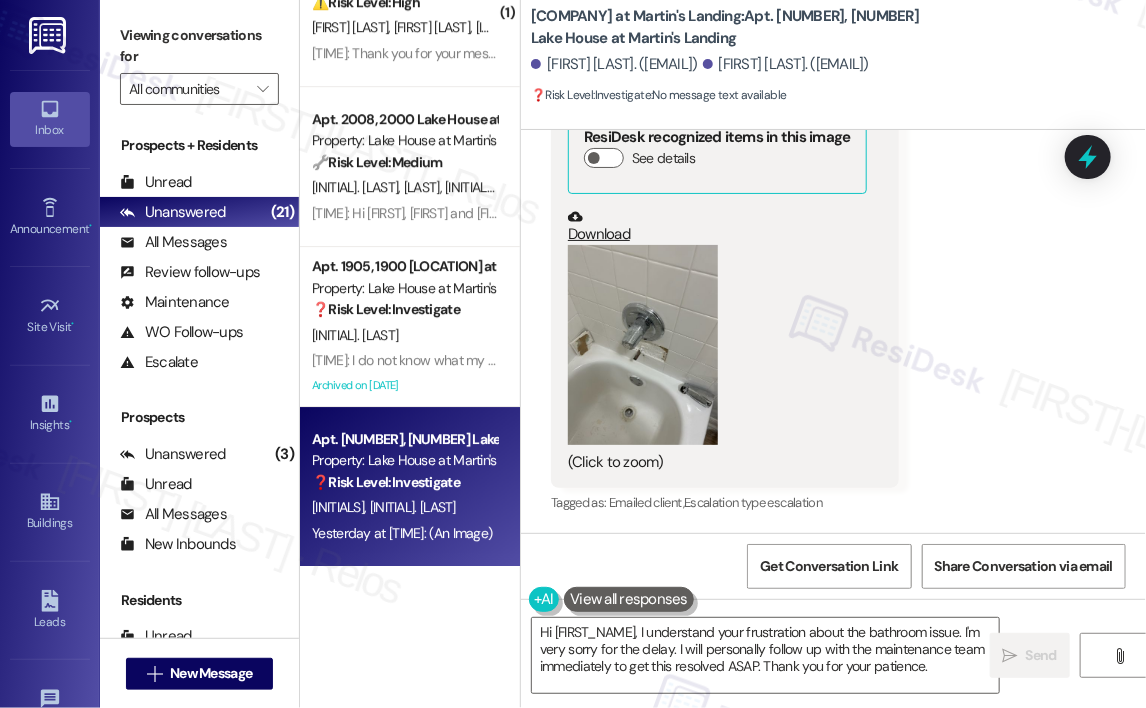 click on "Received via SMS [FIRST] [LAST] [DATE] at [TIME] JPG  attachment ResiDesk recognized items in this image See details     Download   (Click to zoom) Tags and notes Tagged as:   Emailed client ,  Click to highlight conversations about Emailed client Escalation type escalation Click to highlight conversations about Escalation type escalation" at bounding box center [833, 257] 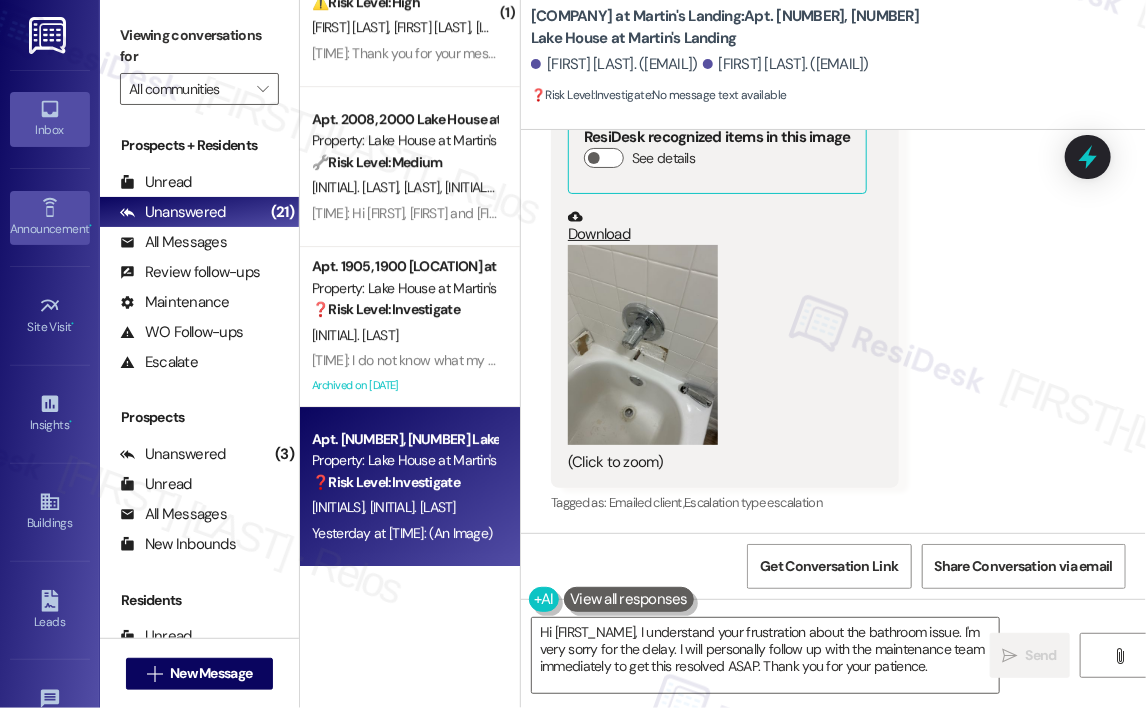 click on "Announcement   •" at bounding box center [50, 218] 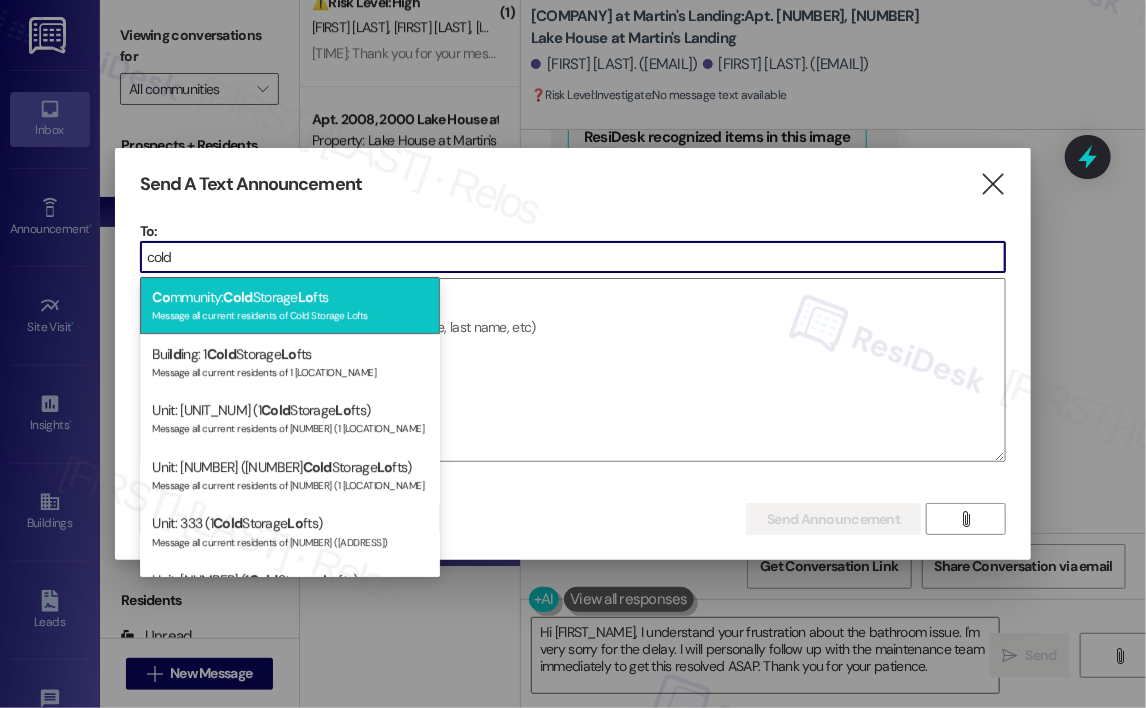 type on "cold" 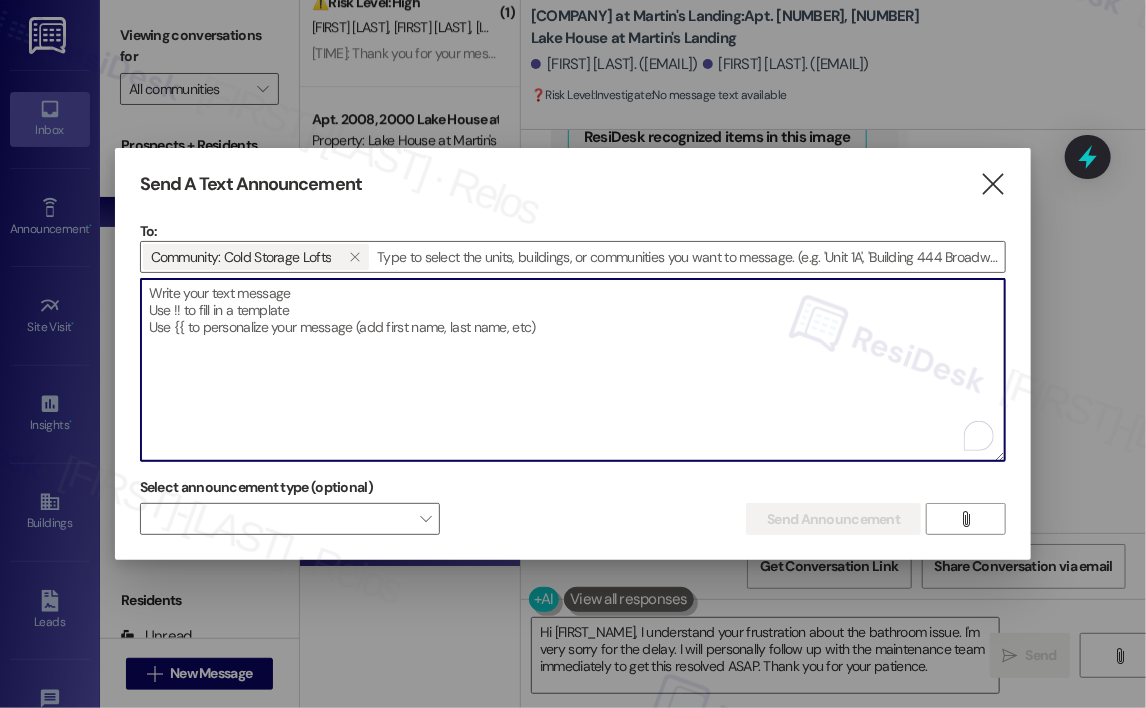 click at bounding box center [573, 370] 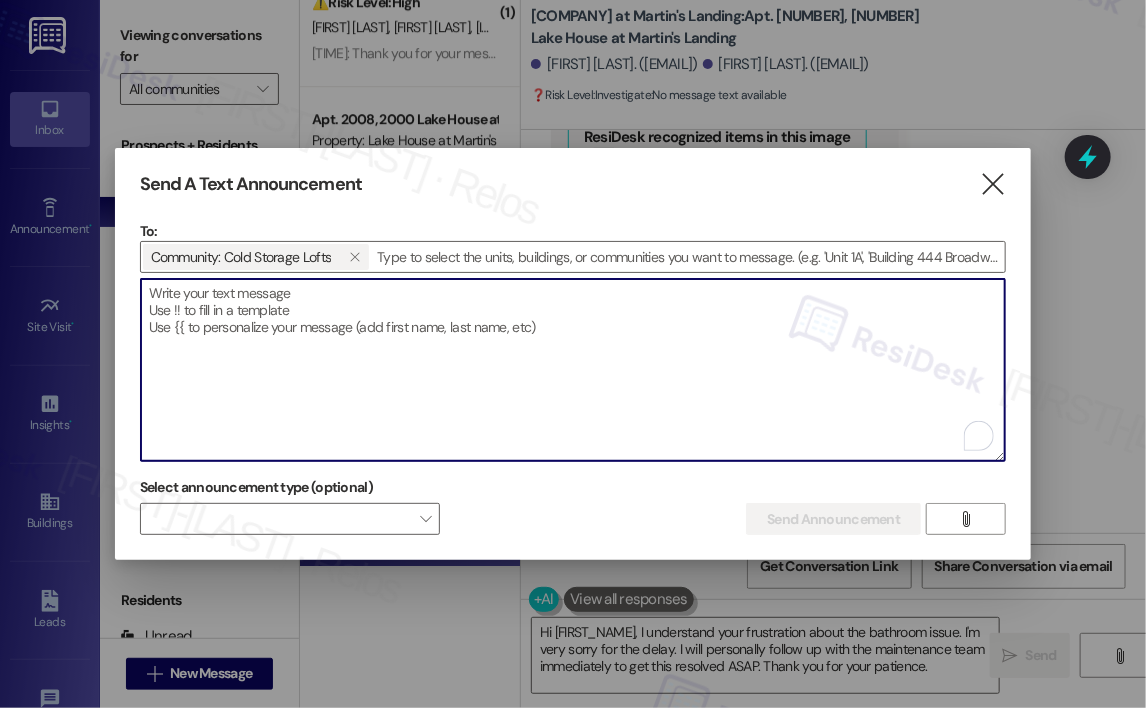 paste on "Hi [FIRST]!
Property updates: The office will be closed tomorrow 8.2. We will reopen again on Monday 8.4
Parcel Pending is working again. Please make sure to scan your packages out - all packages have bene logged into the system that are currently in there." 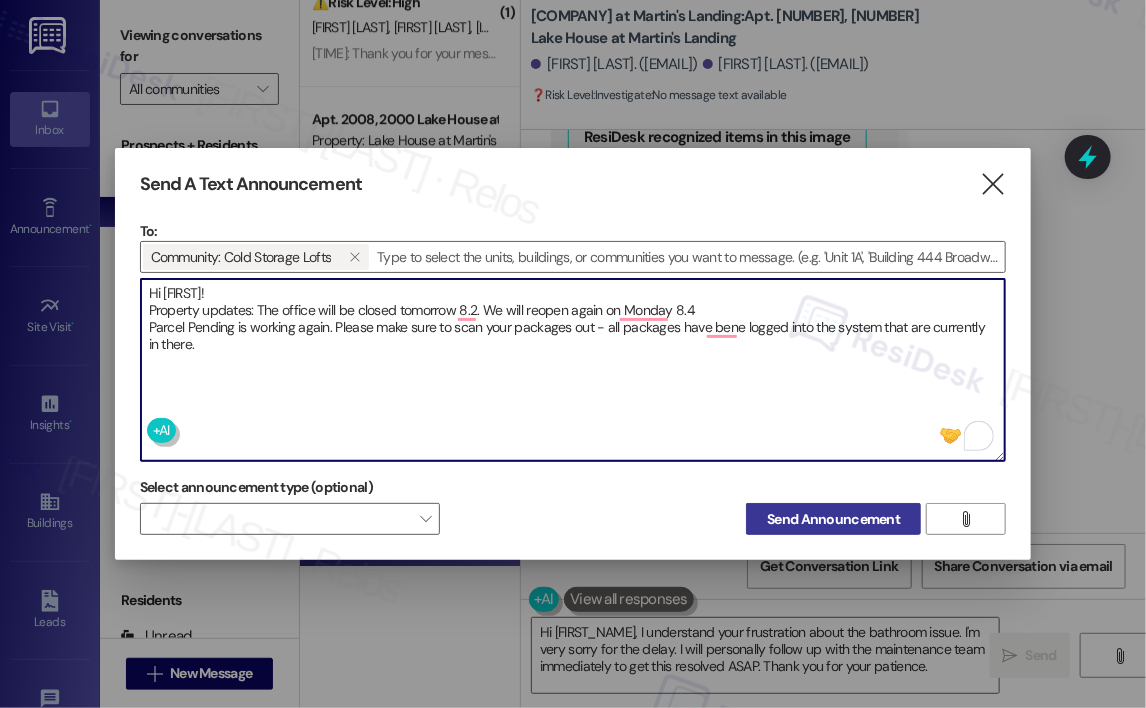 type on "Hi [FIRST]!
Property updates: The office will be closed tomorrow 8.2. We will reopen again on Monday 8.4
Parcel Pending is working again. Please make sure to scan your packages out - all packages have bene logged into the system that are currently in there." 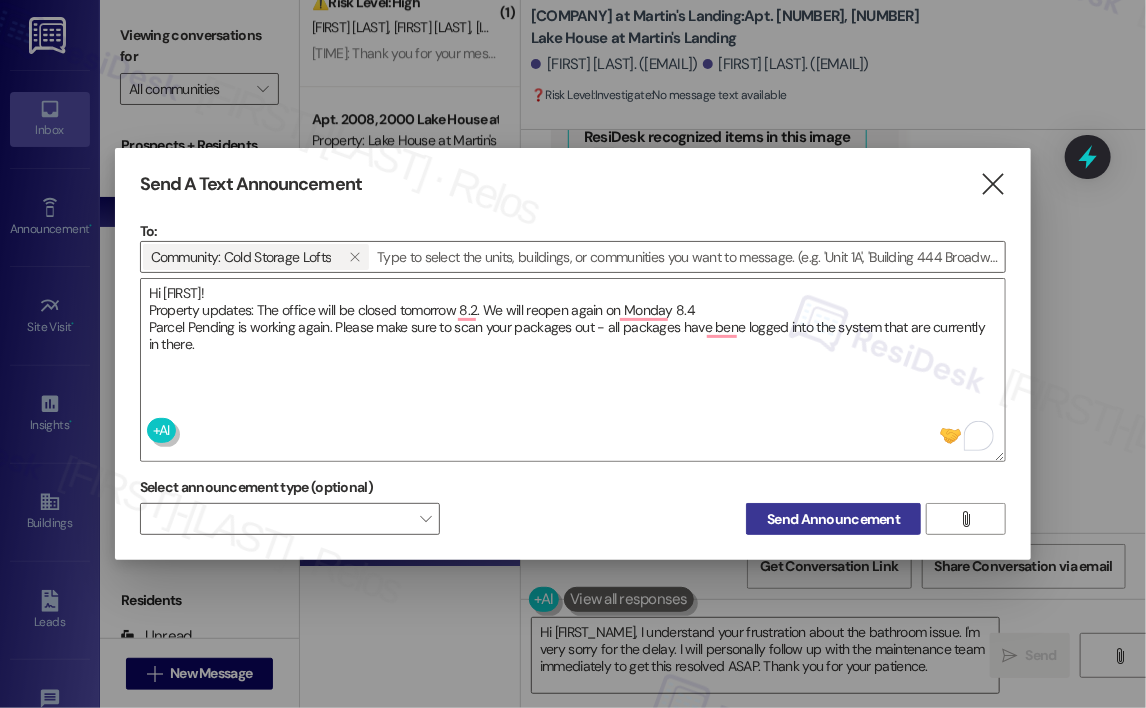 click on "Send Announcement" at bounding box center (833, 519) 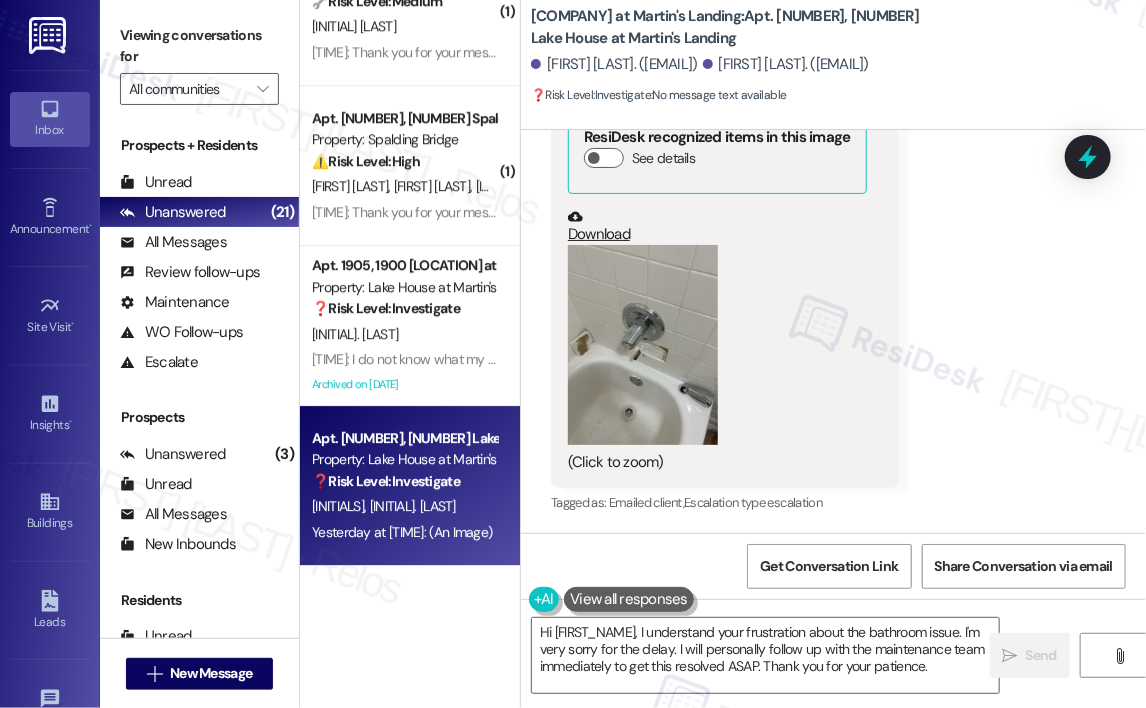 scroll, scrollTop: 2153, scrollLeft: 0, axis: vertical 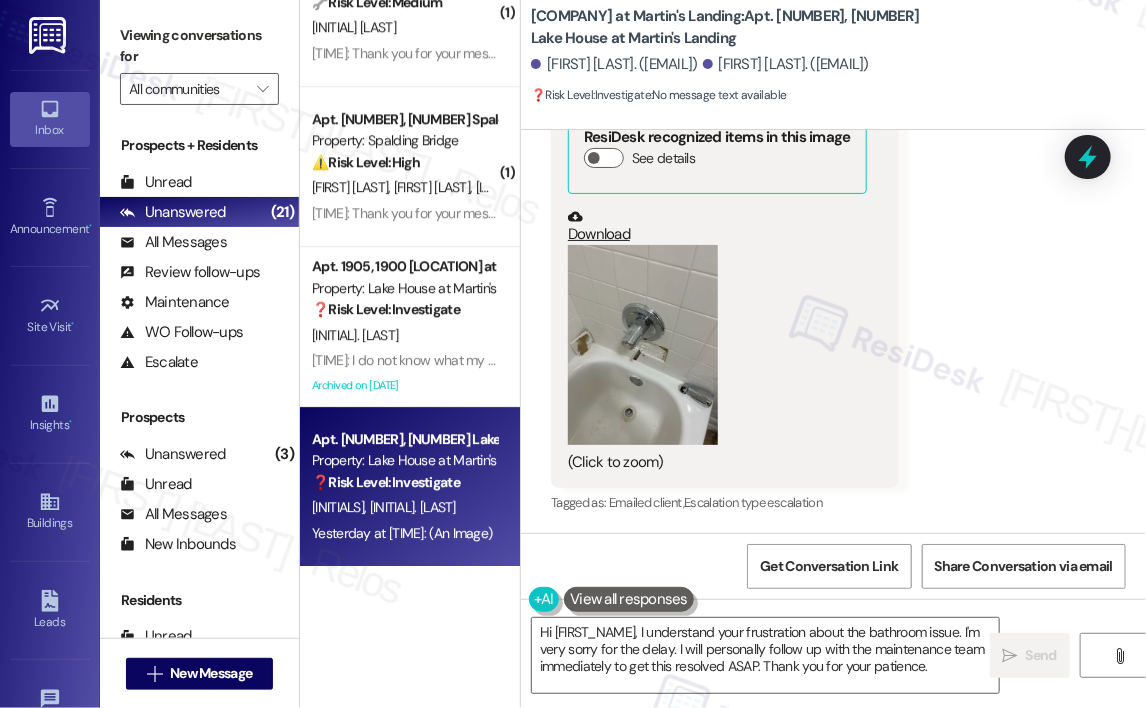 click on "Received via SMS [FIRST] [LAST] [DATE] at [TIME] JPG  attachment ResiDesk recognized items in this image See details     Download   (Click to zoom) Tags and notes Tagged as:   Emailed client ,  Click to highlight conversations about Emailed client Escalation type escalation Click to highlight conversations about Escalation type escalation" at bounding box center (833, 257) 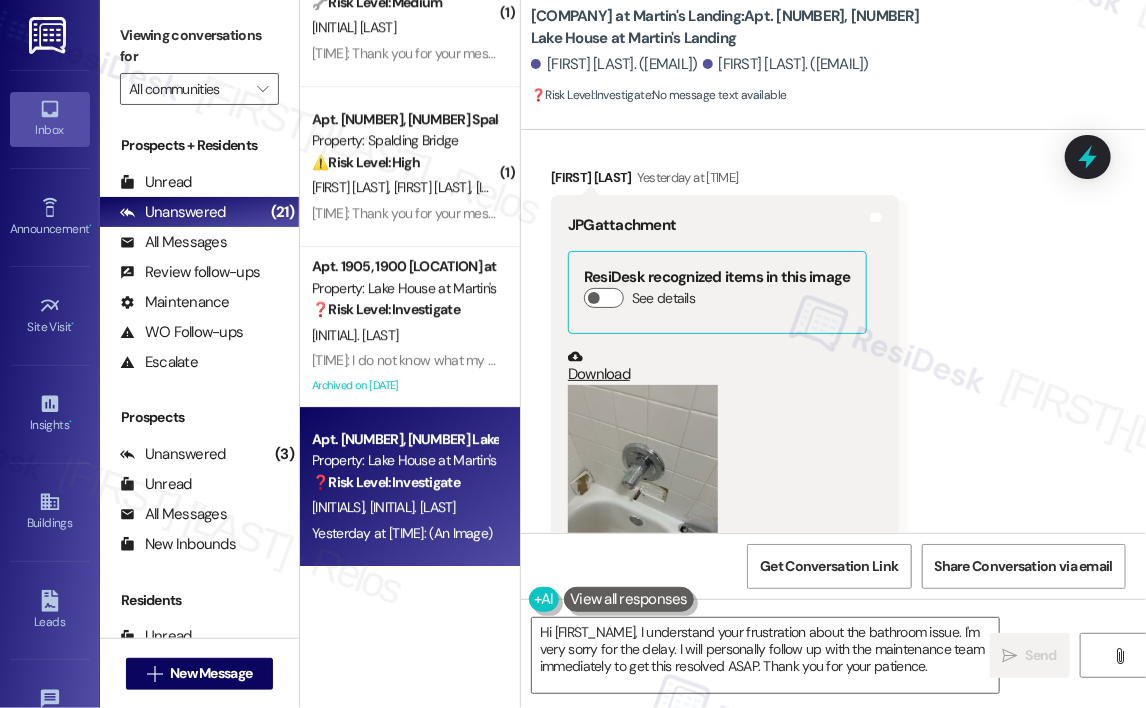 scroll, scrollTop: 25693, scrollLeft: 0, axis: vertical 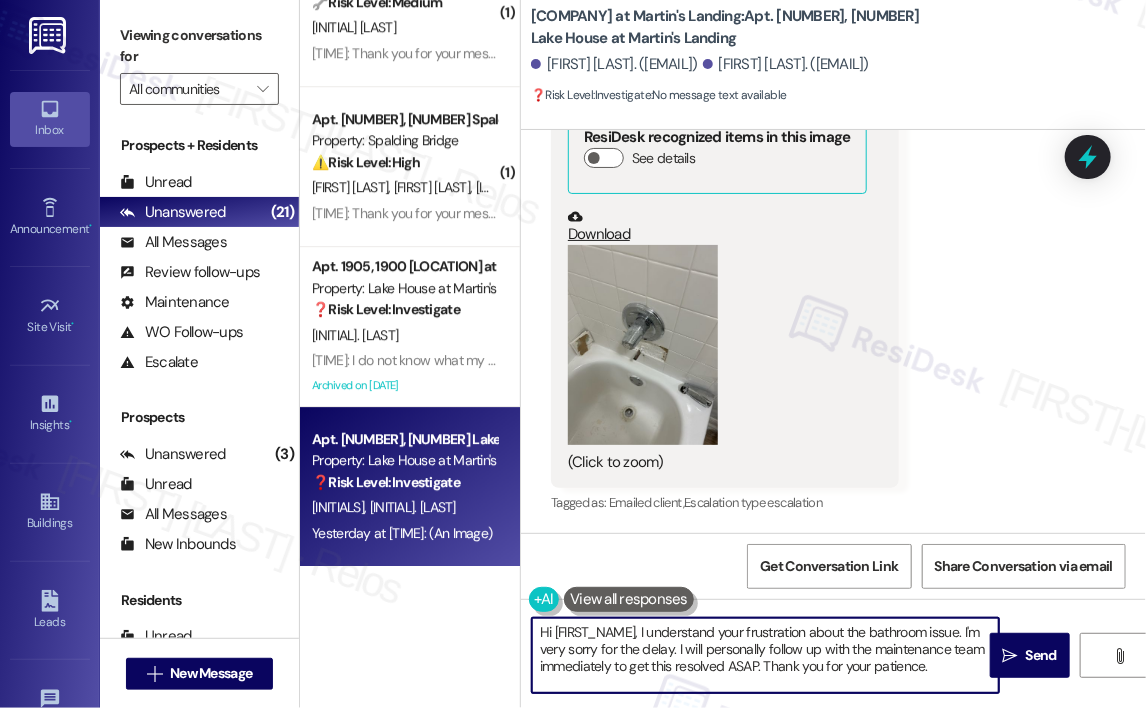 click on "Hi [FIRST_NAME], I understand your frustration about the bathroom issue. I'm very sorry for the delay. I will personally follow up with the maintenance team immediately to get this resolved ASAP. Thank you for your patience." at bounding box center [765, 655] 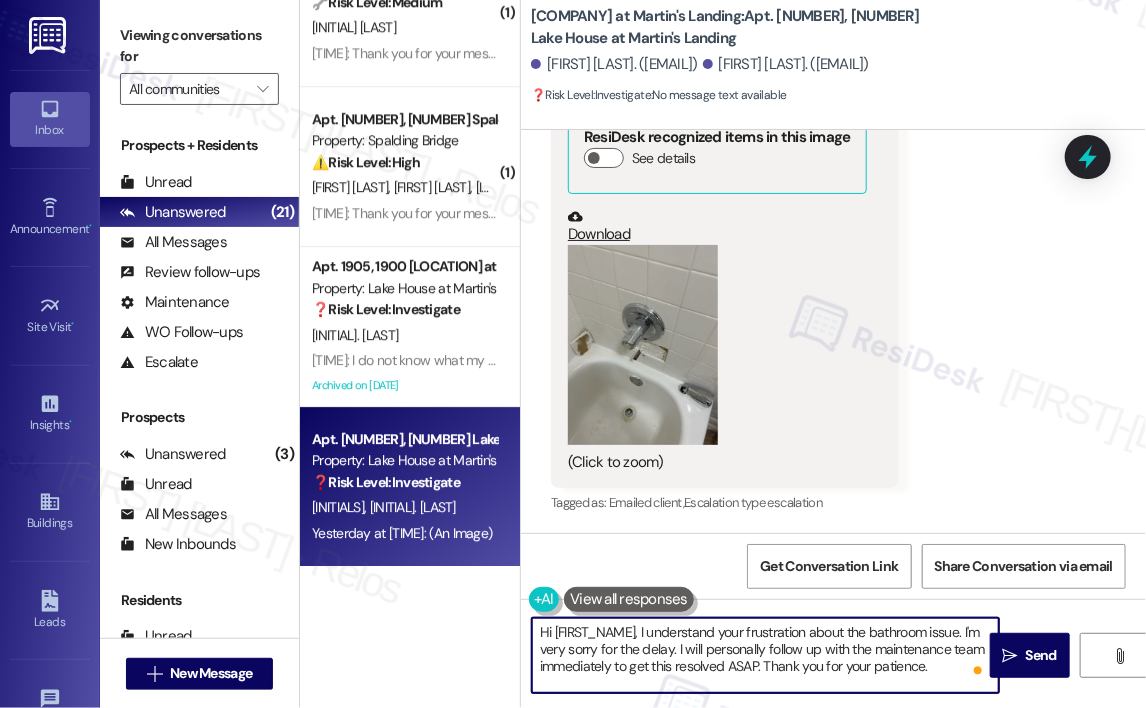 click on "Hi [FIRST_NAME], I understand your frustration about the bathroom issue. I'm very sorry for the delay. I will personally follow up with the maintenance team immediately to get this resolved ASAP. Thank you for your patience." at bounding box center (765, 655) 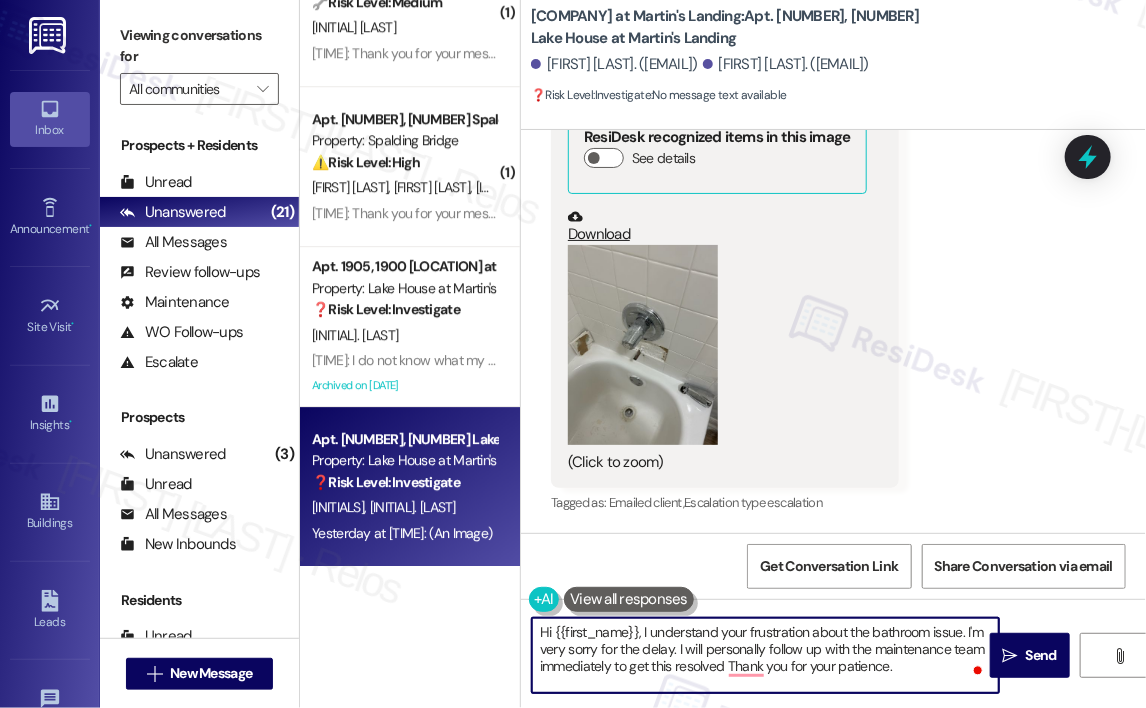 type on "Hi [NAME], I understand your frustration about the bathroom issue. I'm very sorry for the delay. I will personally follow up with the maintenance team immediately to get this resolved. Thank you for your patience." 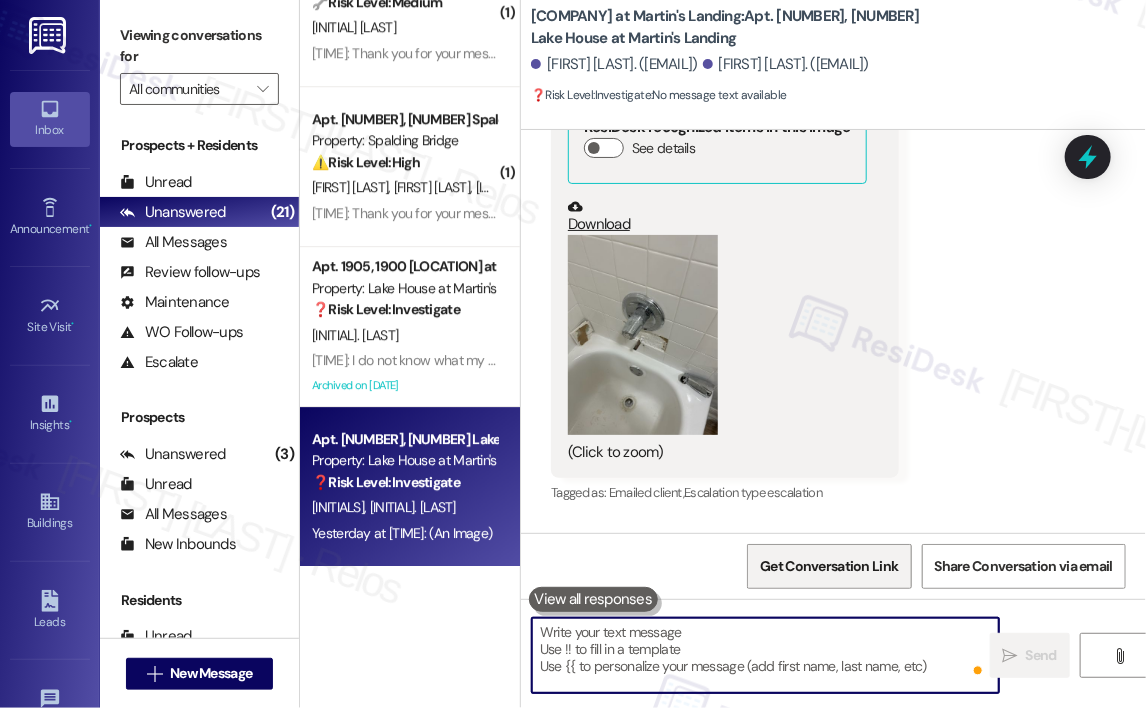 scroll, scrollTop: 25692, scrollLeft: 0, axis: vertical 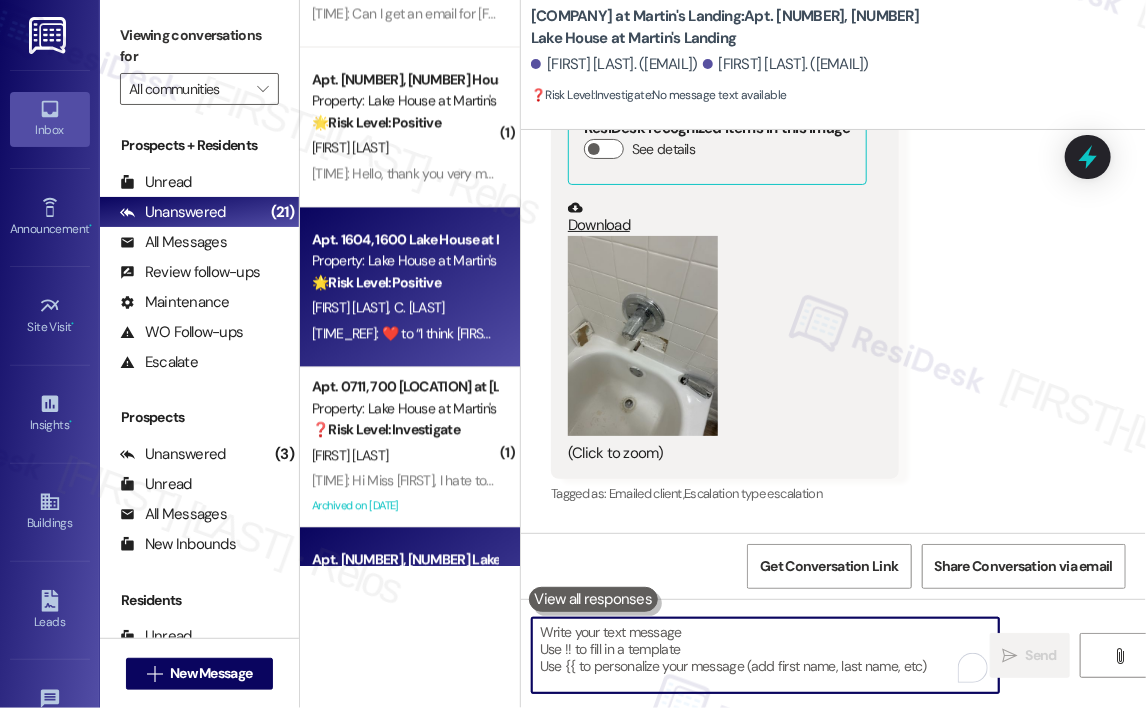 type 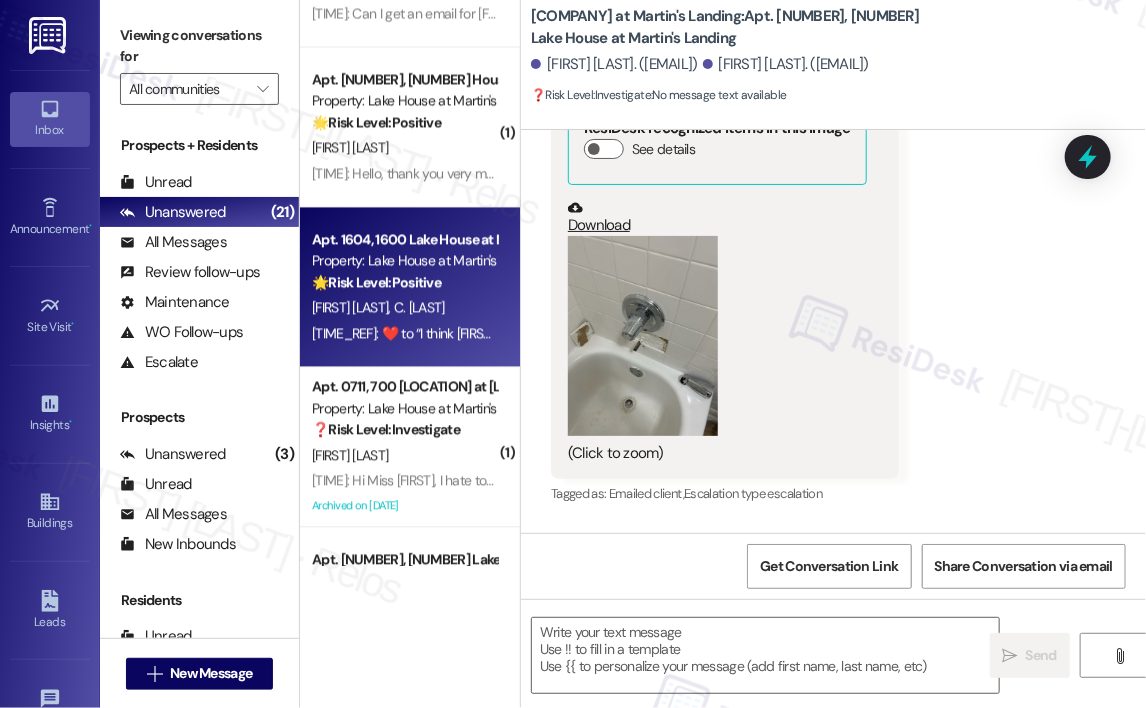 type on "Fetching suggested responses. Please feel free to read through the conversation in the meantime." 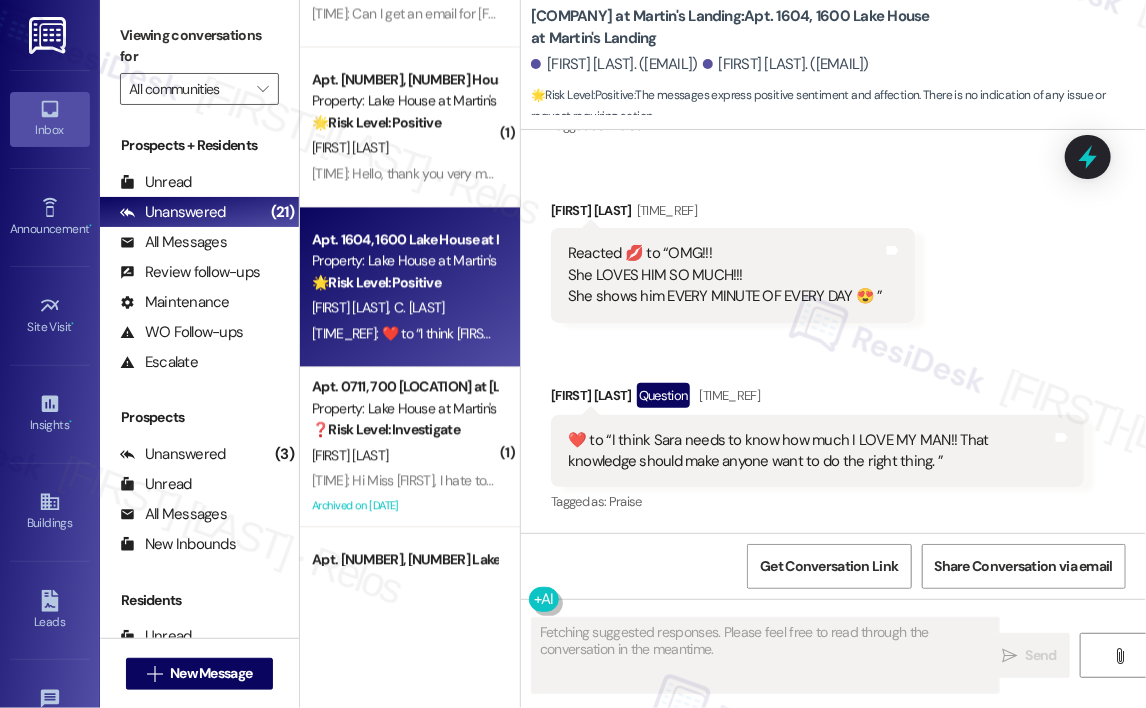 scroll, scrollTop: 3360, scrollLeft: 0, axis: vertical 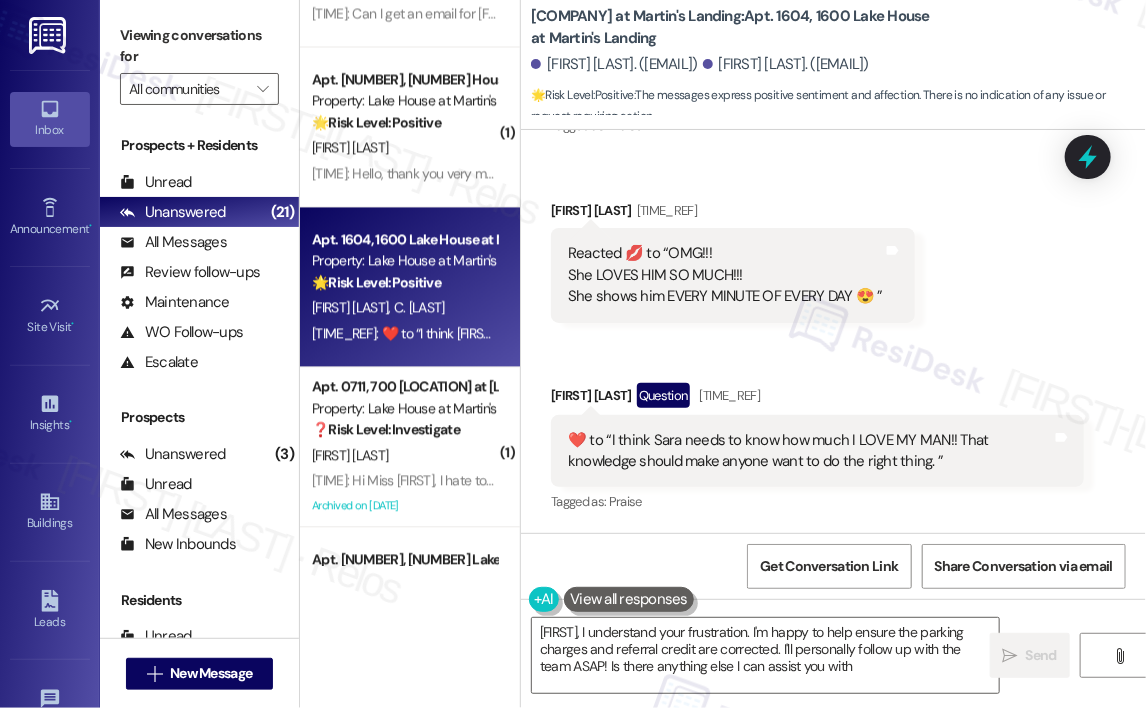 type on "[FIRST_NAME], I understand your frustration. I'm happy to help ensure the parking charges and referral credit are corrected. I'll personally follow up with the team ASAP! Is there anything else I can assist you with?" 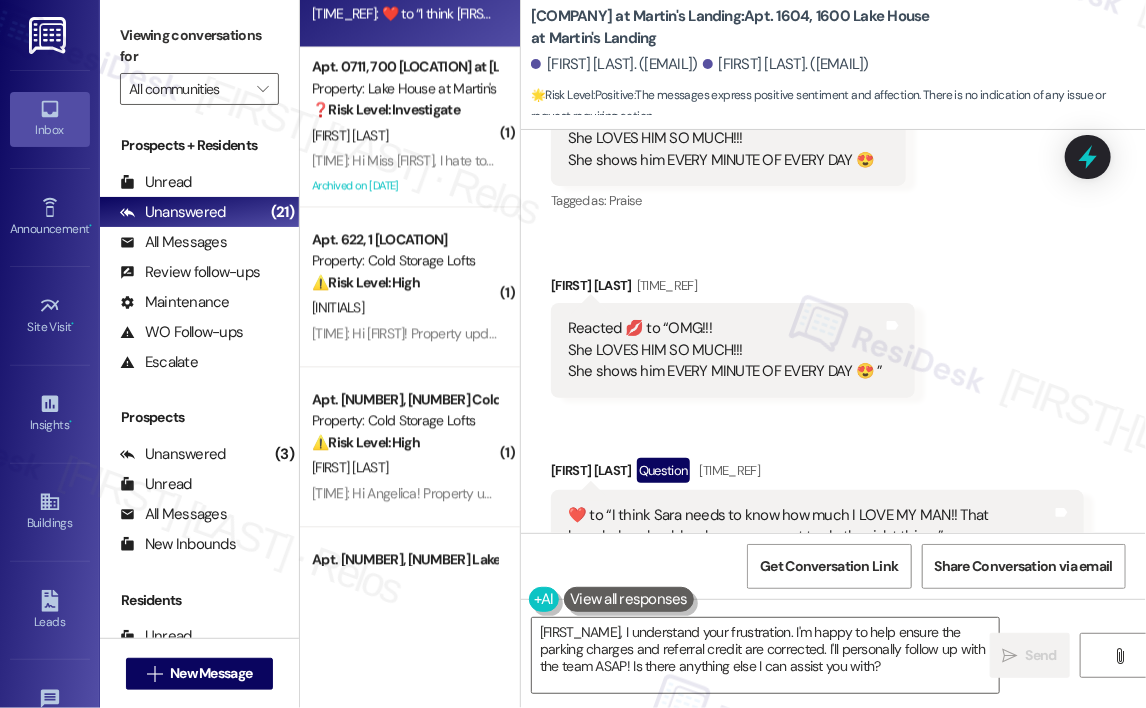 scroll, scrollTop: 3360, scrollLeft: 0, axis: vertical 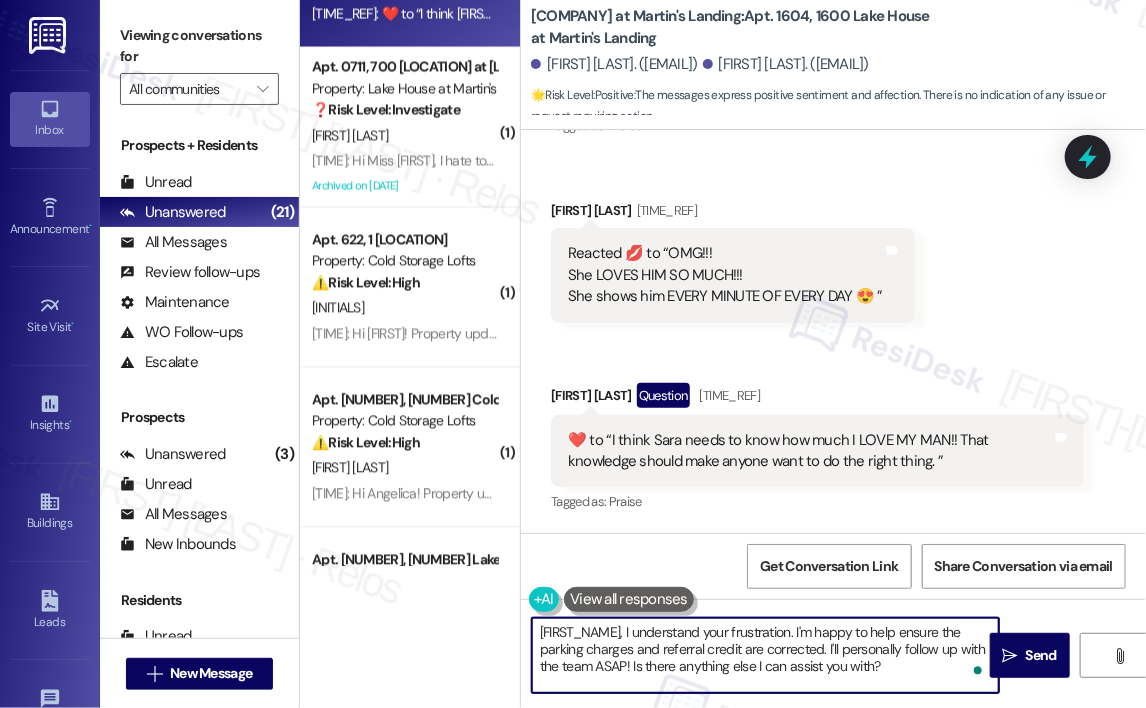 drag, startPoint x: 908, startPoint y: 667, endPoint x: 540, endPoint y: 570, distance: 380.5693 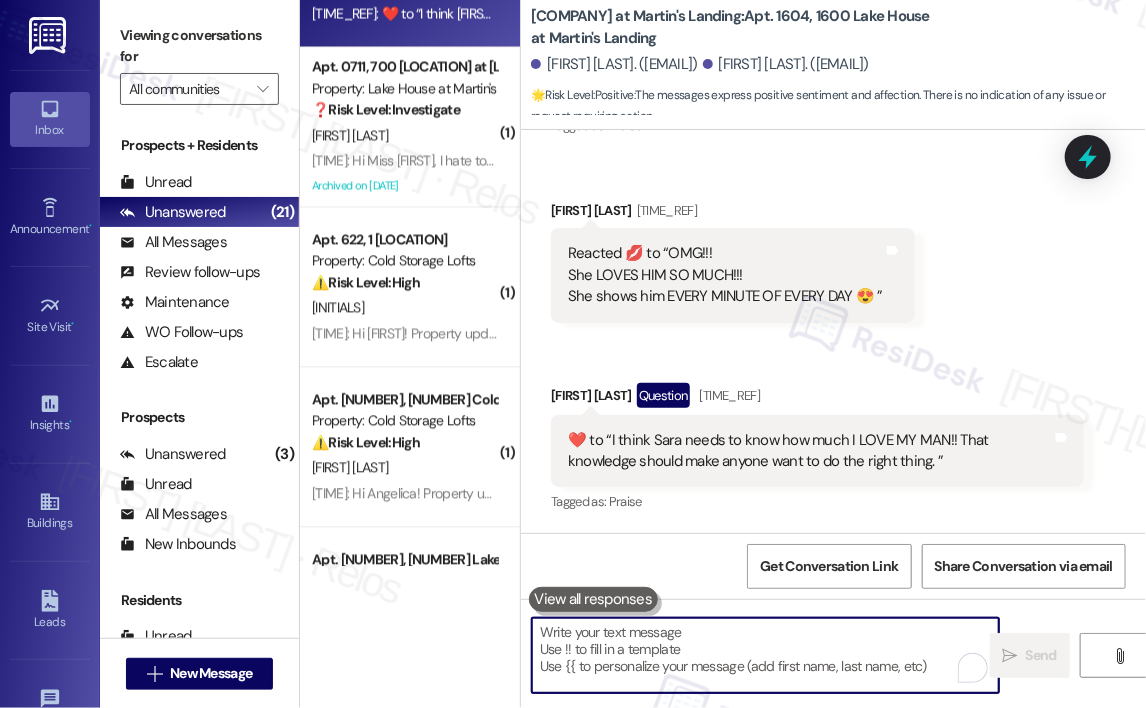 click at bounding box center [765, 655] 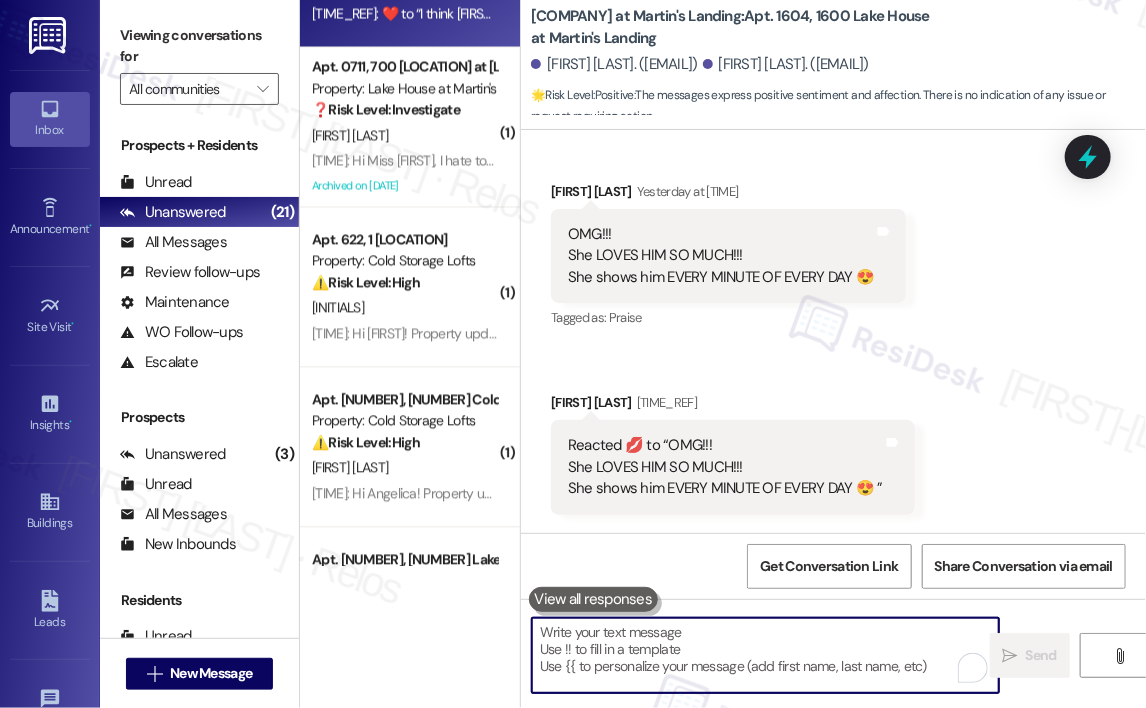 scroll, scrollTop: 3160, scrollLeft: 0, axis: vertical 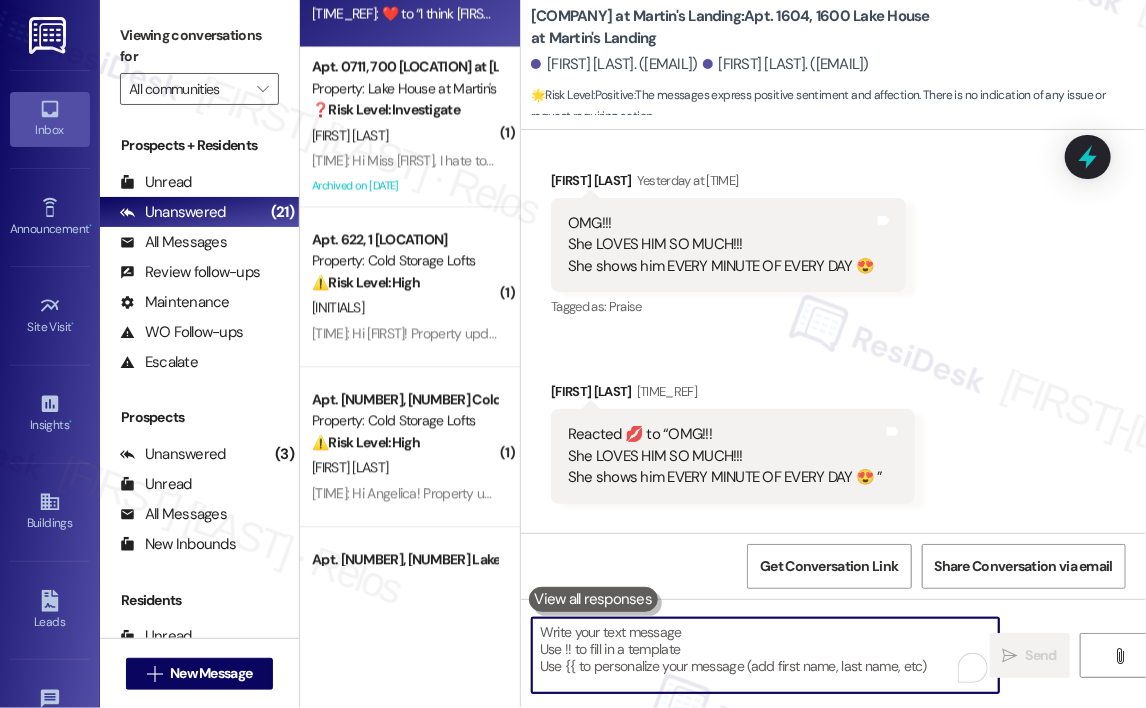 click at bounding box center [765, 655] 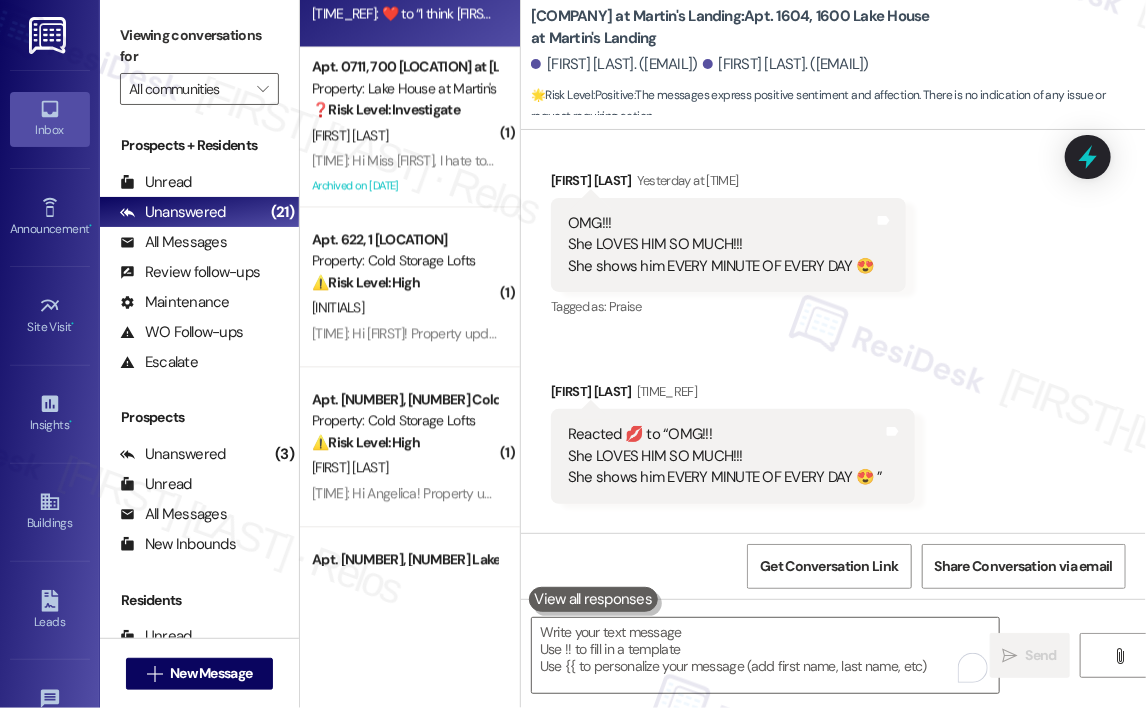 click on "Received via SMS [FIRST] [LAST] Yesterday at [TIME] 😆 Tags and notes Received via SMS [FIRST] [LAST] Yesterday at [TIME] Laughed at “😆” Tags and notes Tagged as:   Praise Click to highlight conversations about Praise Received via SMS [TIME] [FIRST] [LAST] Question Yesterday at [TIME] I think [FIRST] needs to know how much I LOVE MY MAN!!  That knowledge should make anyone want to do the right thing.  Tags and notes Tagged as:   Praise Click to highlight conversations about Praise Received via SMS [FIRST] [LAST] Yesterday at [TIME] OMG!!!
She LOVES HIM SO MUCH!!!
She shows him EVERY MINUTE OF EVERY DAY 😍  Tags and notes Tagged as:   Praise Click to highlight conversations about Praise Received via SMS [FIRST] [LAST] Yesterday at [TIME] Reacted 💋 to “OMG!!!
She LOVES HIM SO MUCH!!!
She shows him EVERY MINUTE OF EVERY DAY 😍 ” Tags and notes Received via SMS [FIRST] [LAST] Question Yesterday at [TIME] Tags and notes Tagged as:   Praise" at bounding box center (833, 184) 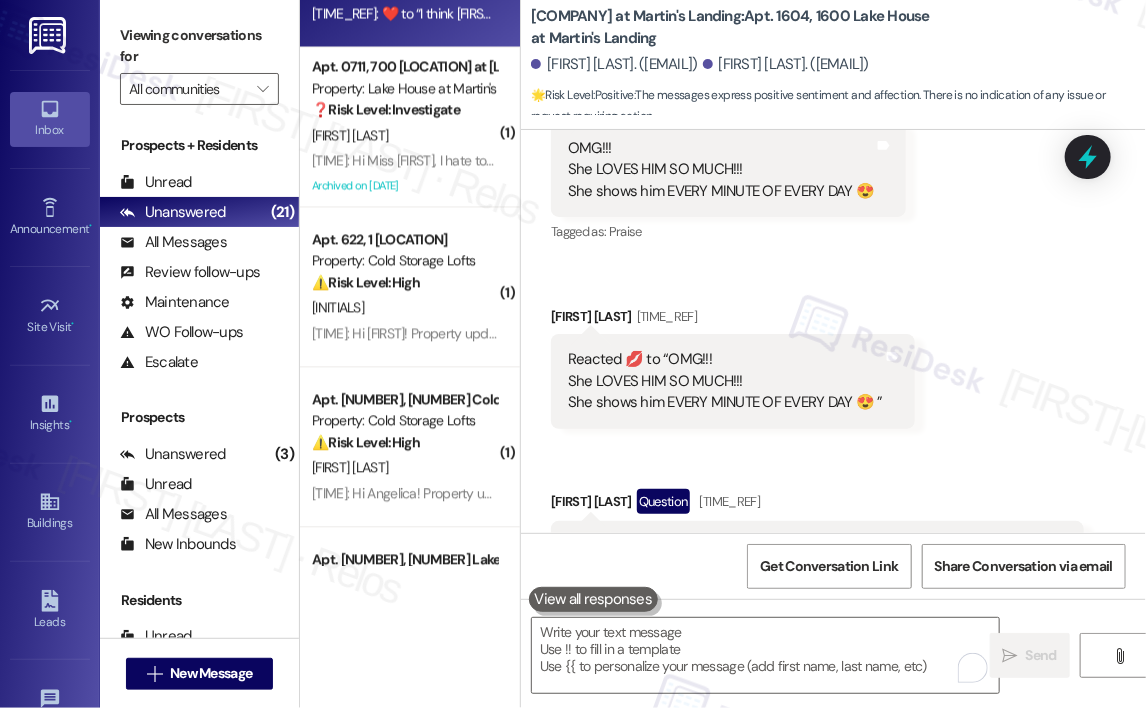 scroll, scrollTop: 3060, scrollLeft: 0, axis: vertical 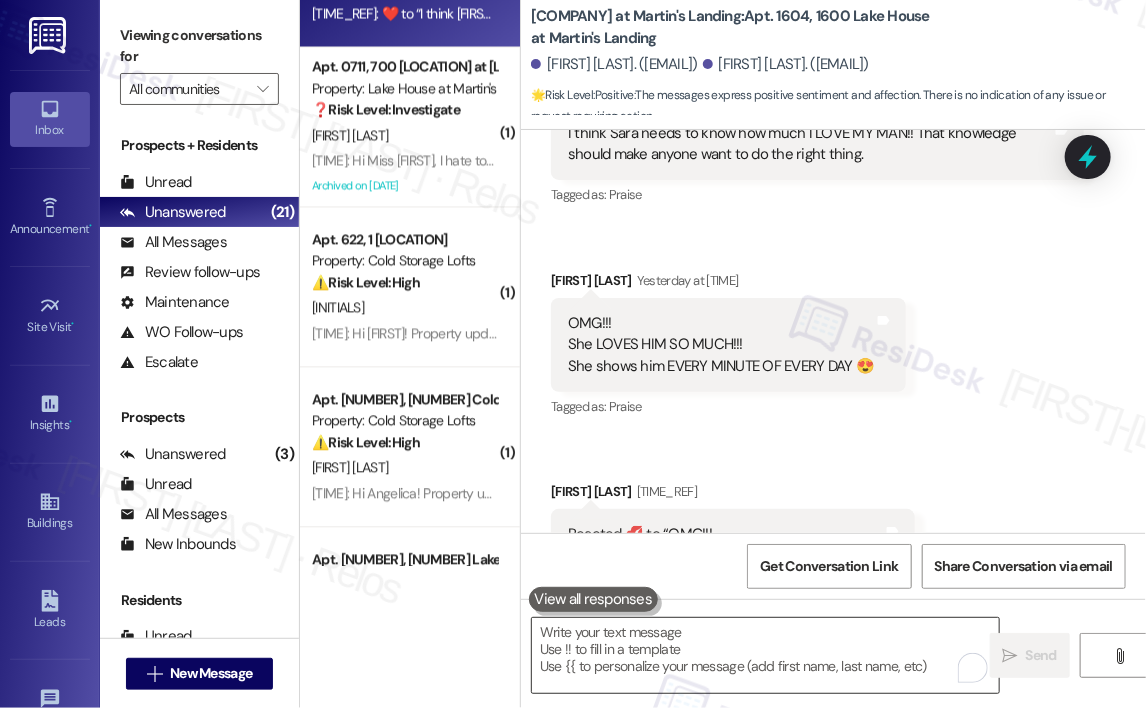 click at bounding box center (765, 655) 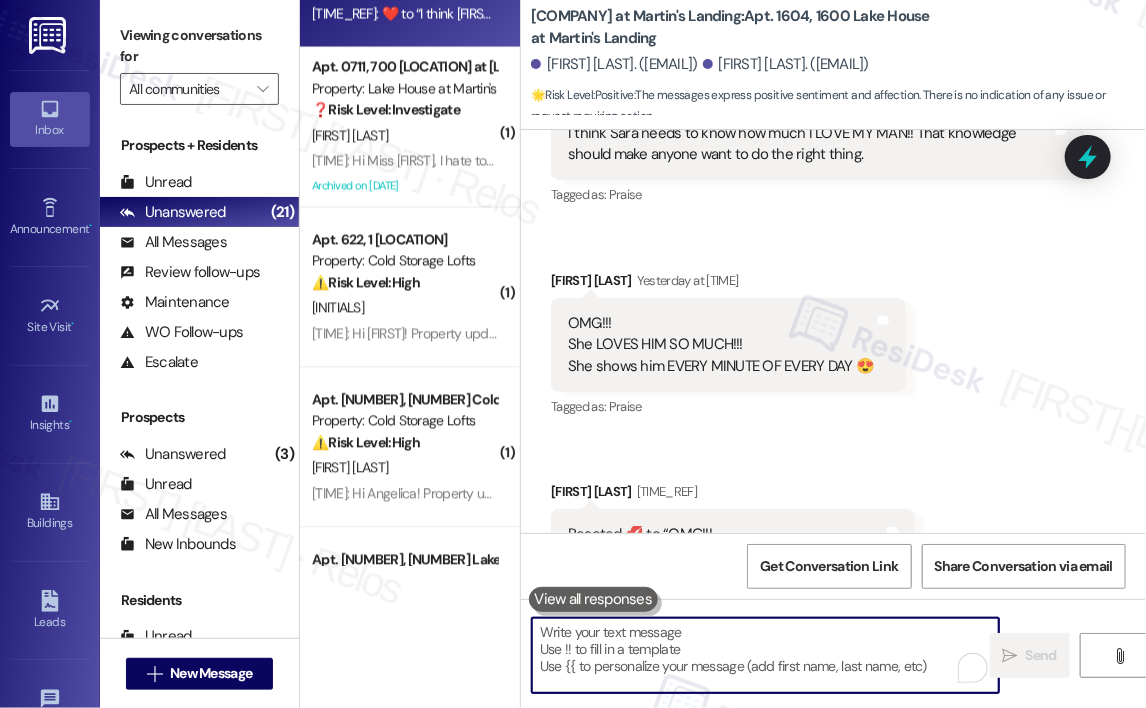 click at bounding box center [765, 655] 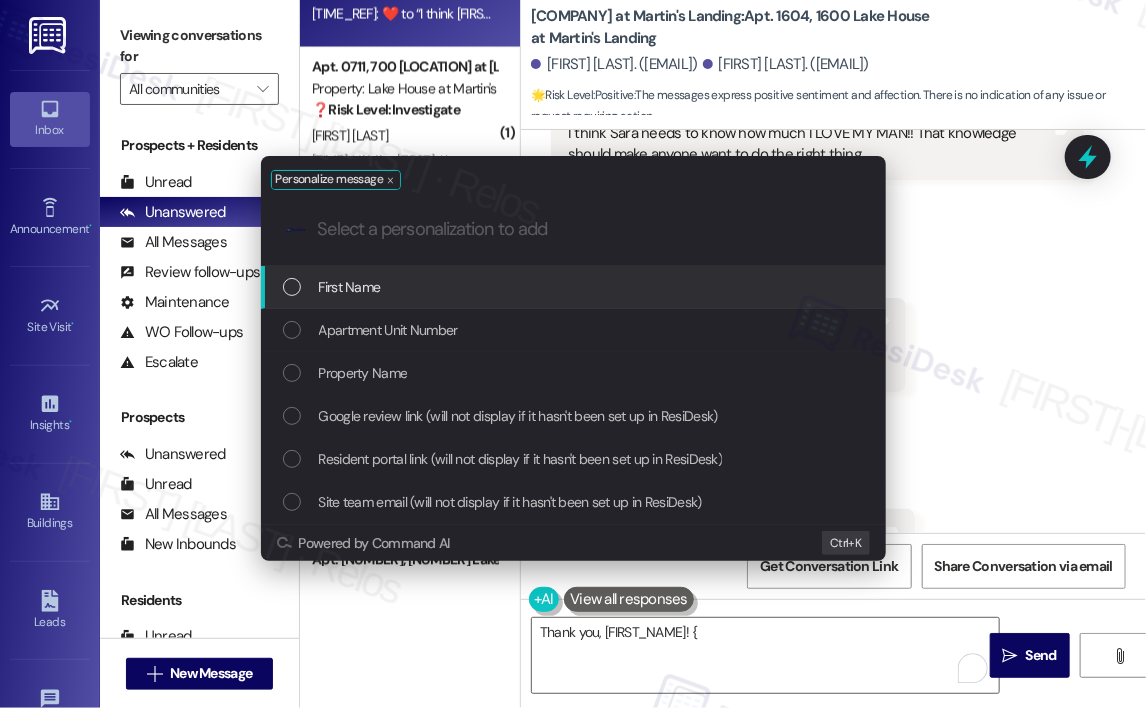 click on "First Name" at bounding box center (350, 287) 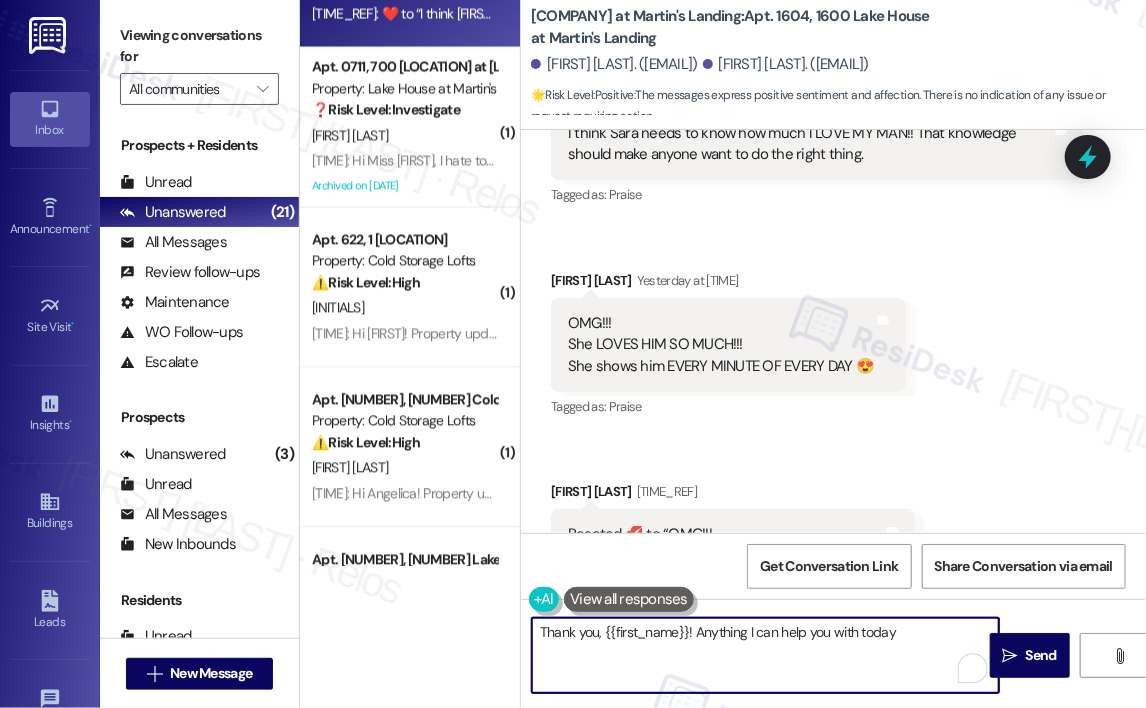 type on "Thank you, {{first_name}}! Anything I can help you with today?" 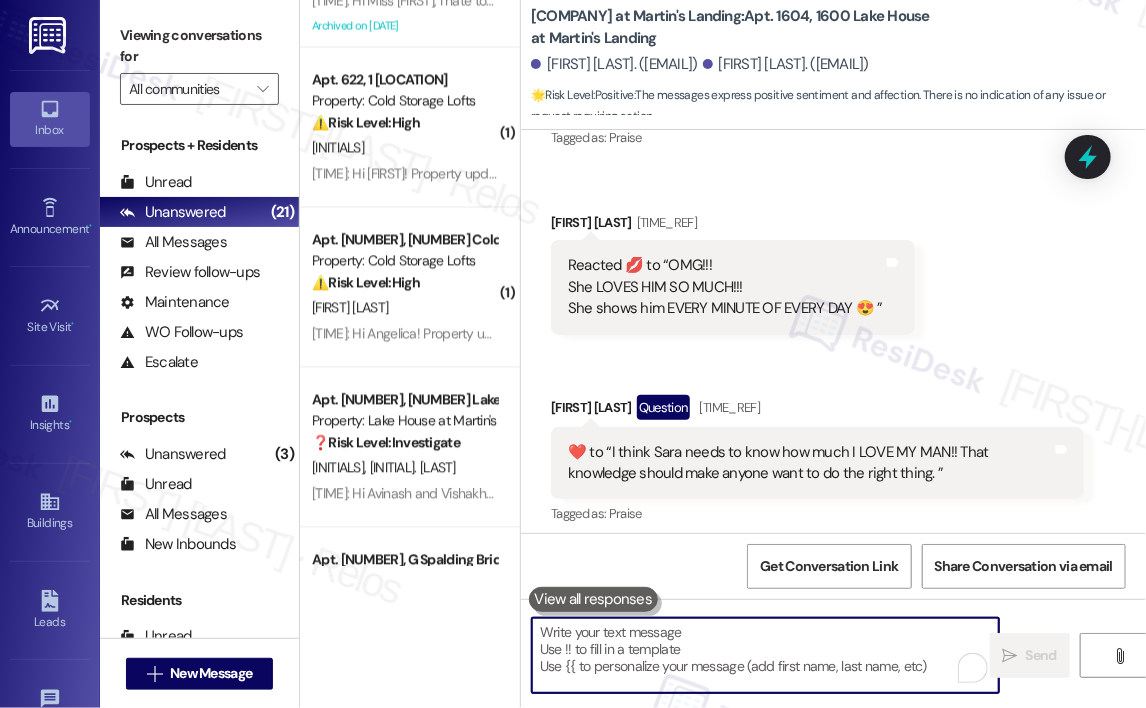 scroll, scrollTop: 3360, scrollLeft: 0, axis: vertical 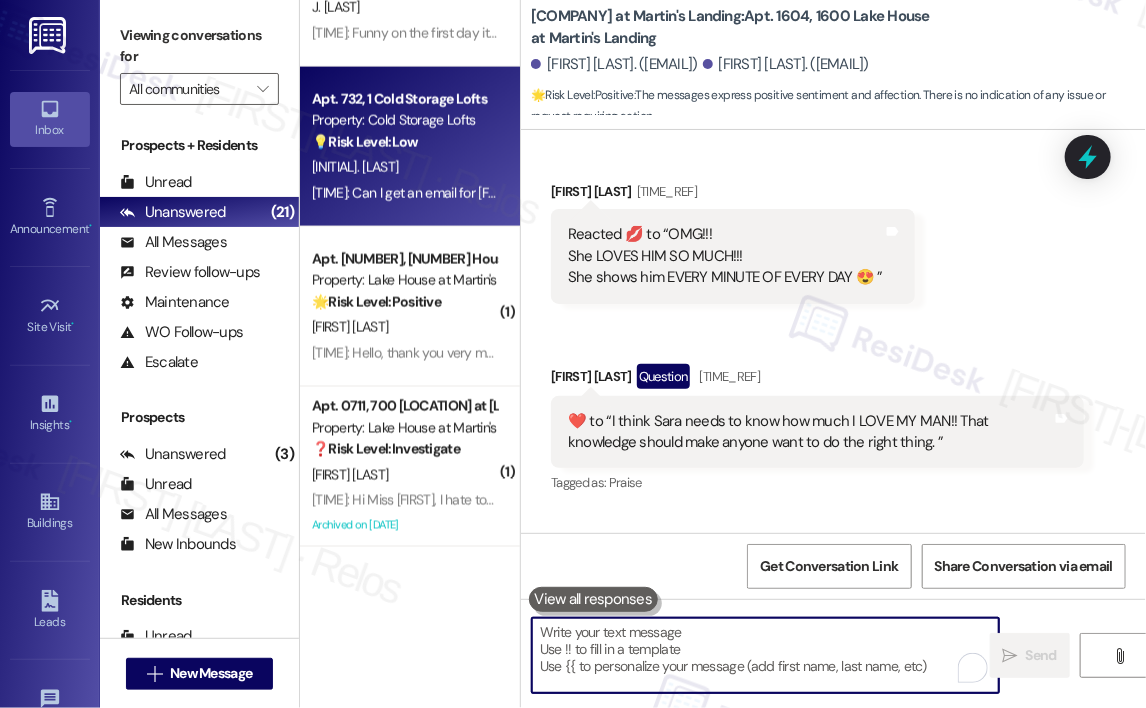 type 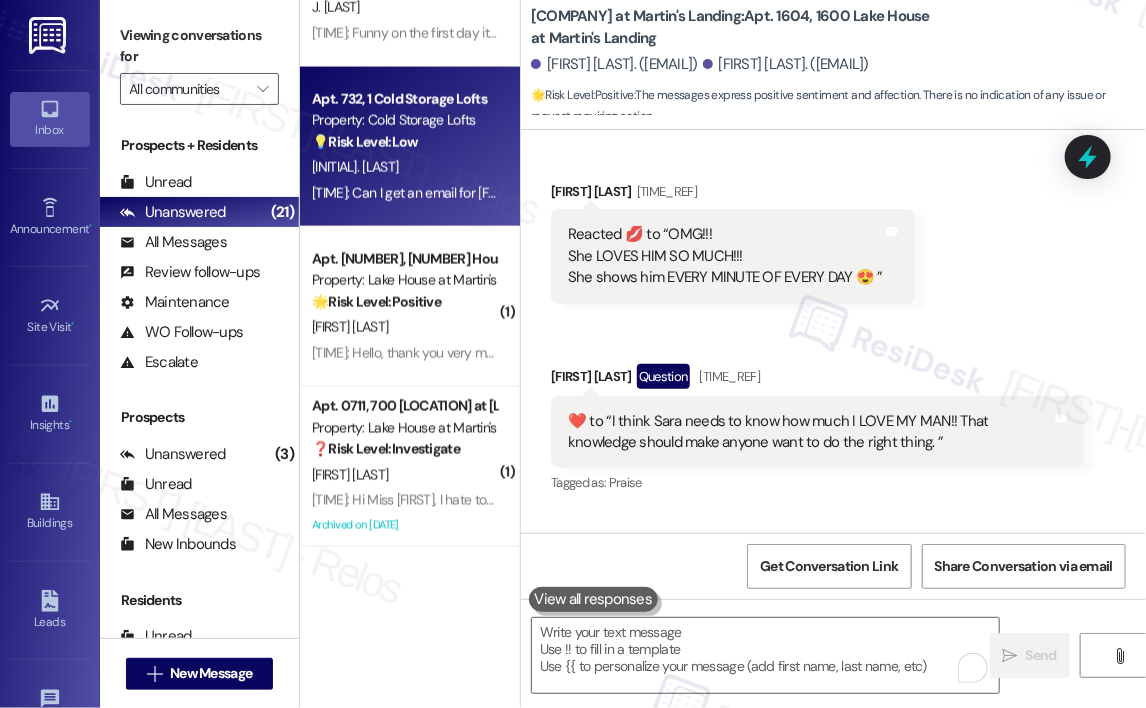 click on "[TIME]: Can I get an email for Jennifer [TIME]: Can I get an email for Jennifer" at bounding box center (435, 193) 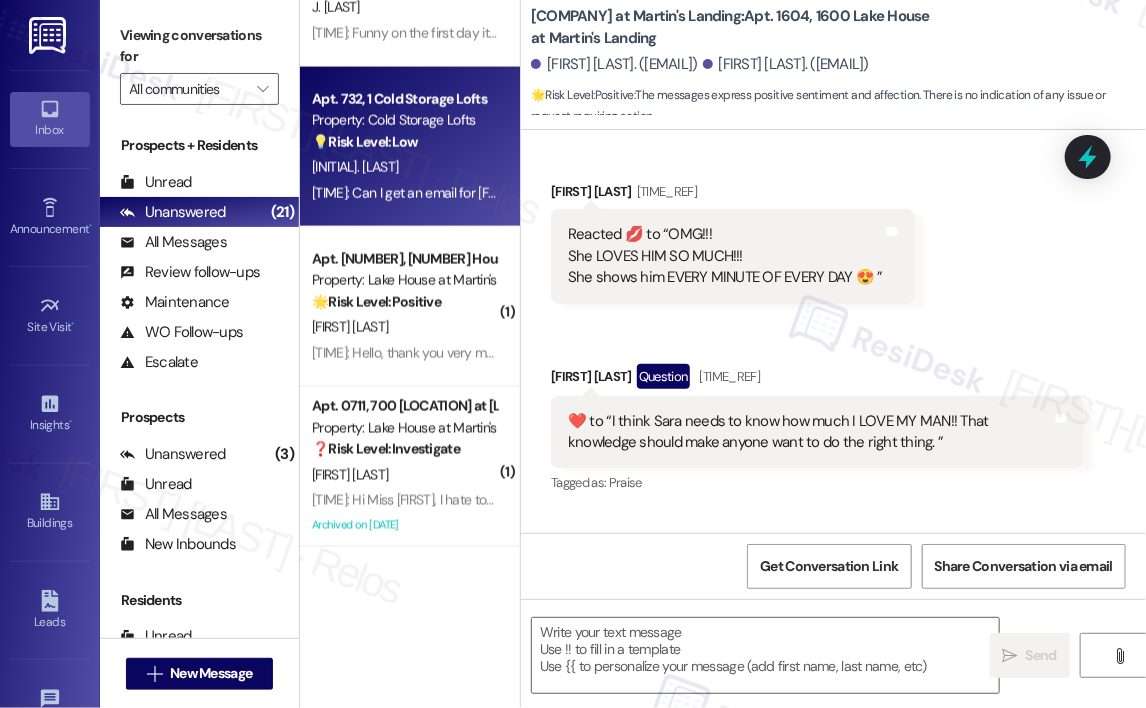 type on "Fetching suggested responses. Please feel free to read through the conversation in the meantime." 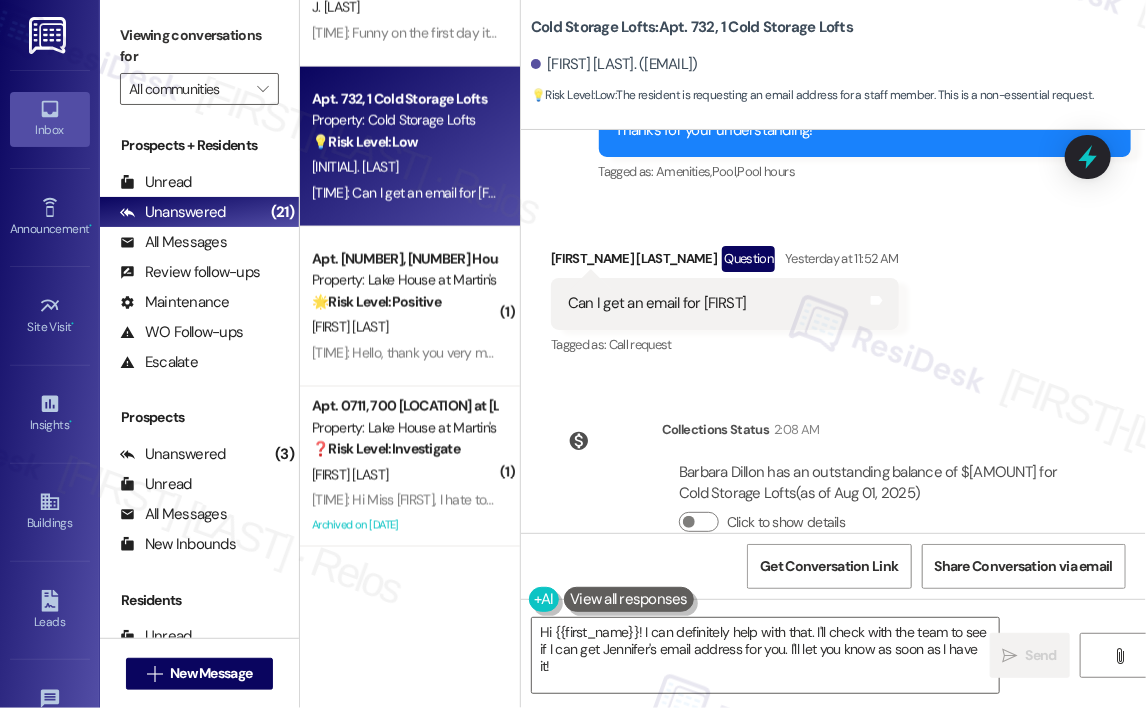 scroll, scrollTop: 16216, scrollLeft: 0, axis: vertical 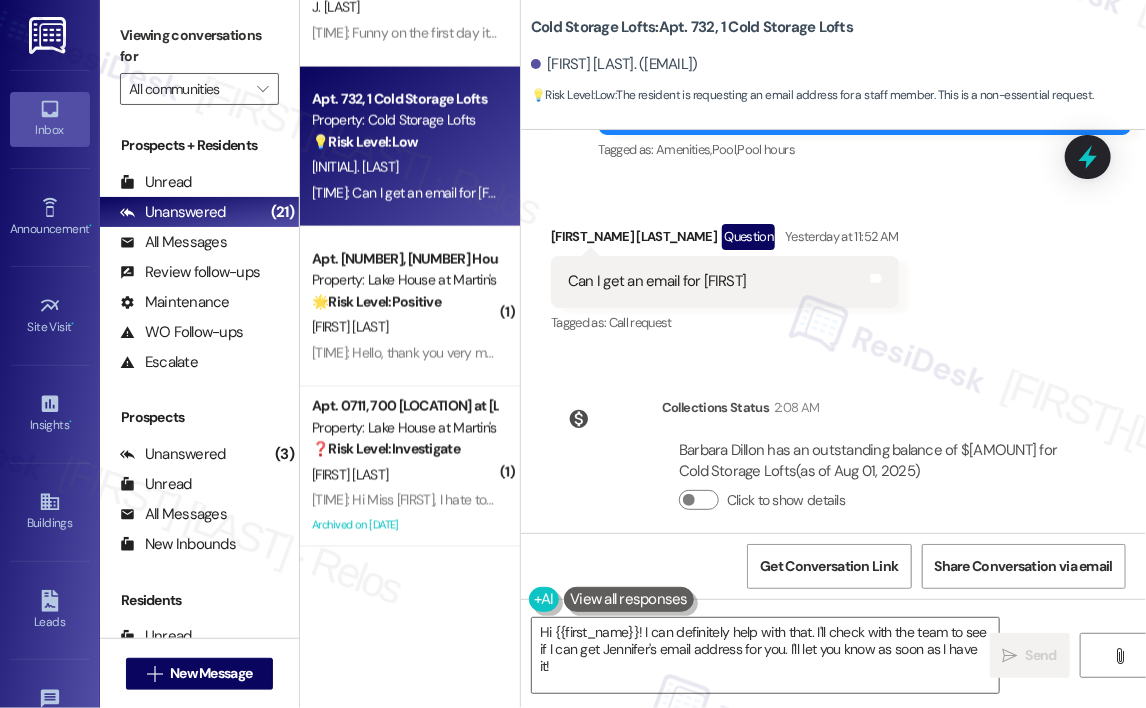 click on "Can I get an email for [FIRST]" at bounding box center (657, 281) 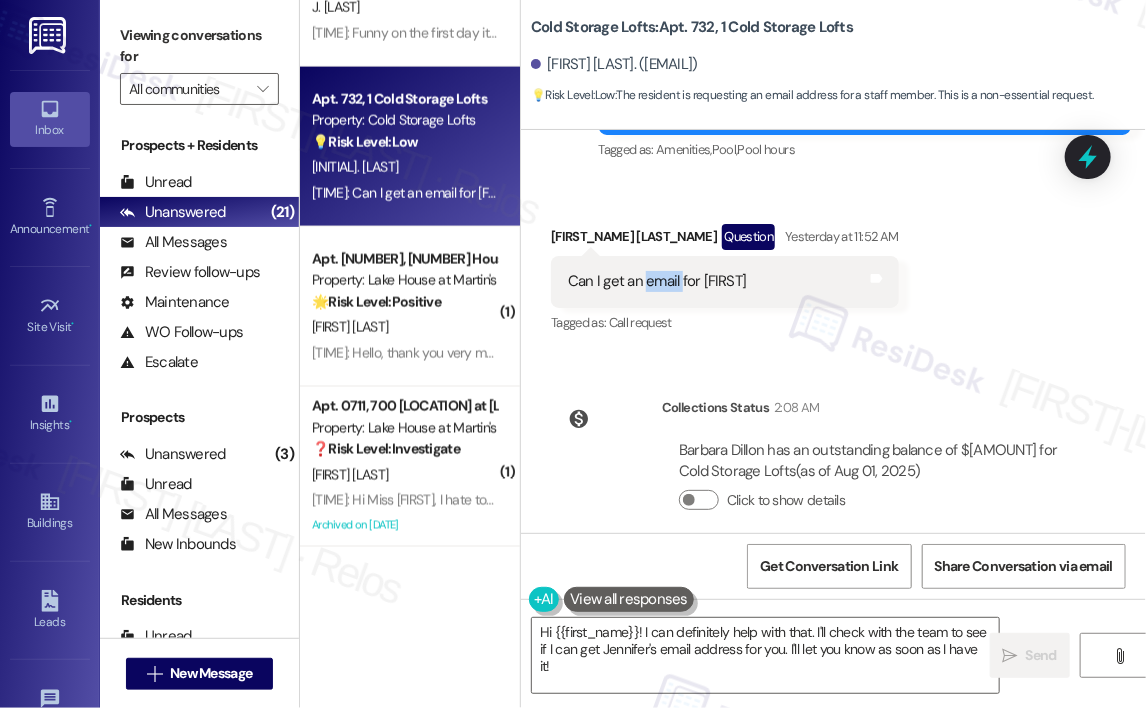 click on "Can I get an email for [FIRST]" at bounding box center [657, 281] 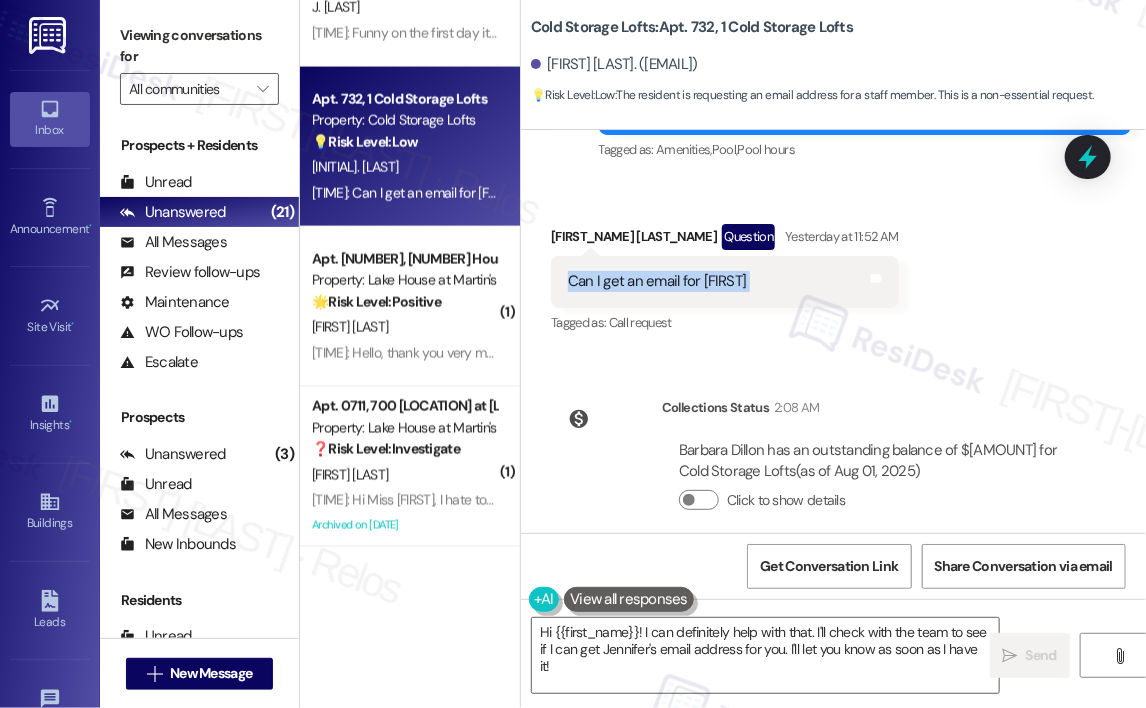 click on "Can I get an email for [FIRST]" at bounding box center (657, 281) 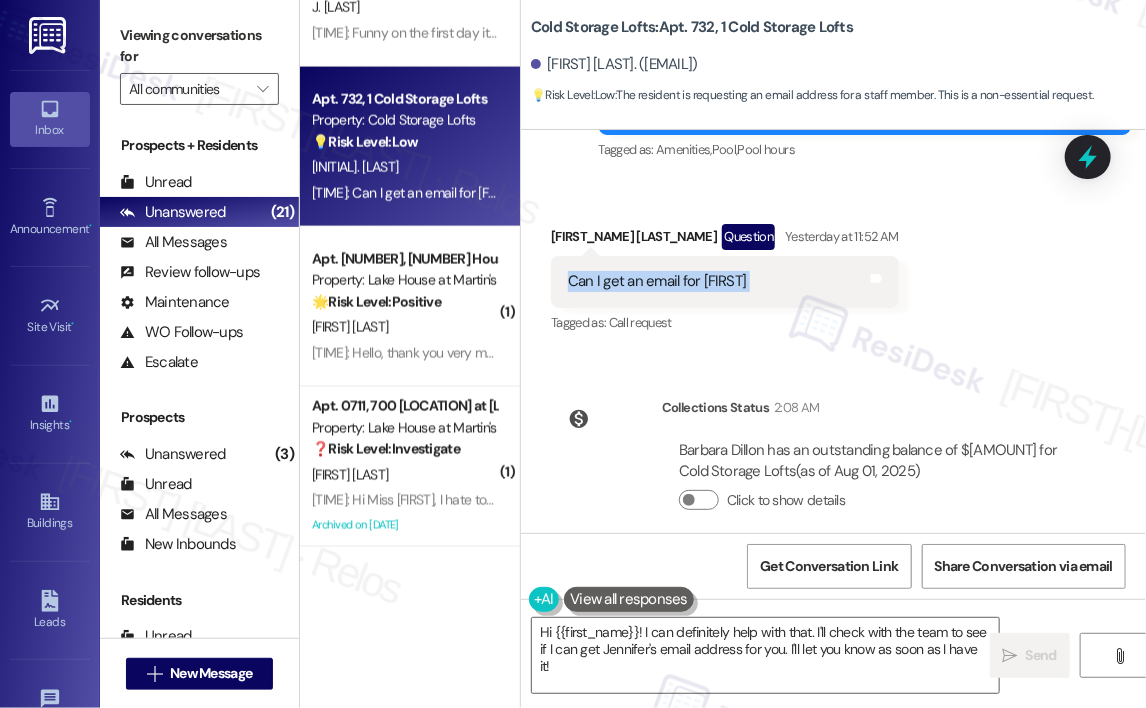 copy on "Can I get an email for [FIRST] Tags and notes" 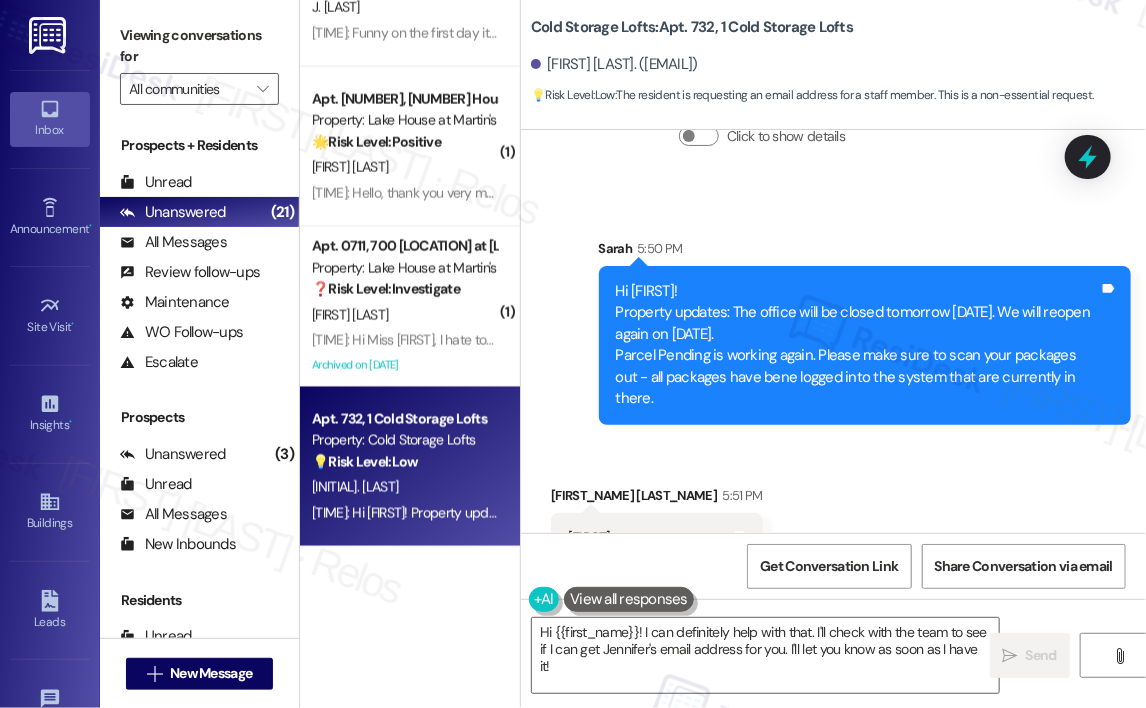 scroll, scrollTop: 16580, scrollLeft: 0, axis: vertical 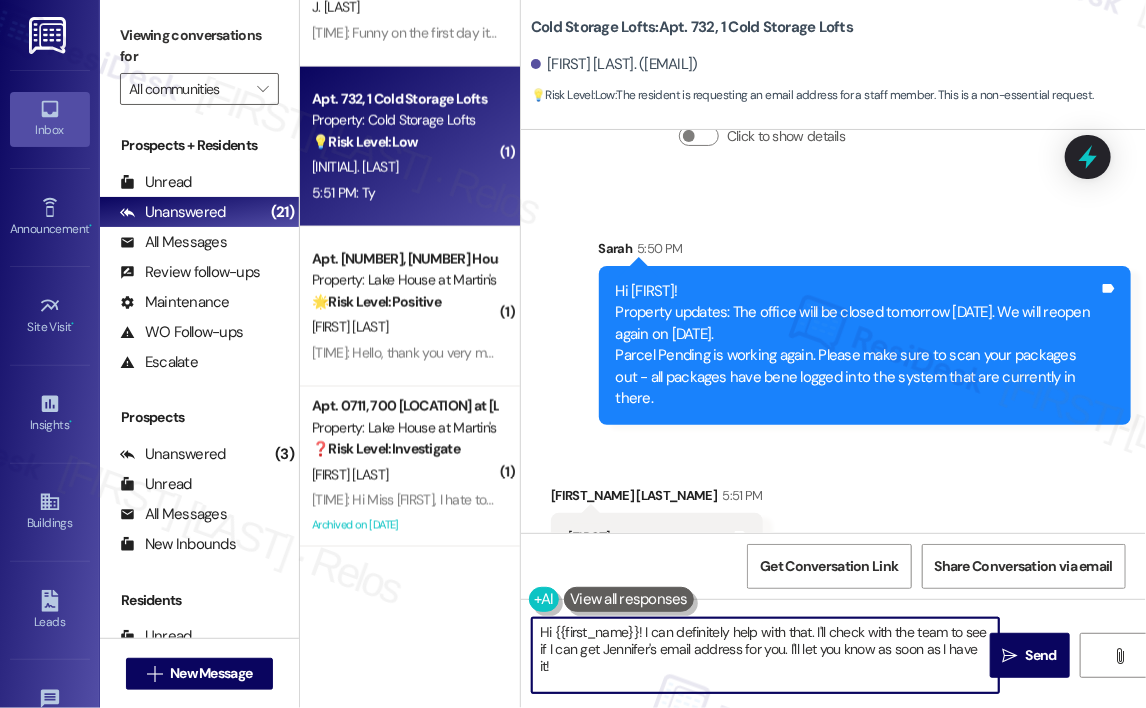 click on "Hi {{first_name}}! I can definitely help with that. I'll check with the team to see if I can get Jennifer's email address for you. I'll let you know as soon as I have it!" at bounding box center (765, 655) 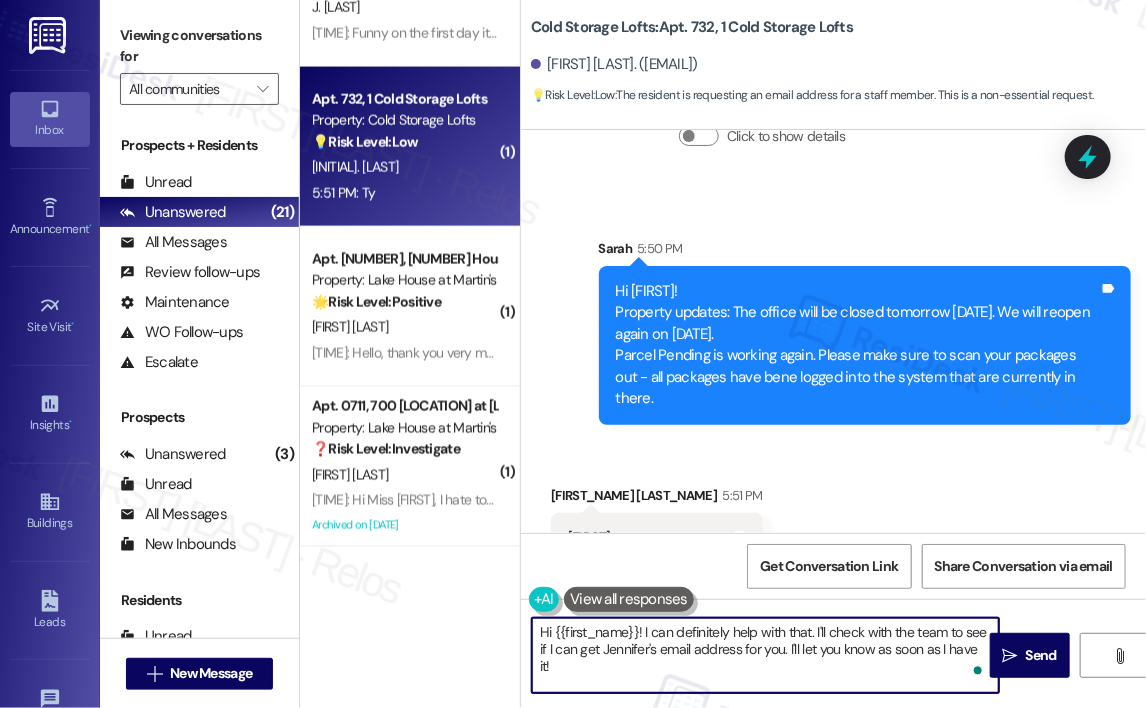 paste on "I’d be happy to help—could you let me know what you need to get in touch with [FIRST_NAME] about so I can point you in the right direction?" 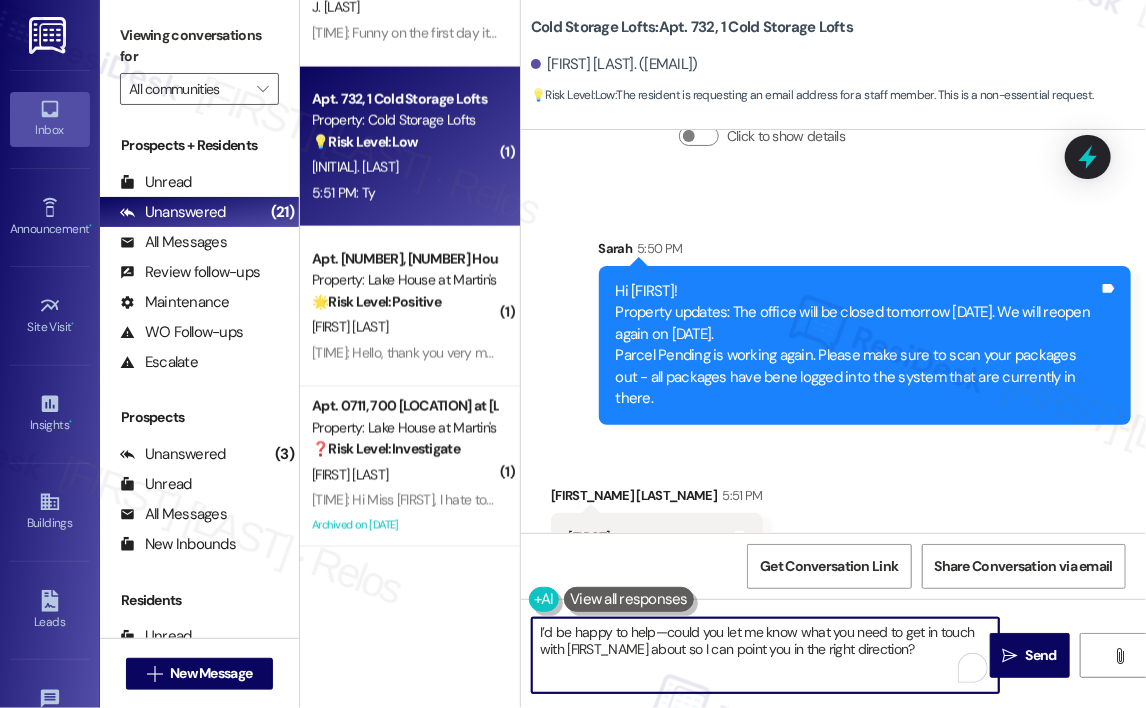 click on "I’d be happy to help—could you let me know what you need to get in touch with [FIRST_NAME] about so I can point you in the right direction?" at bounding box center [765, 655] 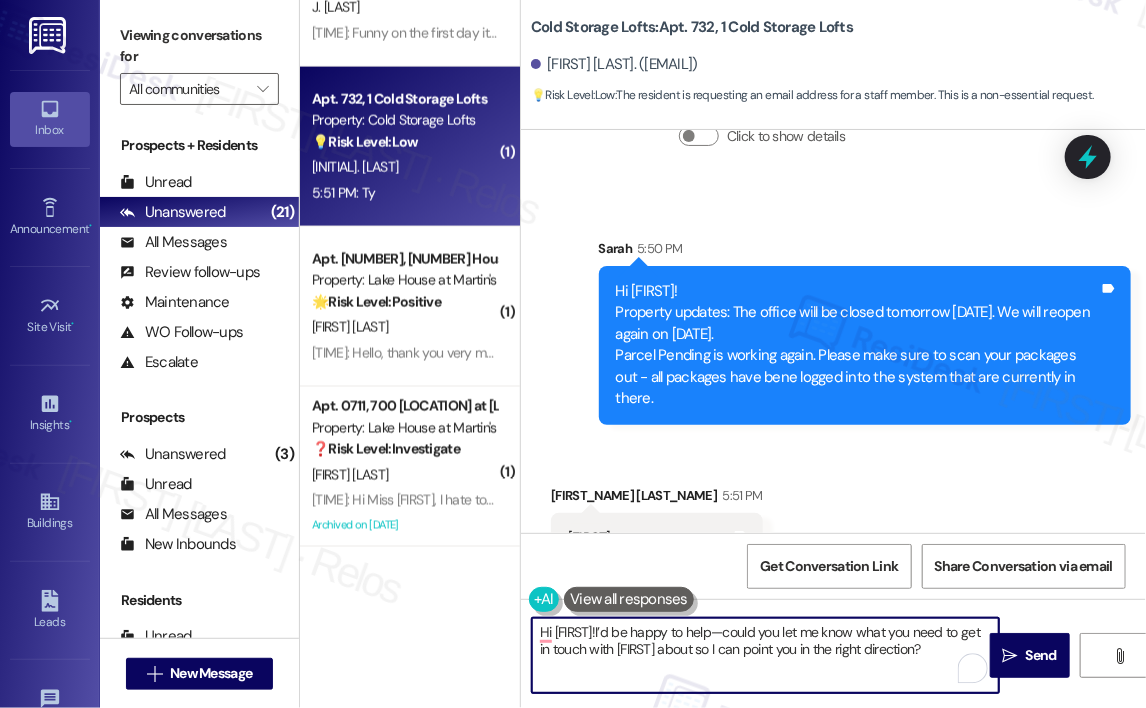 type on "Hi [FIRST]! I’d be happy to help—could you let me know what you need to get in touch with [PERSON_NAME] about so I can point you in the right direction?" 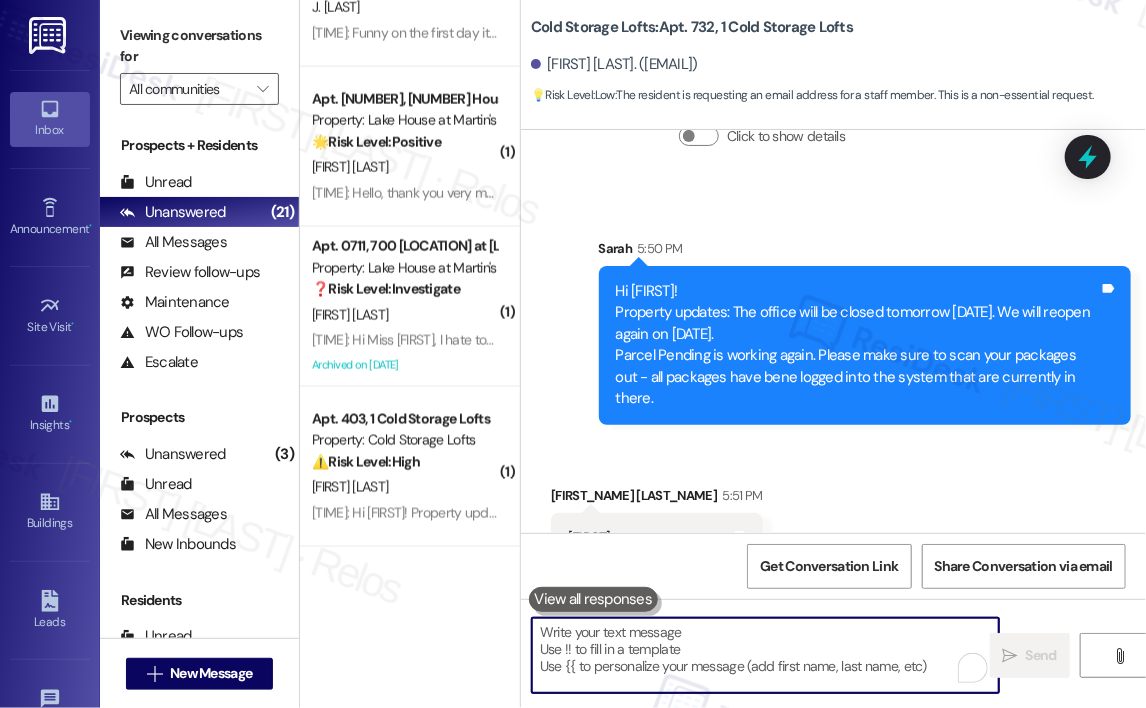 type 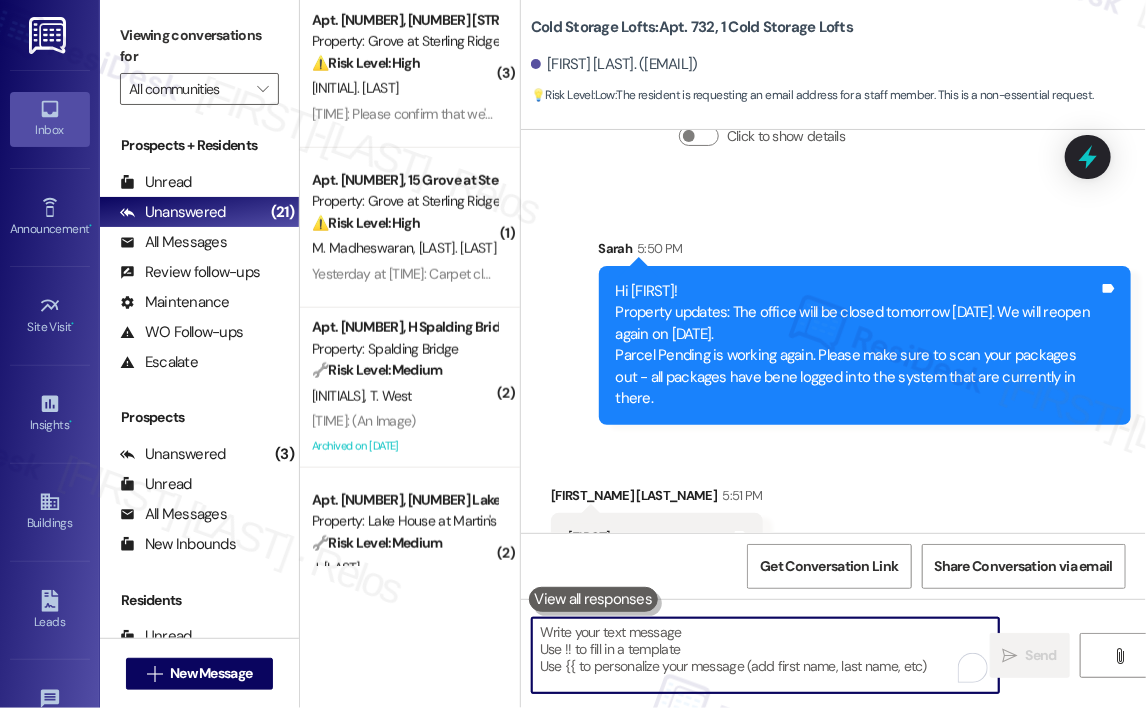 scroll, scrollTop: 653, scrollLeft: 0, axis: vertical 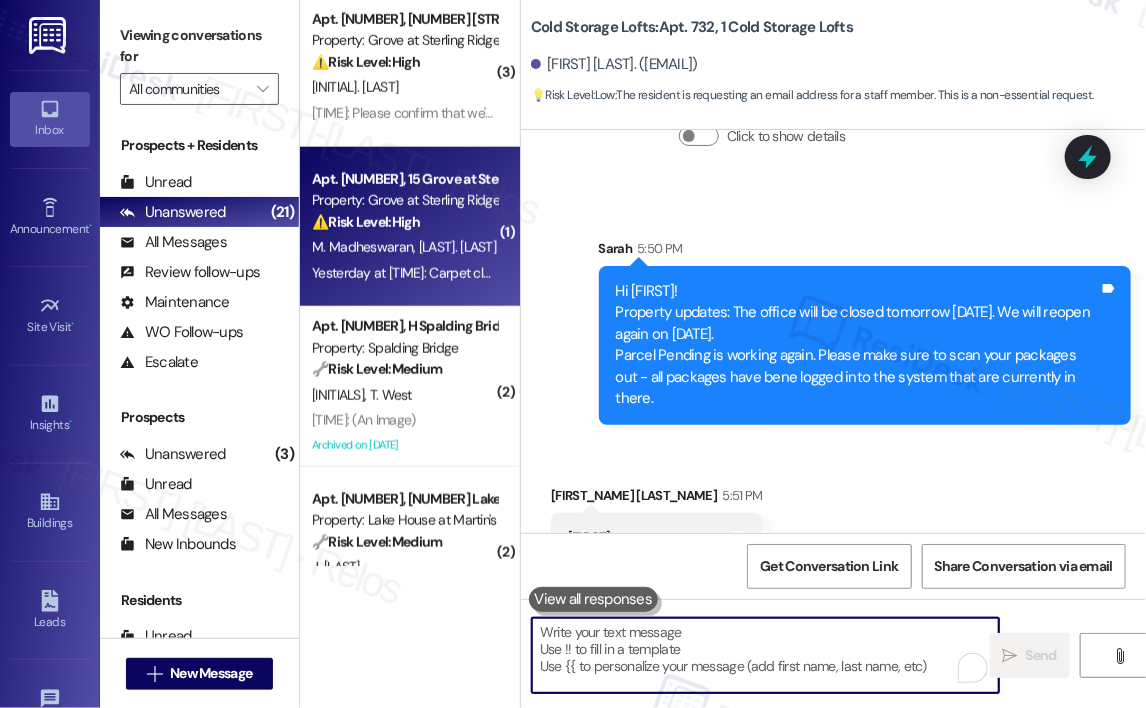 click on "Yesterday at [TIME]: Carpet cleaner is not functional now. Water flow is very less. Please try to fix this asap Yesterday at [TIME]: Carpet cleaner is not functional now. Water flow is very less. Please try to fix this asap" at bounding box center [404, 273] 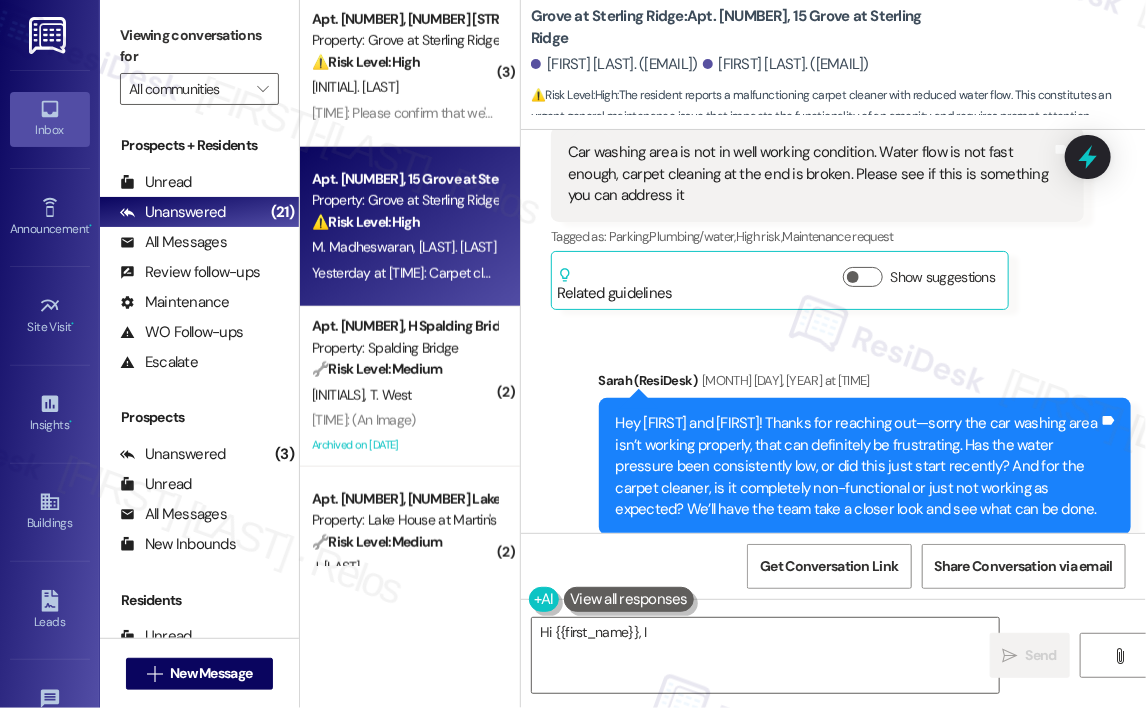 scroll, scrollTop: 2337, scrollLeft: 0, axis: vertical 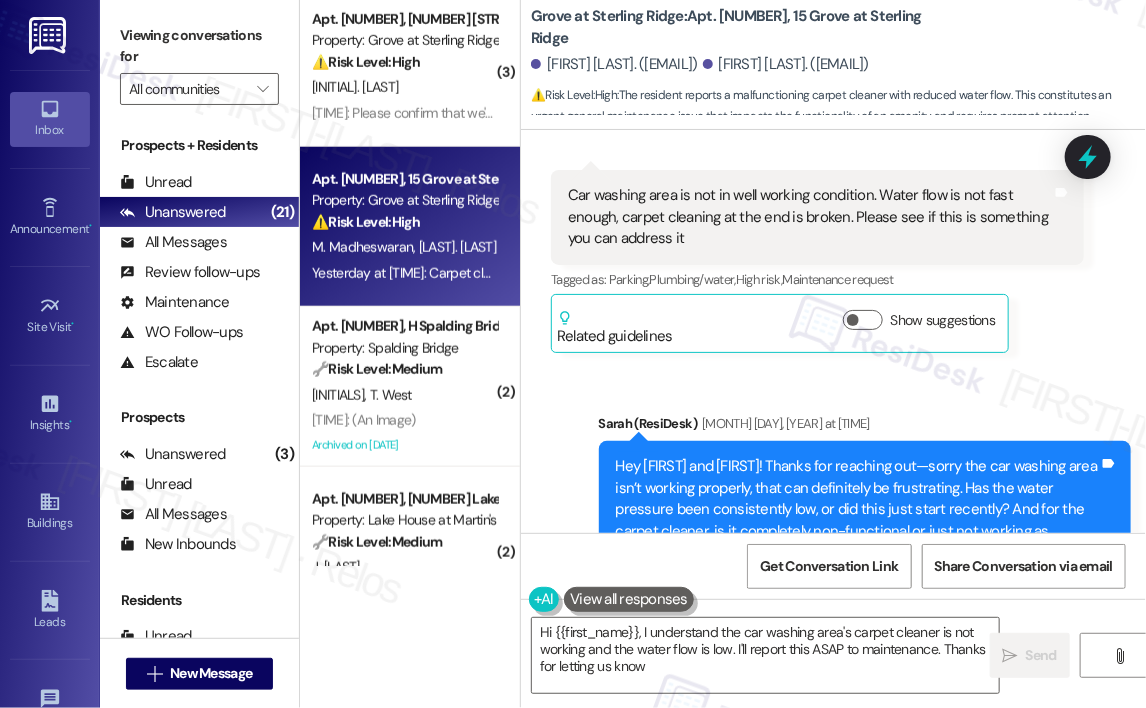 type on "Hi {{first_name}}, I understand the car washing area's carpet cleaner is not working and the water flow is low. I'll report this ASAP to maintenance. Thanks for letting us know!" 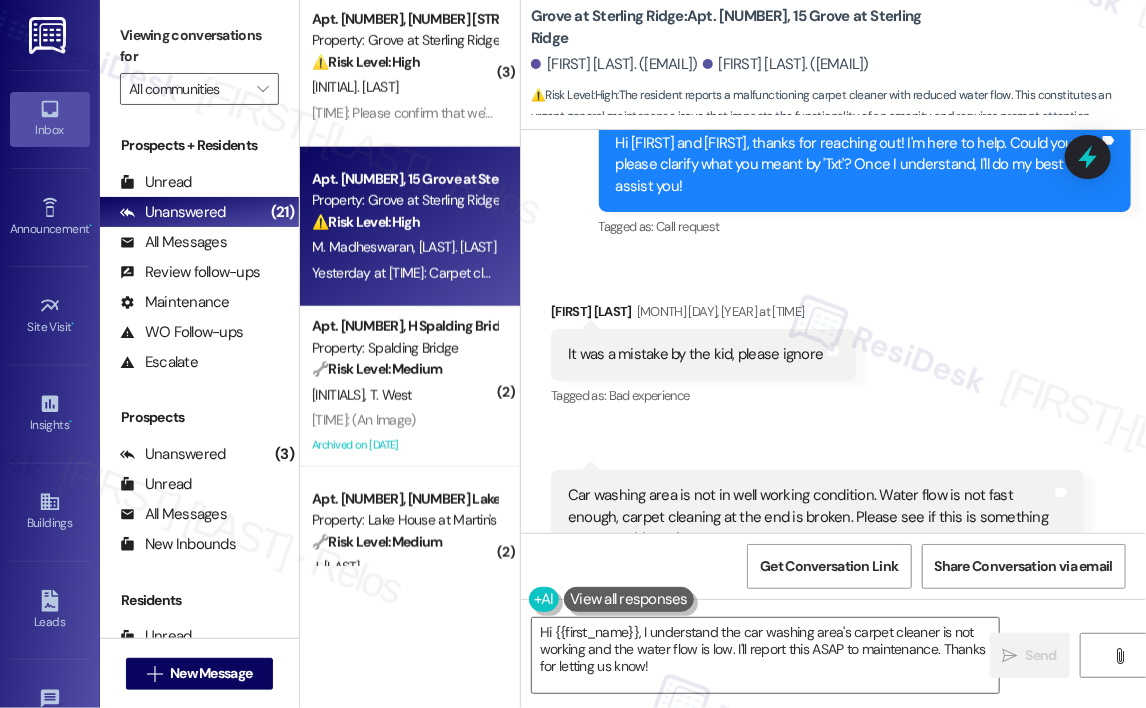 scroll, scrollTop: 2137, scrollLeft: 0, axis: vertical 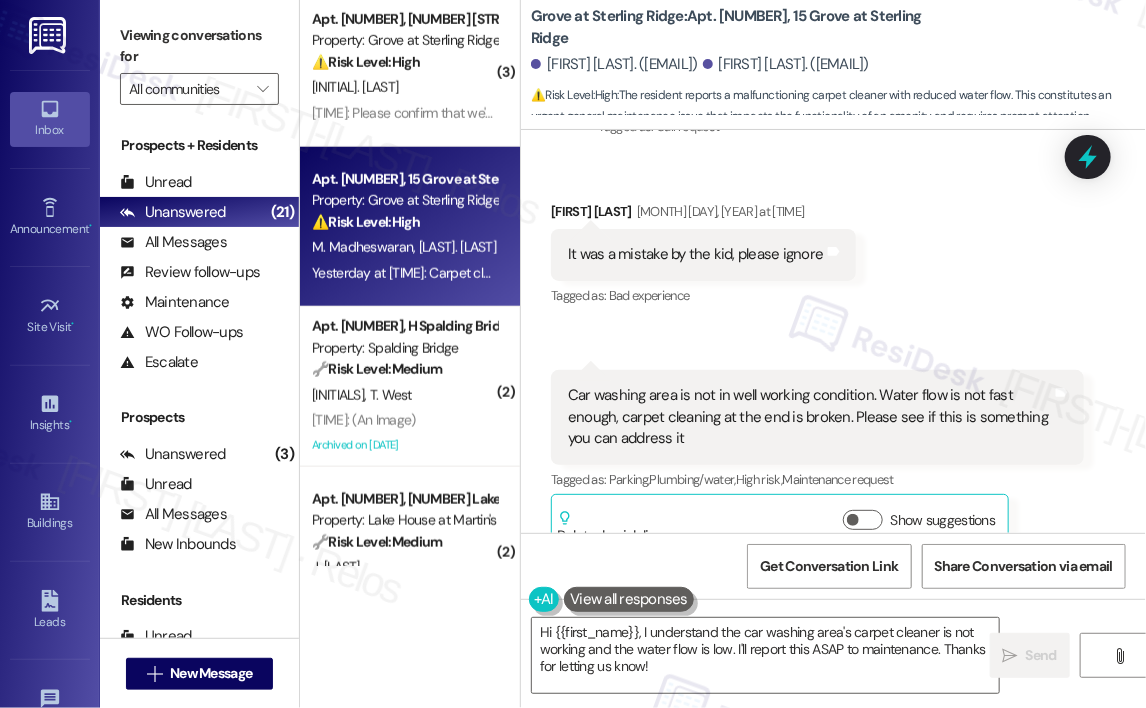 click on "Received via SMS [FIRST] [LAST] [DATE] at [TIME] It was a mistake by the kid, please ignore Tags and notes Tagged as: Bad experience Click to highlight conversations about Bad experience Received via SMS [TIME] [FIRST] [LAST] Question Neutral [DATE] at [TIME] Car washing area is not in well working condition. Water flow is not fast enough, carpet cleaning at the end is broken. Please see if this is something you can address it Tags and notes Tagged as: Parking , Click to highlight conversations about Parking Plumbing/water , Click to highlight conversations about Plumbing/water High risk , Click to highlight conversations about High risk Maintenance request Click to highlight conversations about Maintenance request Related guidelines Show suggestions" at bounding box center (833, 362) 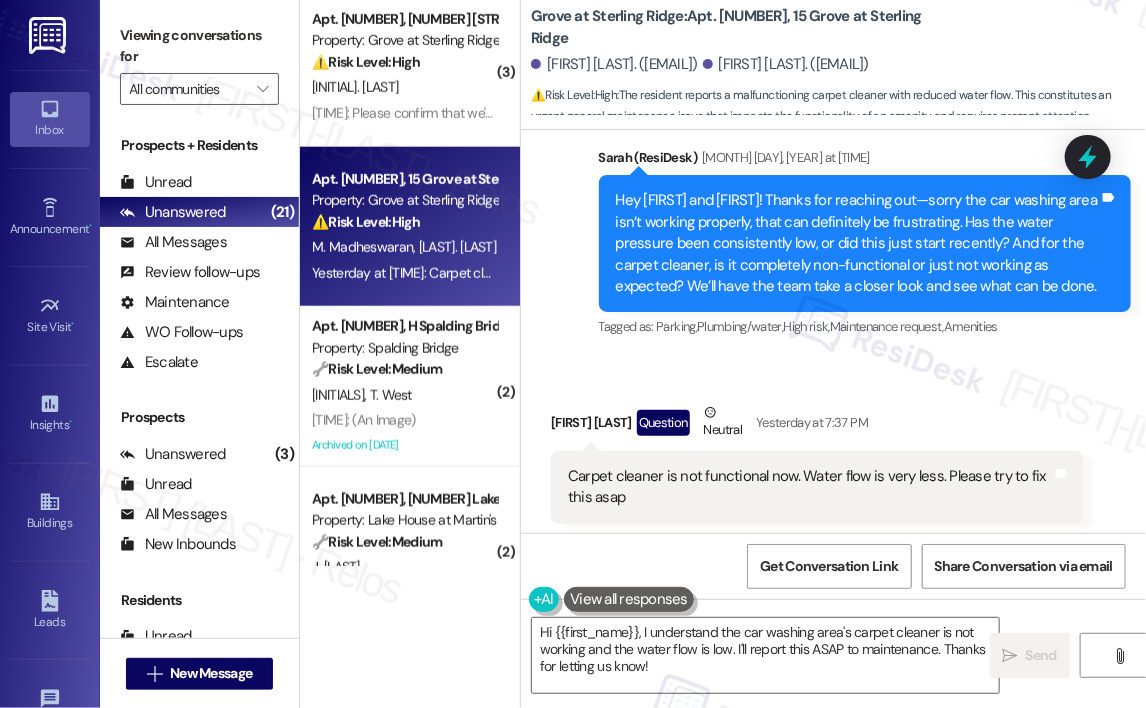 scroll, scrollTop: 2638, scrollLeft: 0, axis: vertical 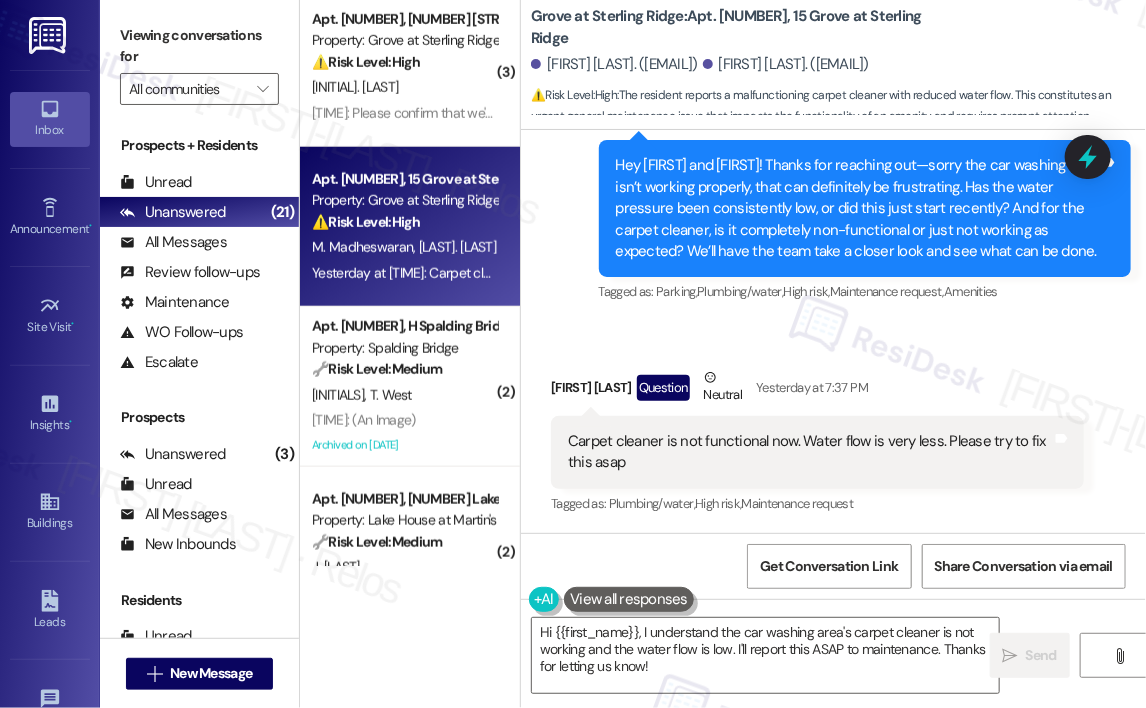click on "Received via SMS [FIRST] [FIRST] Question   Neutral Yesterday at [TIME] Carpet cleaner is not functional now. Water flow is very less. Please try to fix this asap Tags and notes Tagged as:   Plumbing/water ,  Click to highlight conversations about Plumbing/water High risk ,  Click to highlight conversations about High risk Maintenance request Click to highlight conversations about Maintenance request" at bounding box center (833, 427) 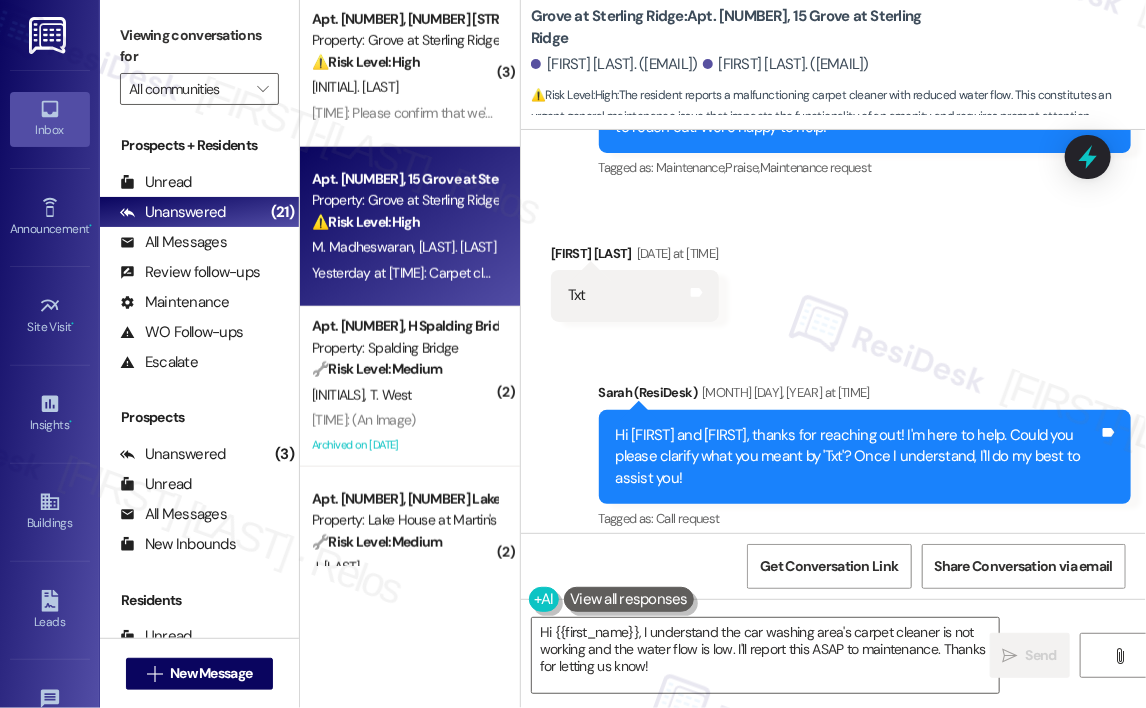 scroll, scrollTop: 1738, scrollLeft: 0, axis: vertical 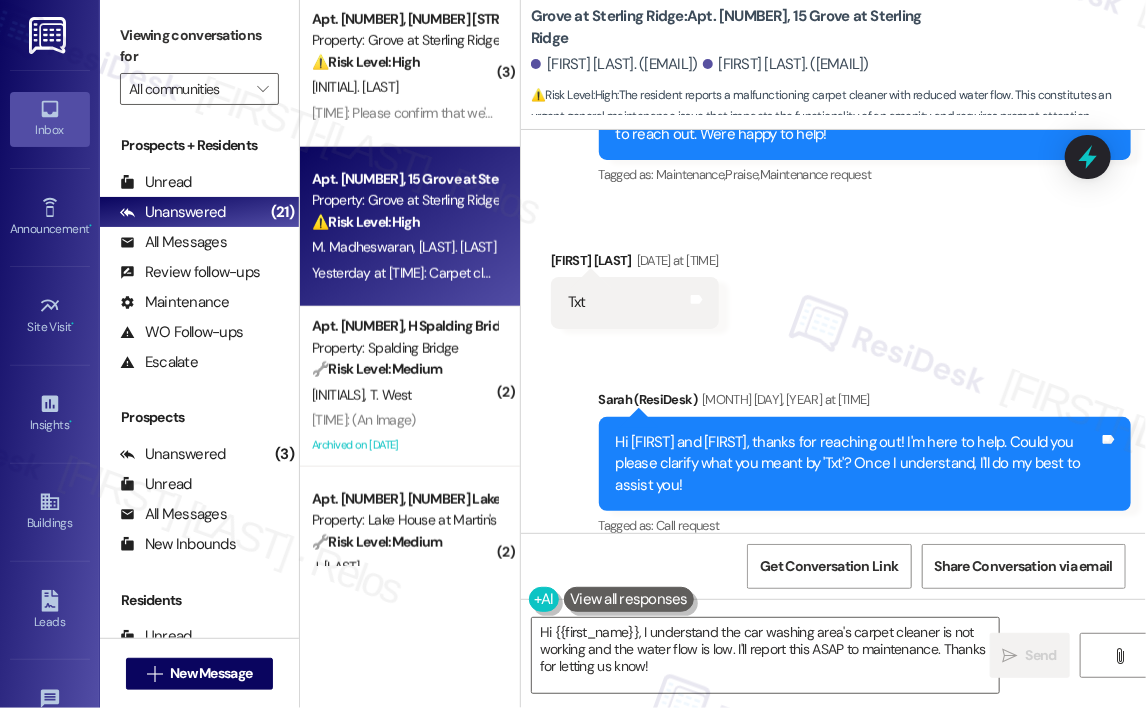 click on "Received via SMS Manimegalai Madheswaran [DATE] at [TIME] Txt Tags and notes" at bounding box center (833, 274) 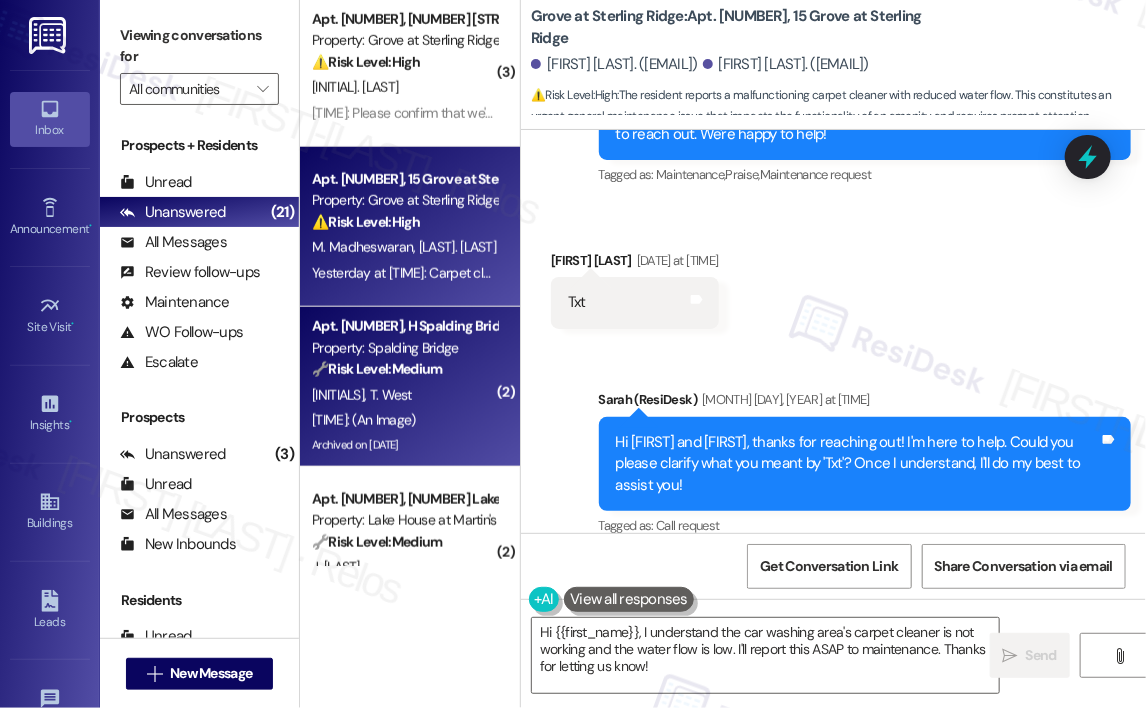 click on "Property: Spalding Bridge" at bounding box center (404, 348) 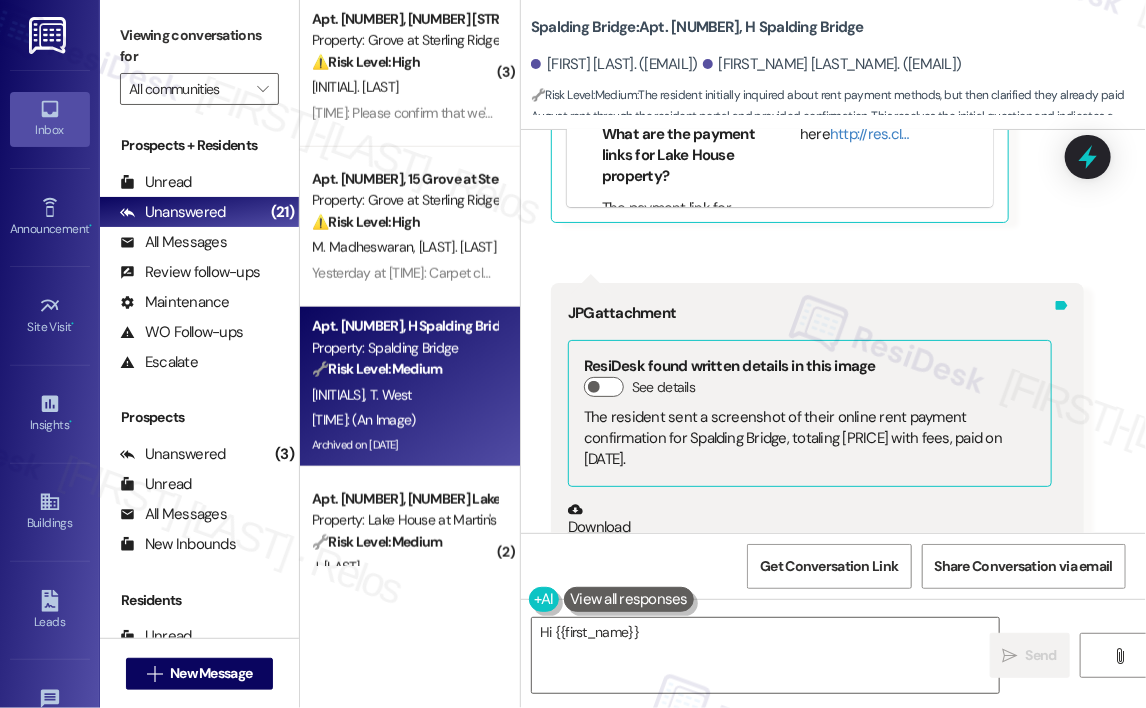 scroll, scrollTop: 29474, scrollLeft: 0, axis: vertical 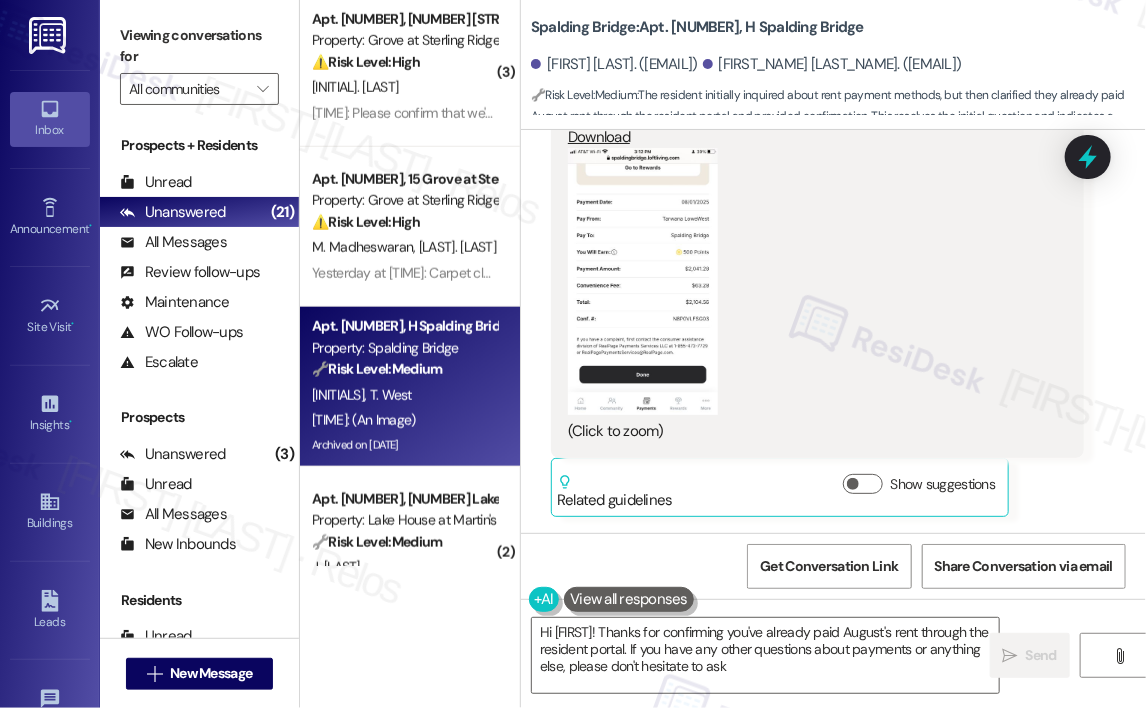 type on "Hi [FIRST]! Thanks for confirming you've already paid August's rent through the resident portal. If you have any other questions about payments or anything else, please don't hesitate to ask!" 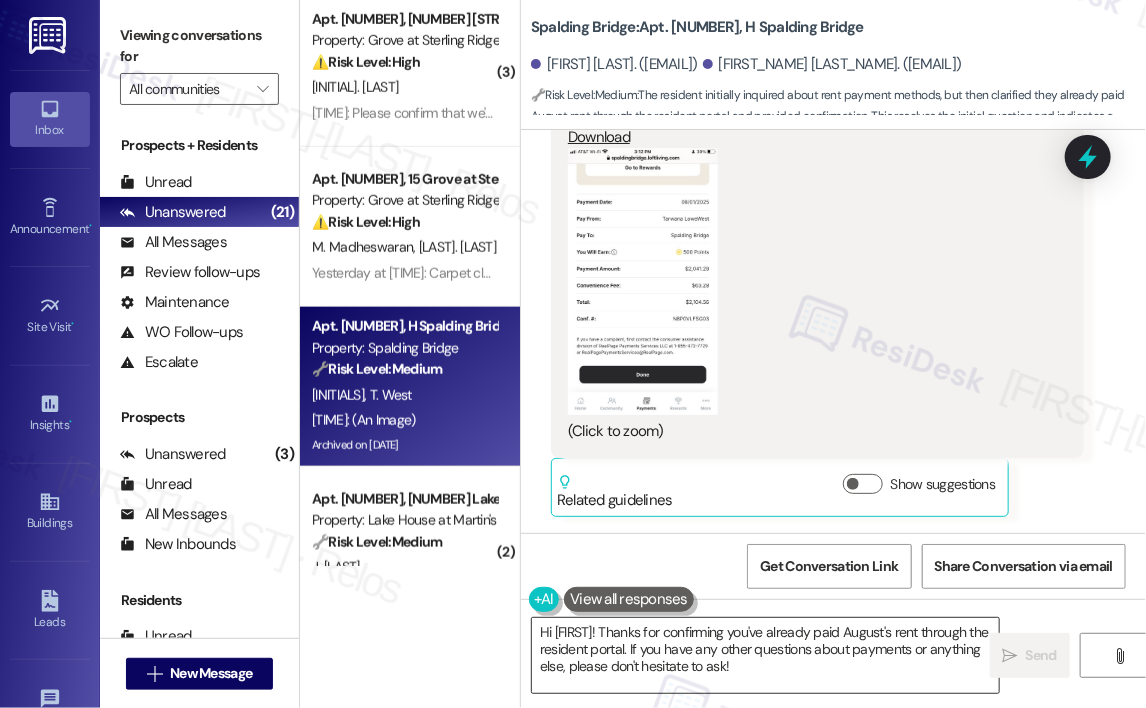 click on "Hi [FIRST]! Thanks for confirming you've already paid August's rent through the resident portal. If you have any other questions about payments or anything else, please don't hesitate to ask!" at bounding box center (765, 655) 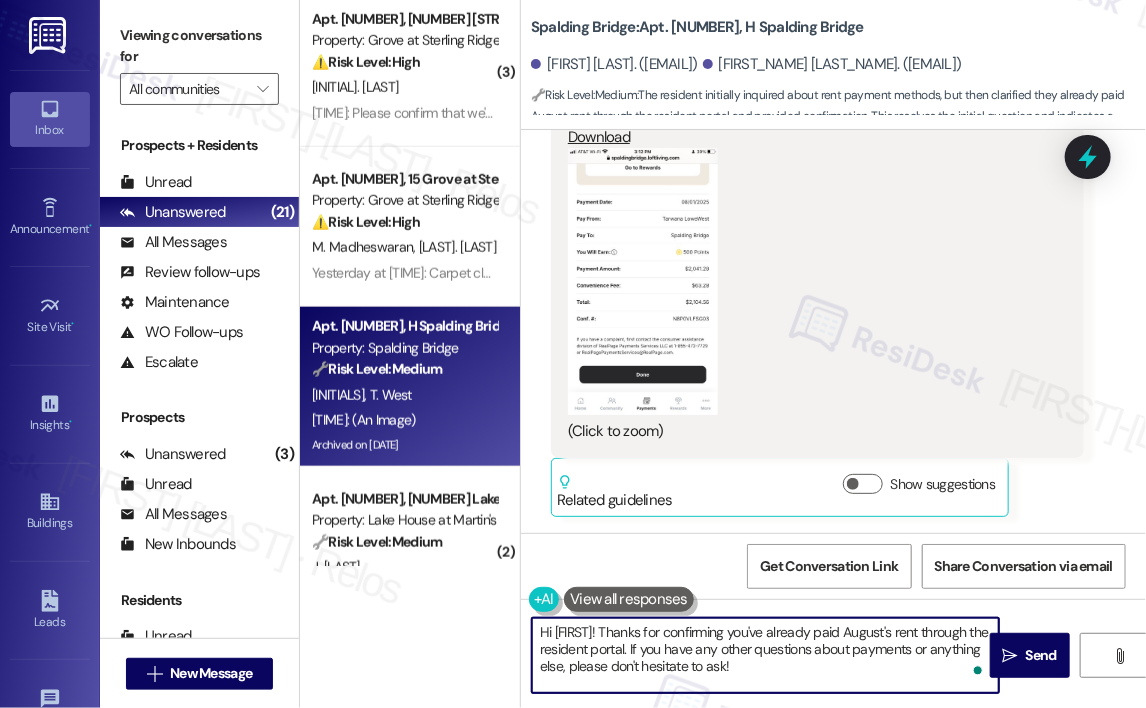 click on "Hi [FIRST]! Thanks for confirming you've already paid August's rent through the resident portal. If you have any other questions about payments or anything else, please don't hesitate to ask!" at bounding box center (765, 655) 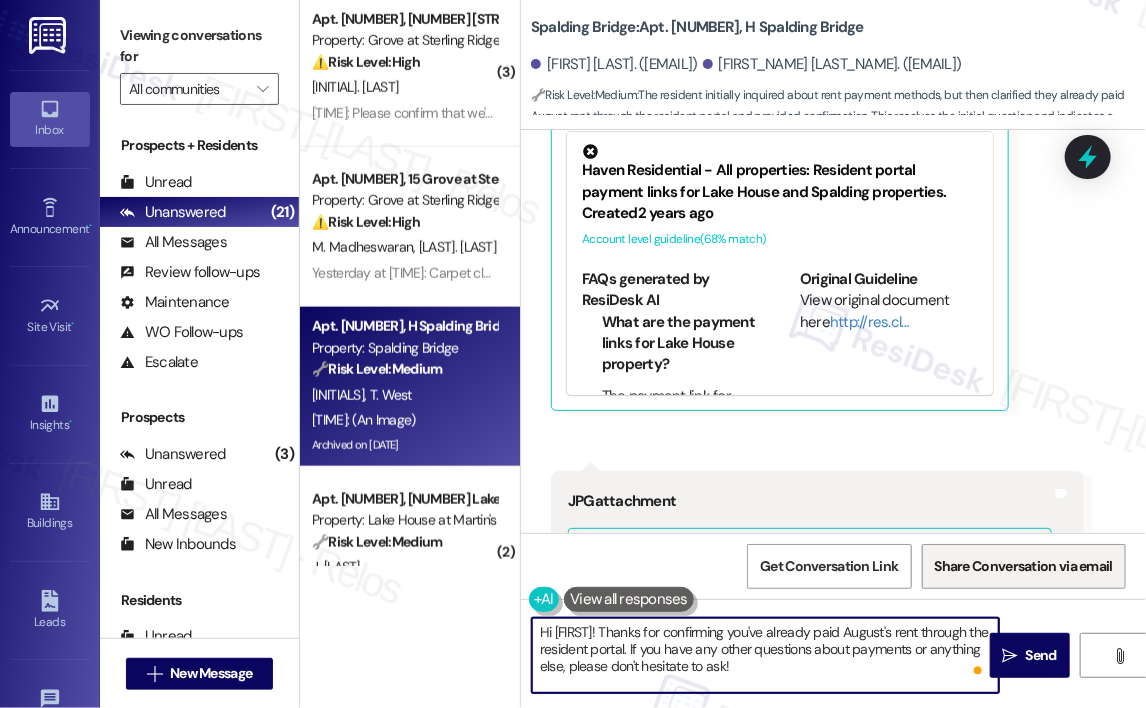 scroll, scrollTop: 29074, scrollLeft: 0, axis: vertical 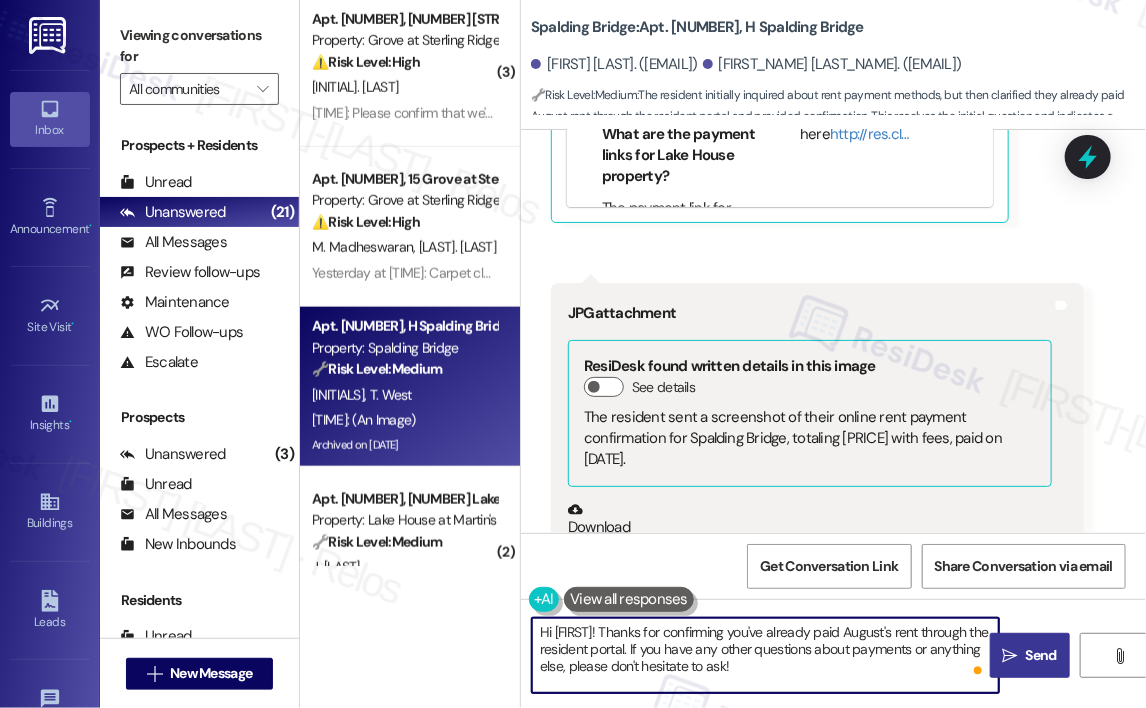 click on " Send" at bounding box center [1030, 655] 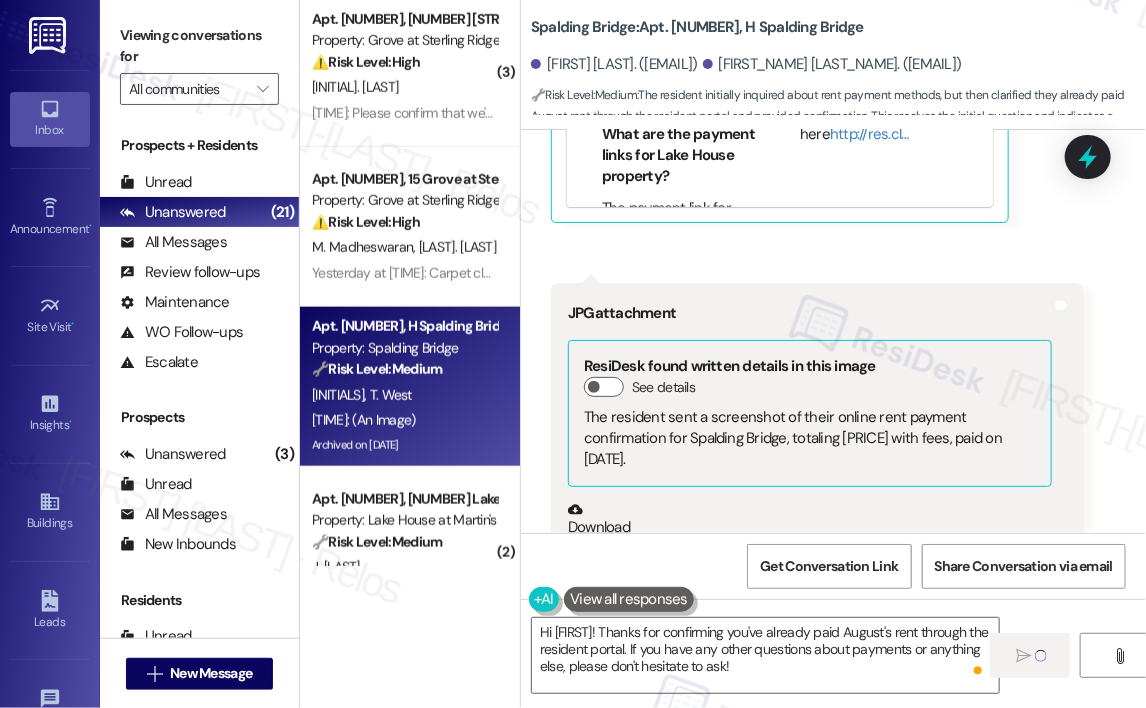 type 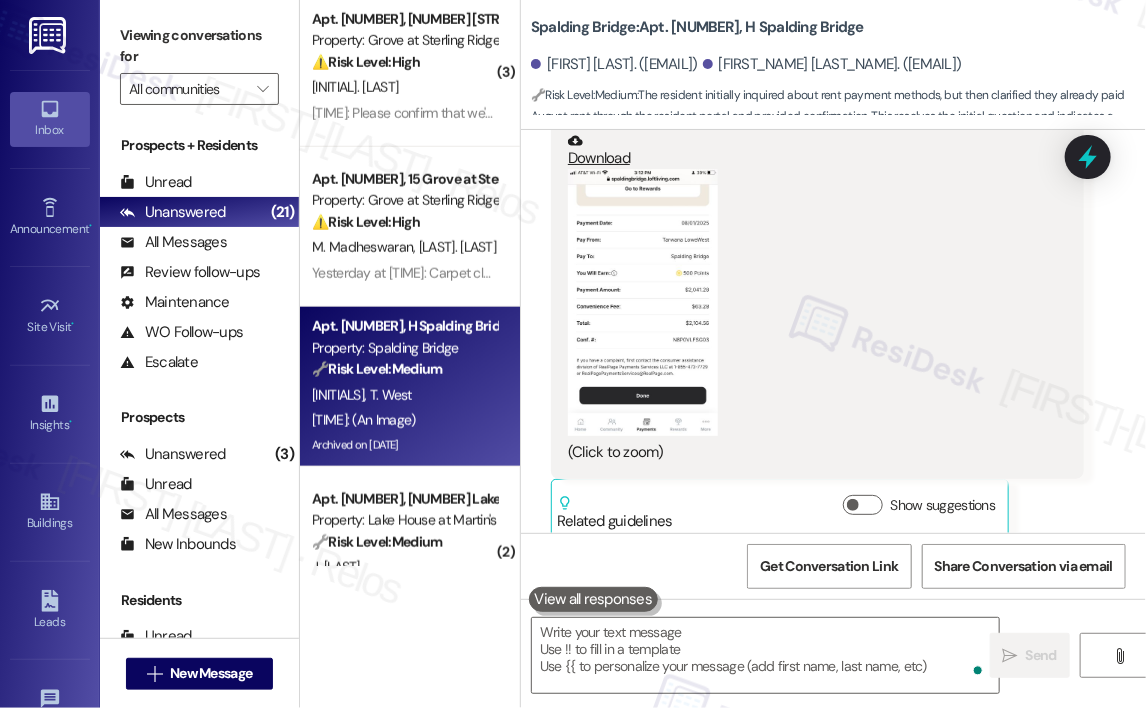 scroll, scrollTop: 29473, scrollLeft: 0, axis: vertical 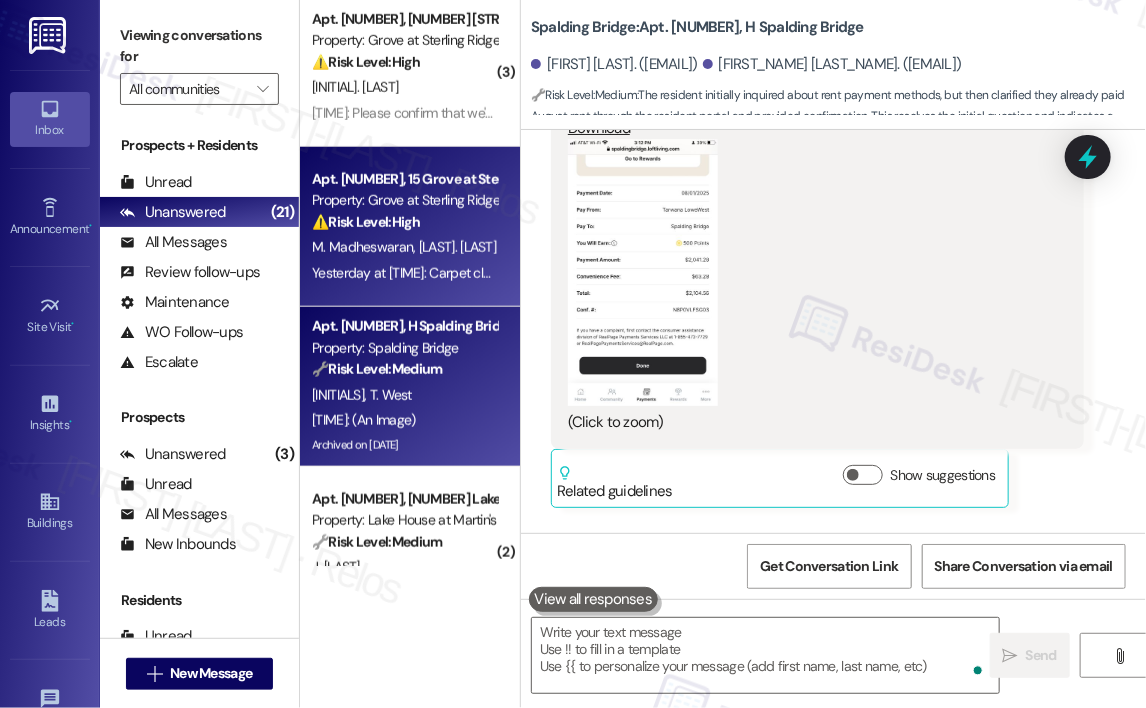 click on "⚠️  Risk Level:  High" at bounding box center [366, 222] 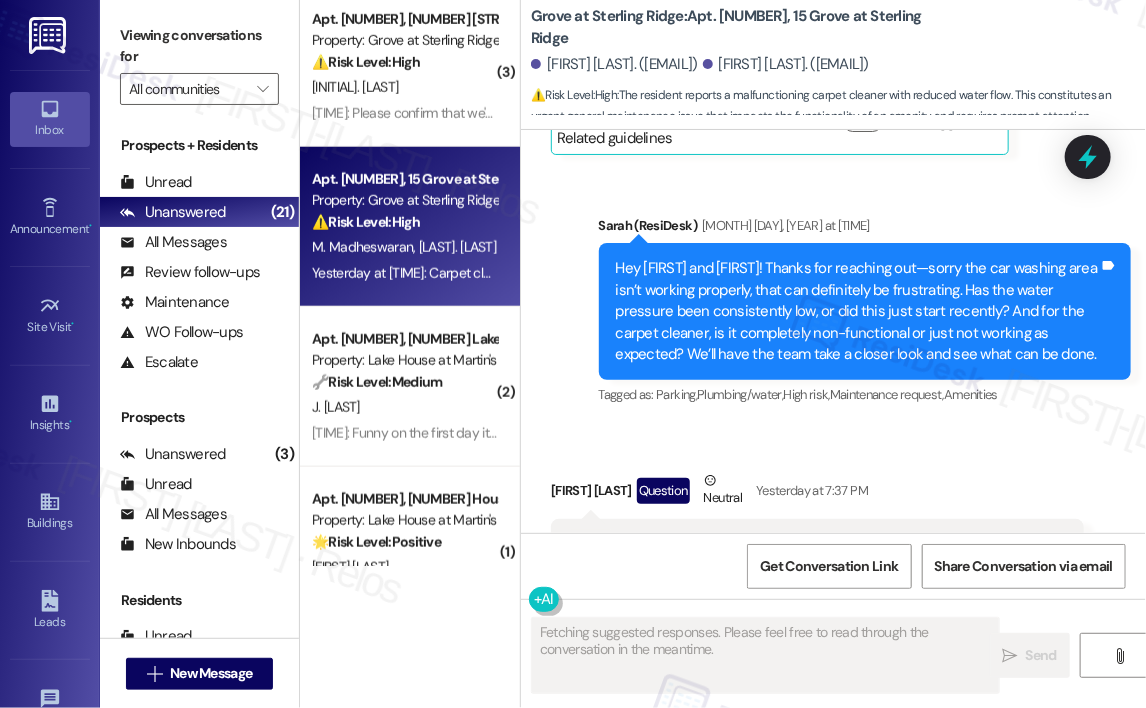 scroll, scrollTop: 2337, scrollLeft: 0, axis: vertical 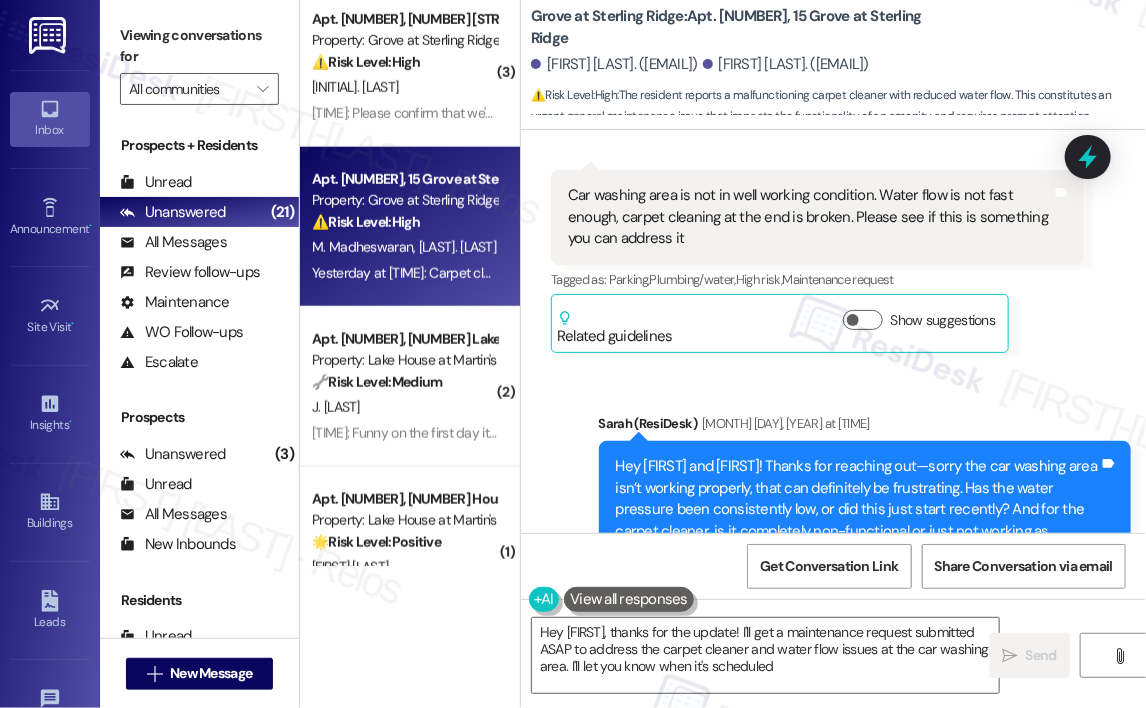 type on "Hey {{first_name}}, thanks for the update! I'll get a maintenance request submitted ASAP to address the carpet cleaner and water flow issues at the car washing area. I'll let you know when it's scheduled!" 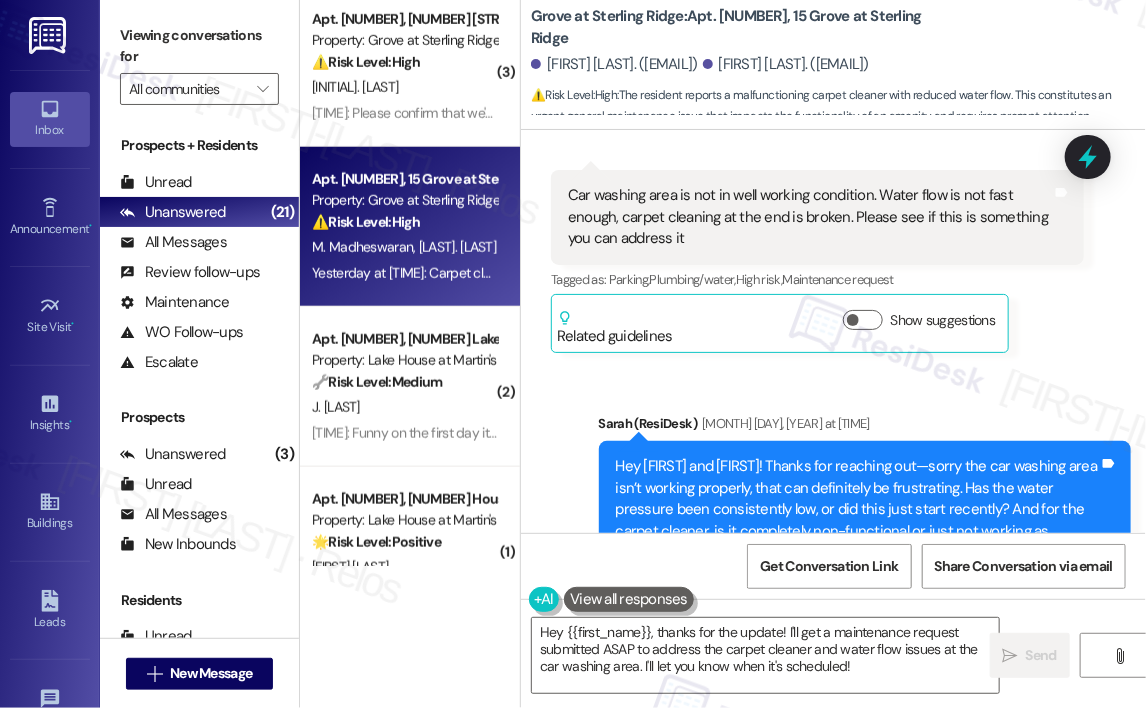 click on "Received via SMS [FIRST] [LAST] [DATE] at [TIME] It was a mistake by the kid, please ignore Tags and notes Tagged as: Bad experience Click to highlight conversations about Bad experience Received via SMS [TIME] [FIRST] [LAST] Question Neutral [DATE] at [TIME] Car washing area is not in well working condition. Water flow is not fast enough, carpet cleaning at the end is broken. Please see if this is something you can address it Tags and notes Tagged as: Parking , Click to highlight conversations about Parking Plumbing/water , Click to highlight conversations about Plumbing/water High risk , Click to highlight conversations about High risk Maintenance request Click to highlight conversations about Maintenance request Related guidelines Show suggestions" at bounding box center [833, 162] 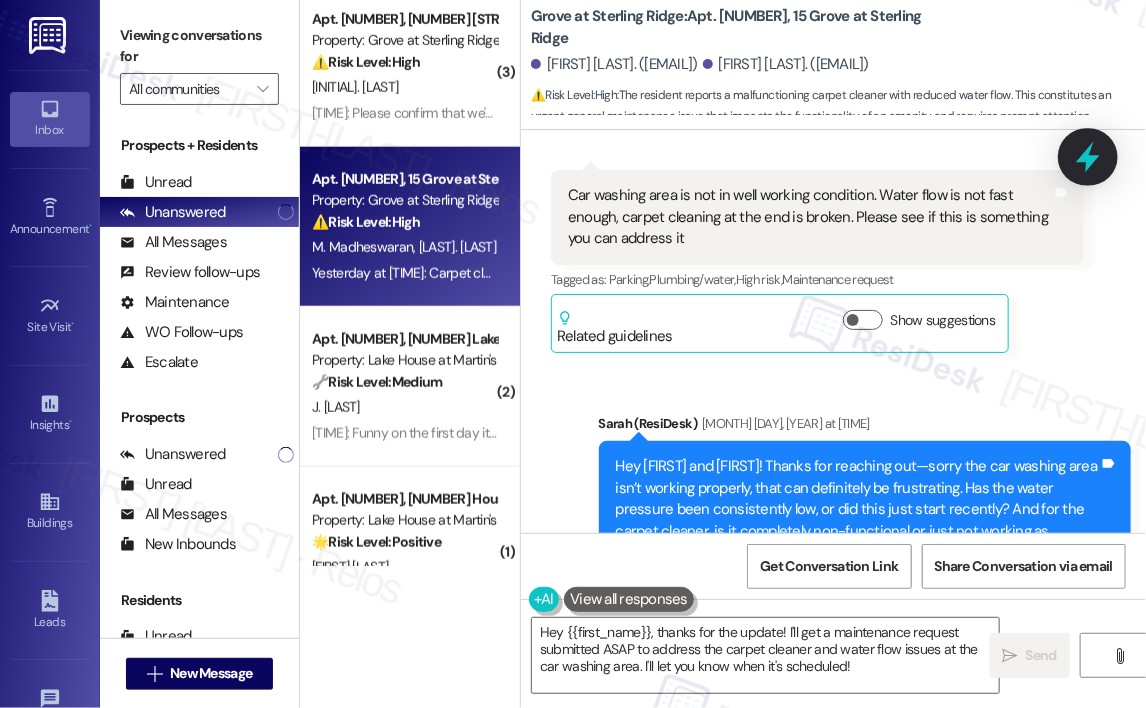 click 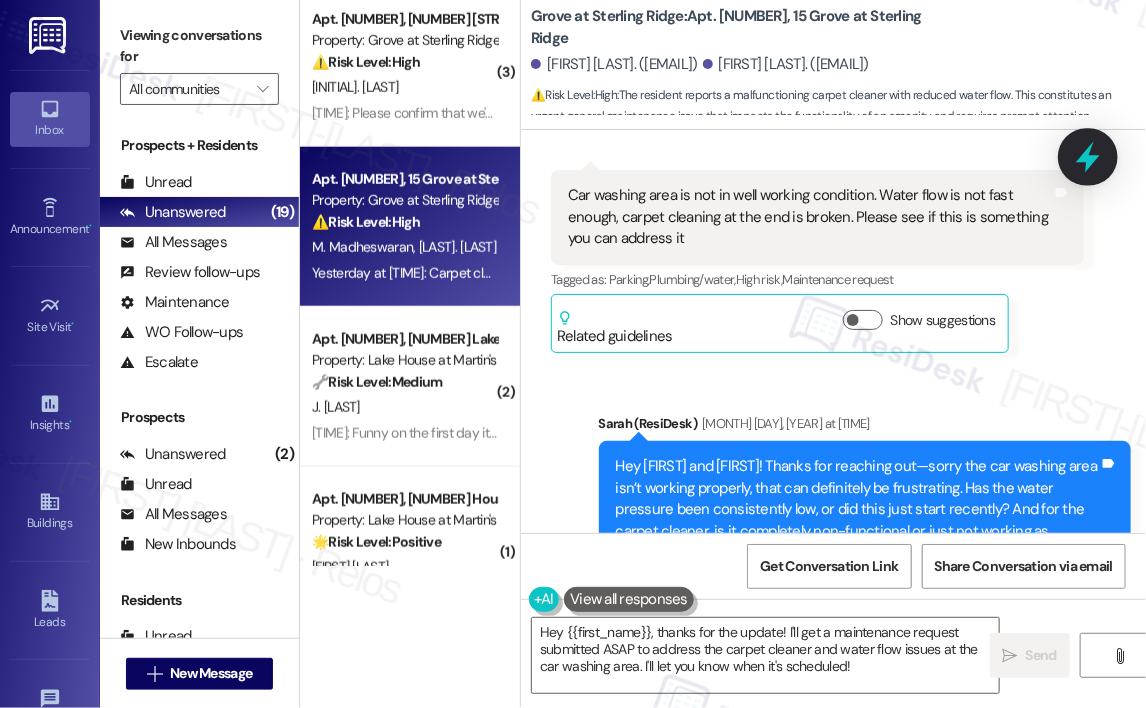 click 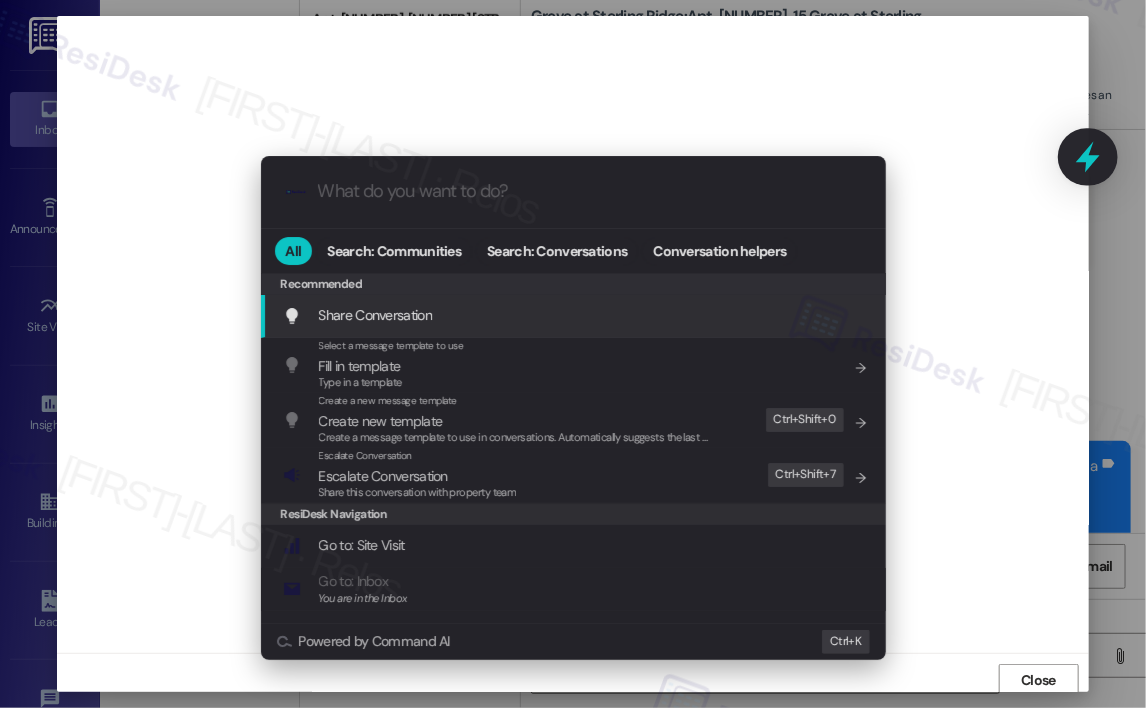 scroll, scrollTop: 4, scrollLeft: 0, axis: vertical 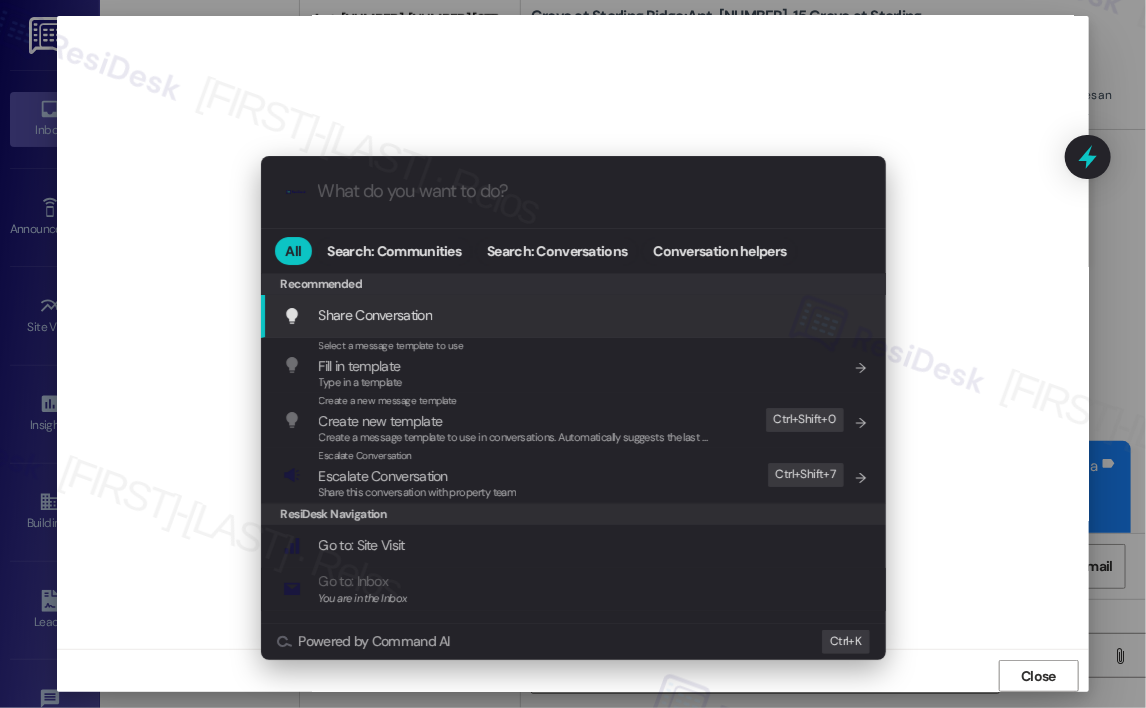 click on ".cls-1{fill:#0a055f;}.cls-2{fill:#0cc4c4;} resideskLogoBlueOrange All Search: Communities Search: Conversations Conversation helpers Recommended Recommended Share Conversation Add shortcut Select a message template to use Fill in template Type in a template Add shortcut Create a new message template Create new template Create a message template to use in conversations. Automatically suggests the last message you sent. Edit Ctrl+ Shift+ 0 Escalate Conversation Escalate Conversation Share this conversation with property team Edit Ctrl+ Shift+ 7 ResiDesk Navigation Go to: Site Visit Add shortcut Go to: Inbox You are in the Inbox Add shortcut Go to: Settings Add shortcut Go to: Message Templates Add shortcut Go to: Buildings Add shortcut Help Getting Started: What you can do with ResiDesk Add shortcut Settings Powered by Command AI Ctrl+ K" at bounding box center (573, 354) 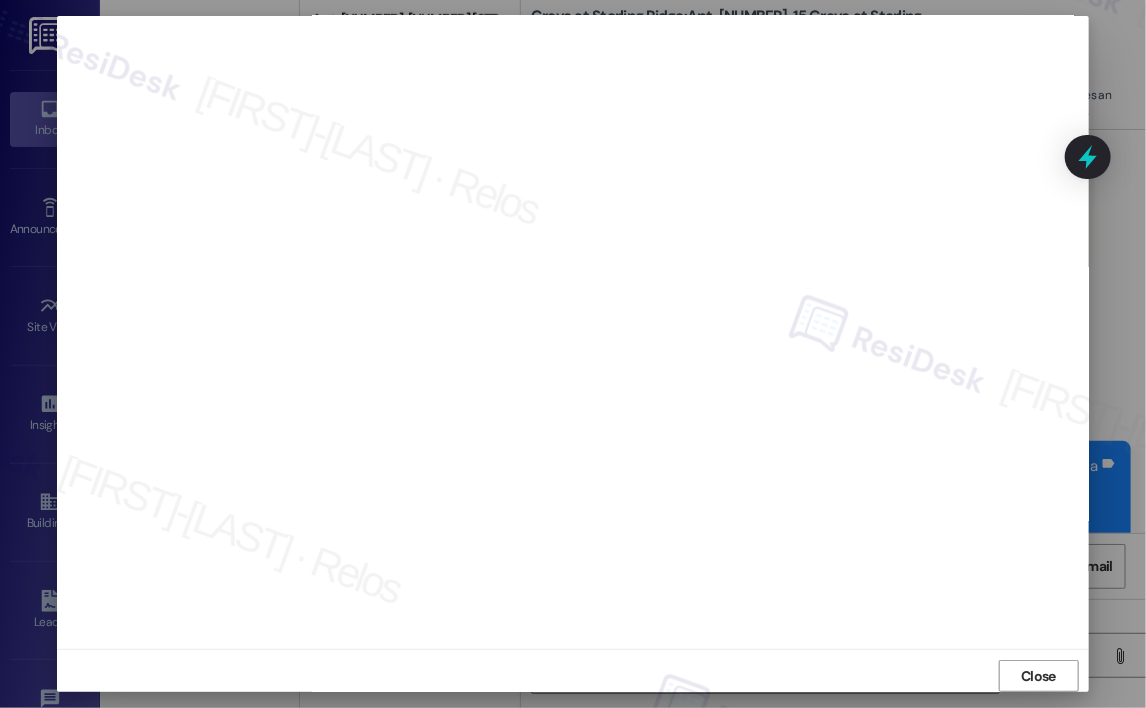scroll, scrollTop: 0, scrollLeft: 0, axis: both 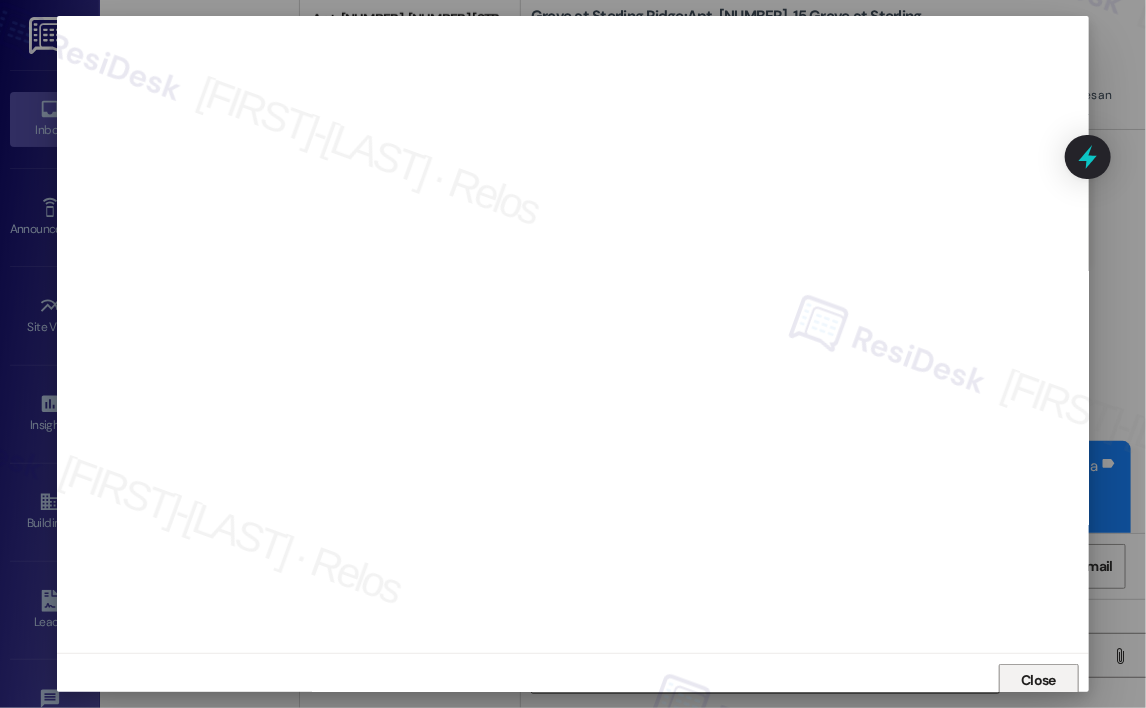 click on "Close" at bounding box center (1039, 680) 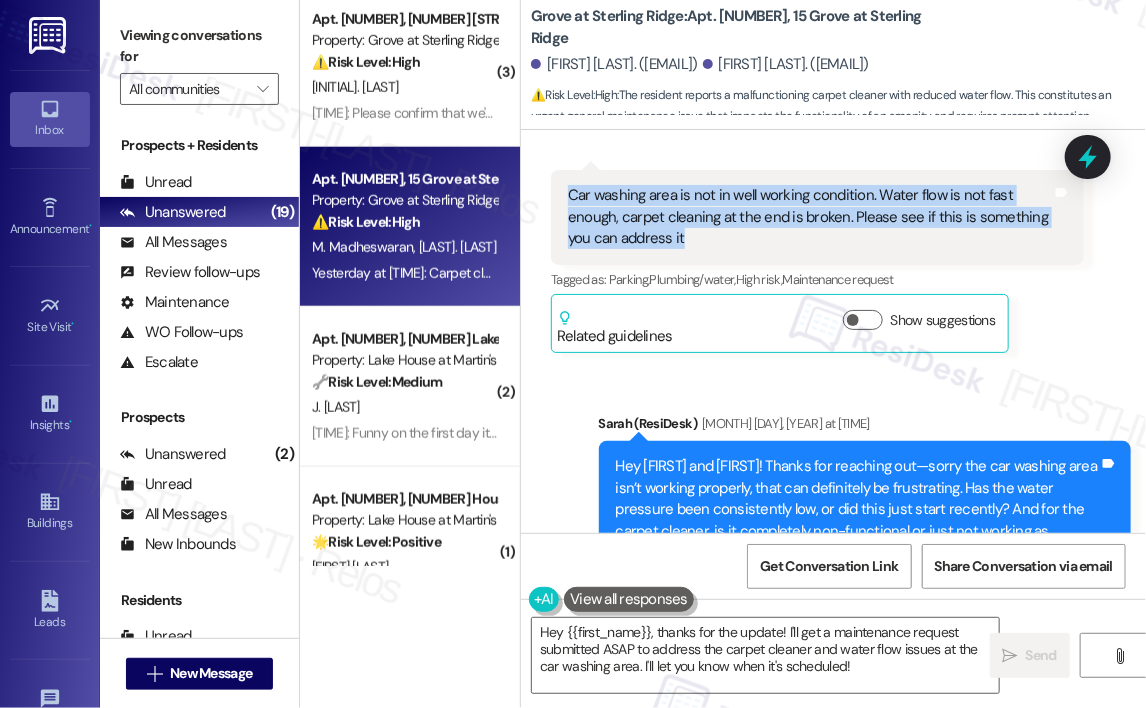 drag, startPoint x: 714, startPoint y: 239, endPoint x: 560, endPoint y: 197, distance: 159.62456 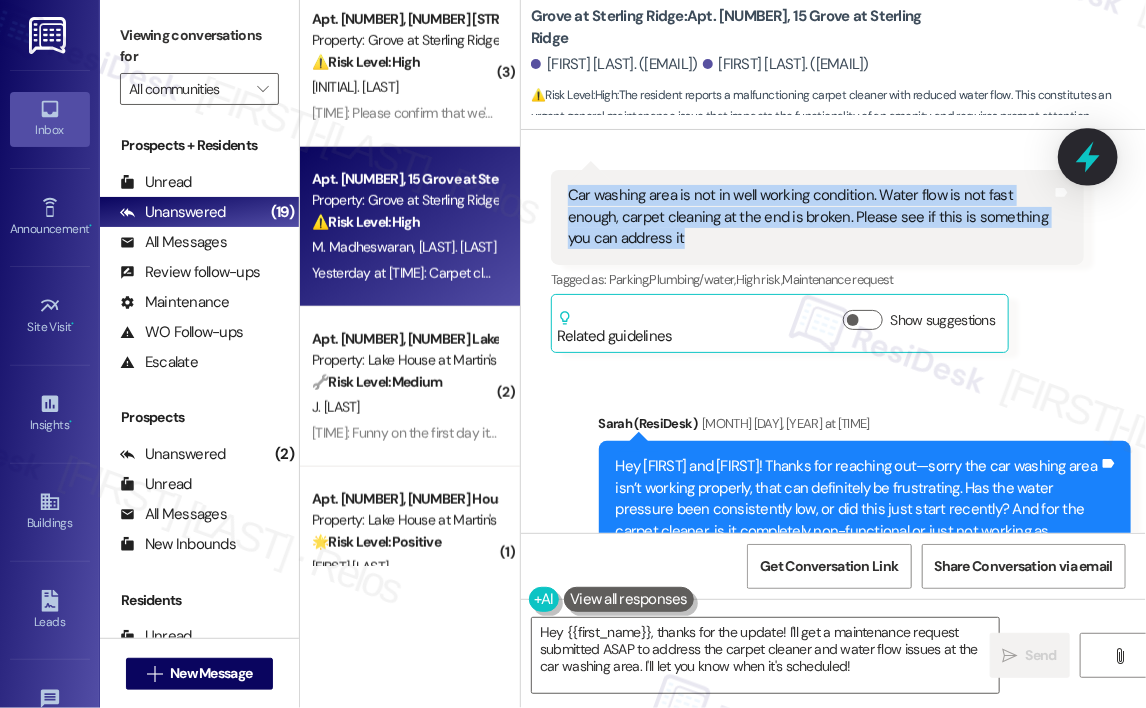 click 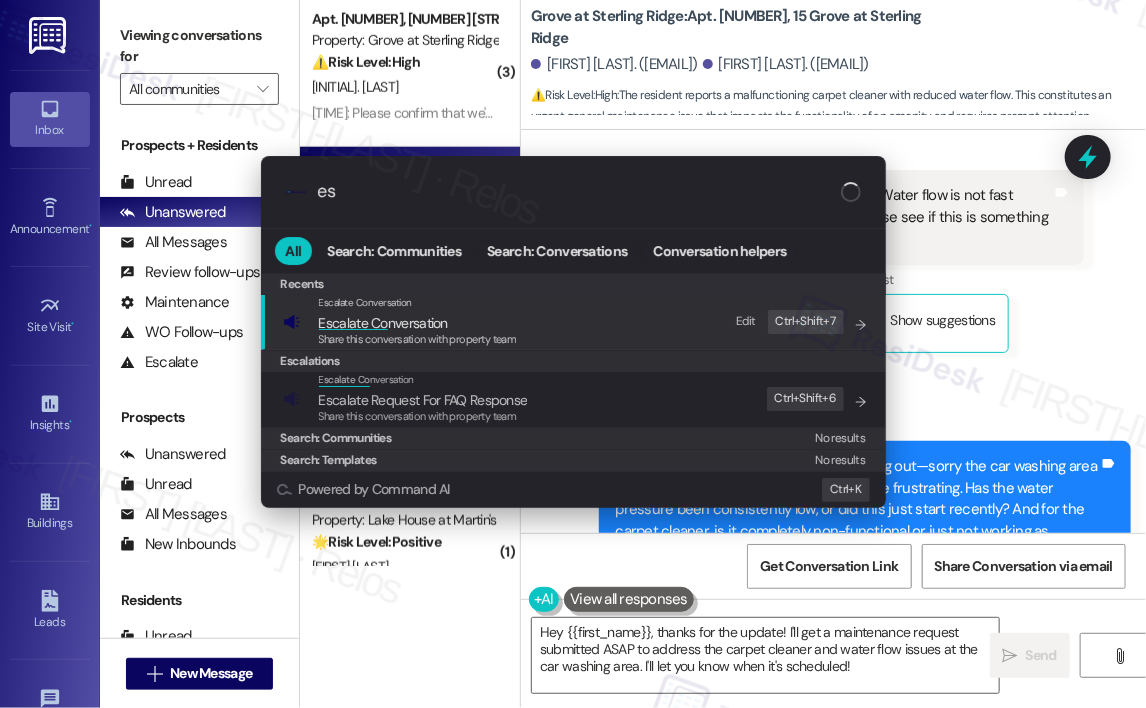 type on "e" 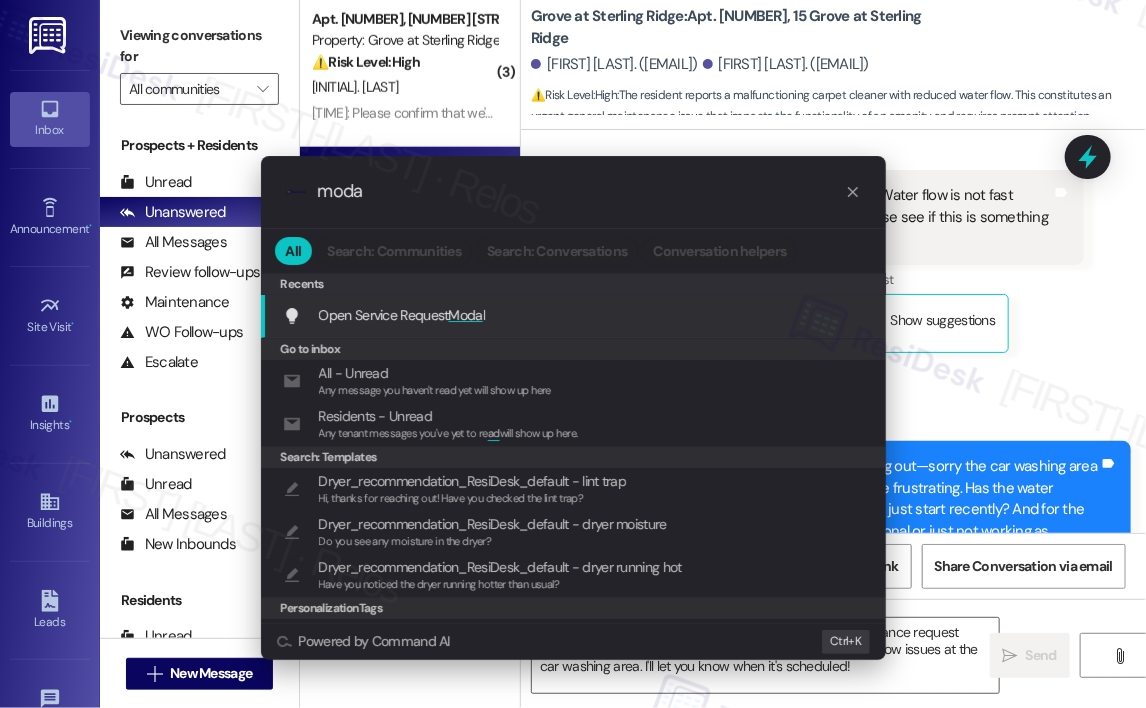 type on "modal" 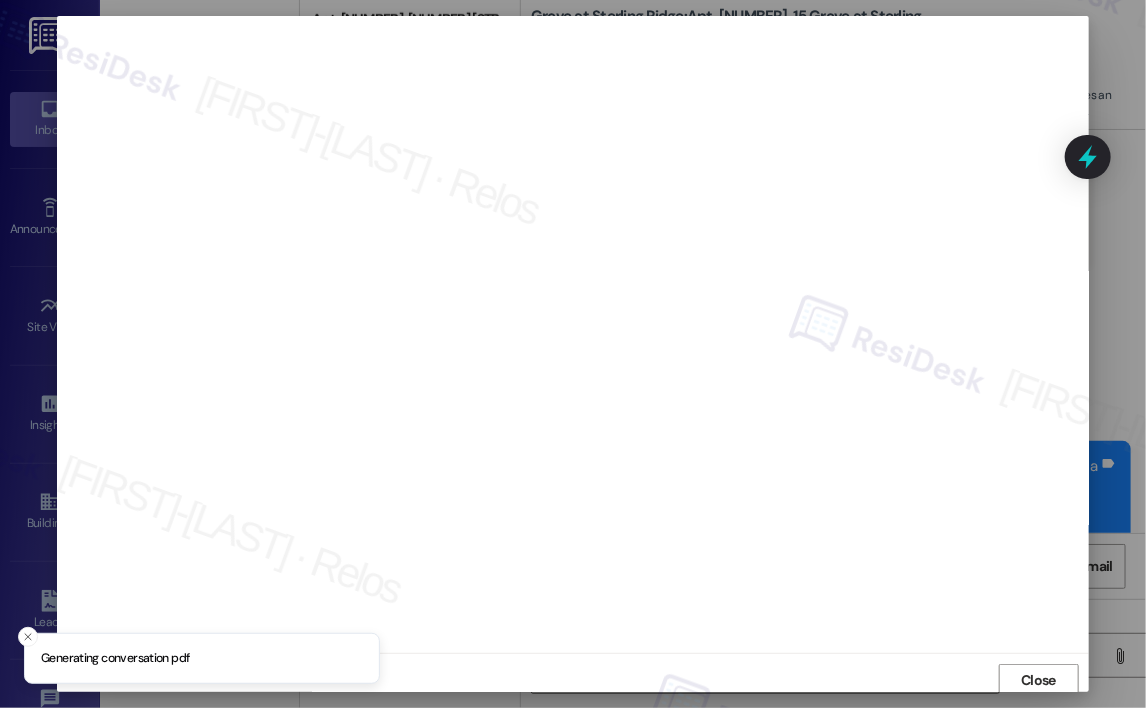 scroll, scrollTop: 4, scrollLeft: 0, axis: vertical 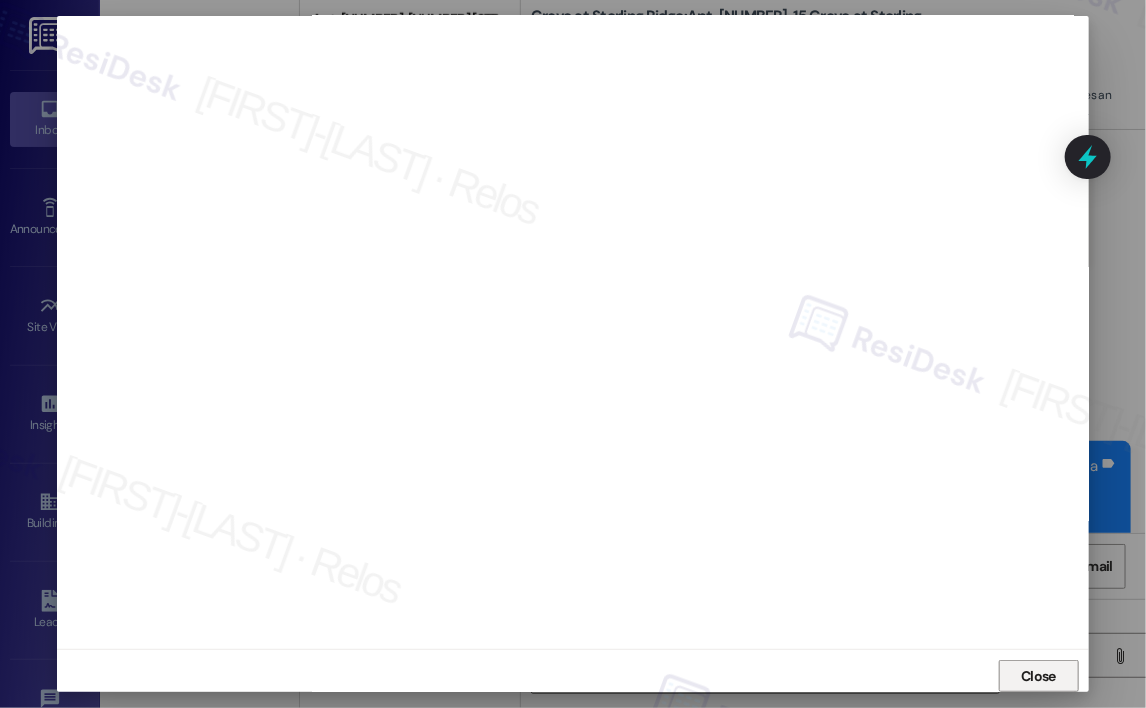 click on "Close" at bounding box center (1039, 676) 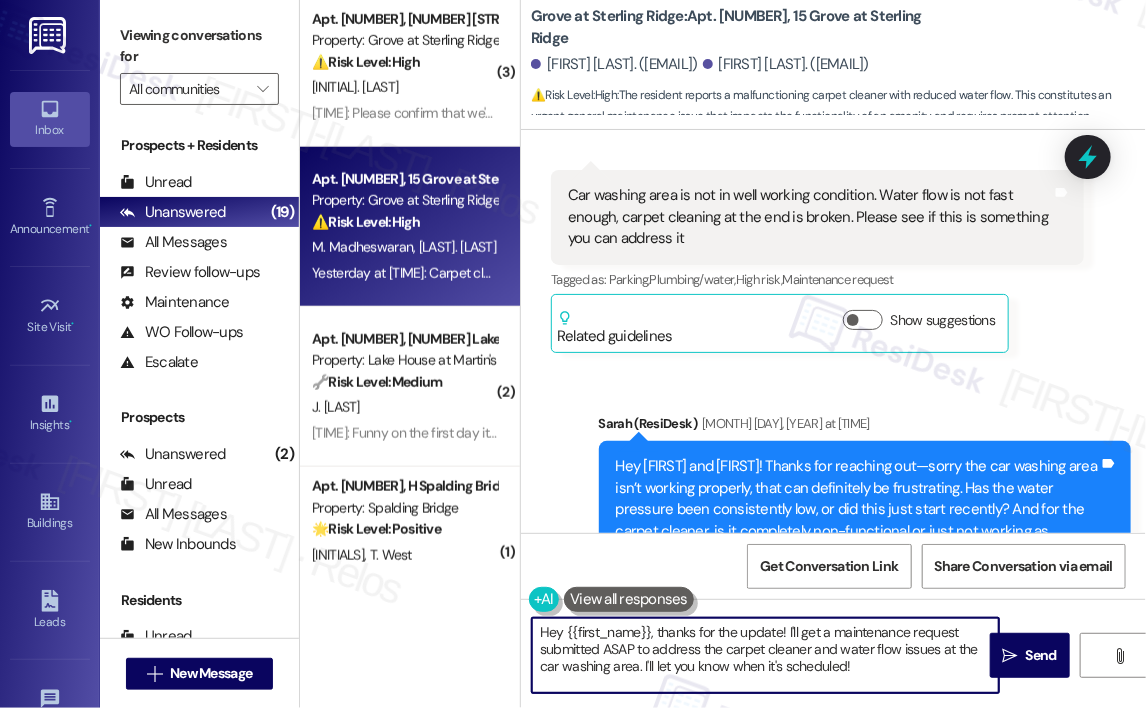 click on "Hey {{first_name}}, thanks for the update! I'll get a maintenance request submitted ASAP to address the carpet cleaner and water flow issues at the car washing area. I'll let you know when it's scheduled!" at bounding box center (765, 655) 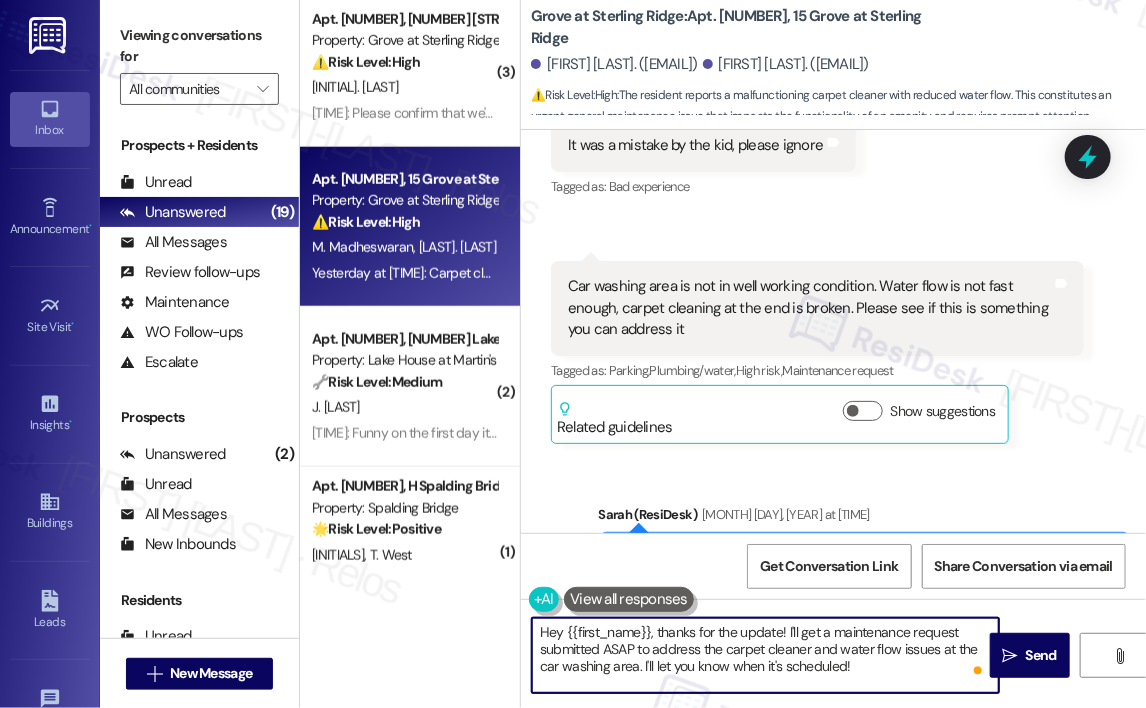 scroll, scrollTop: 2037, scrollLeft: 0, axis: vertical 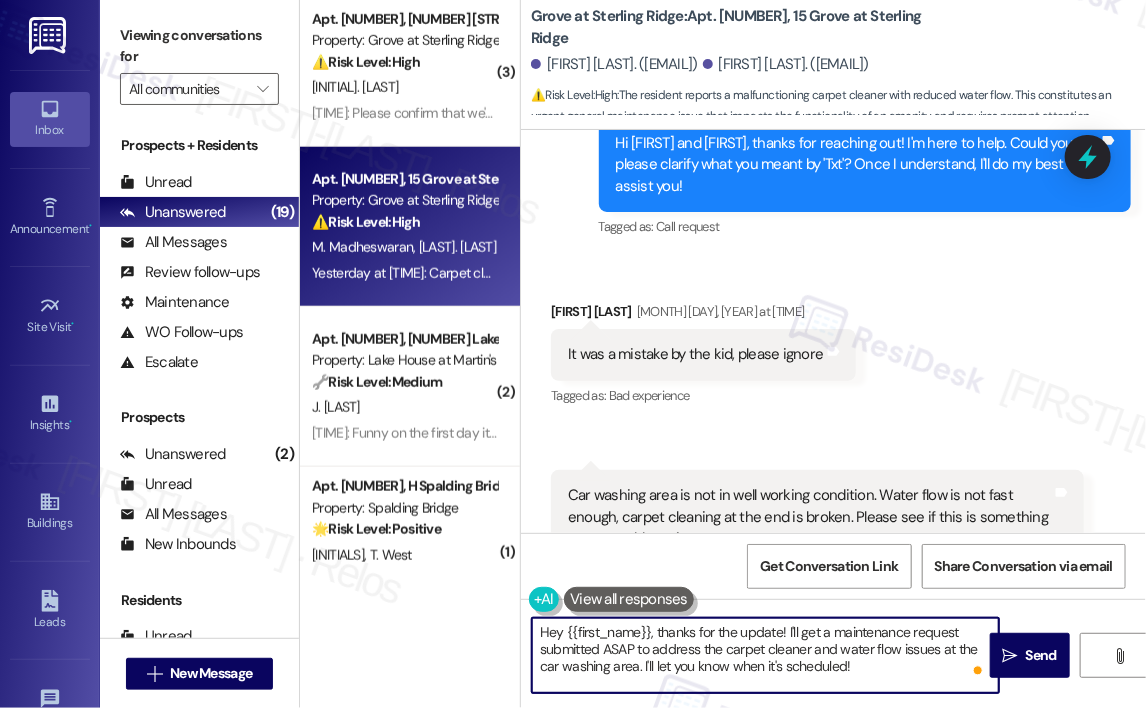 drag, startPoint x: 860, startPoint y: 665, endPoint x: 760, endPoint y: 651, distance: 100.97524 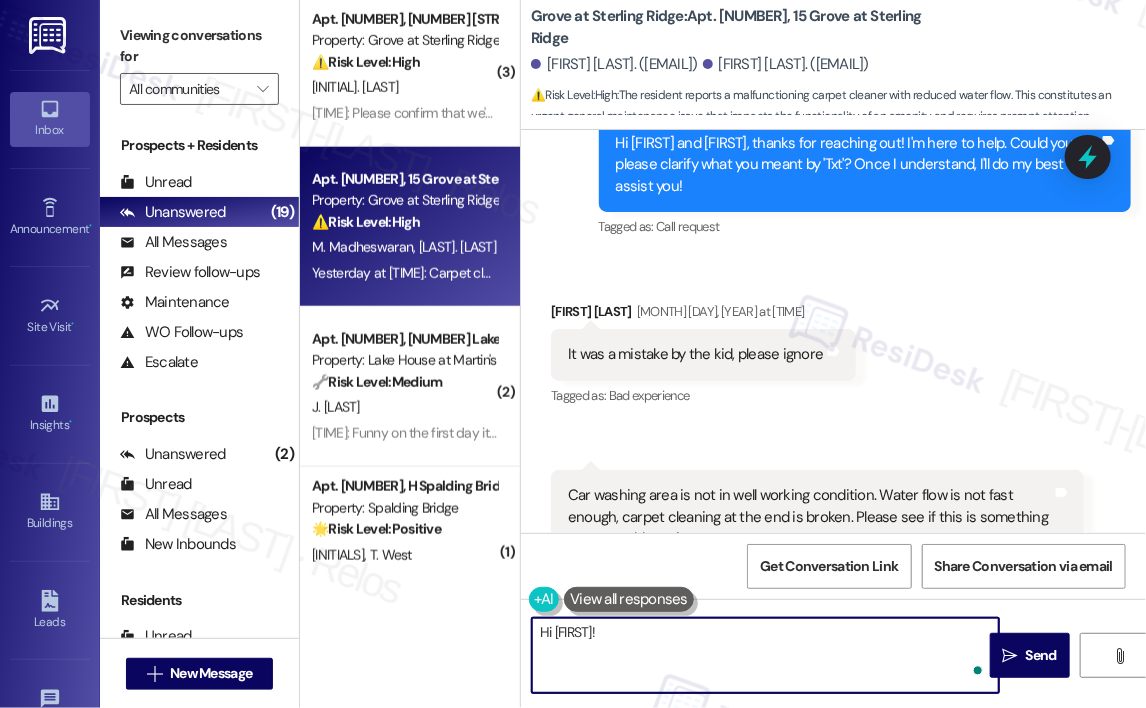 paste on "I attempted to submit a work order on your behalf, but we're currently experiencing technical difficulties. I apologize for the inconvenience. Could I ask you to try submitting the work order directly through your portal? Please let me know once it’s submitted, and I’ll notify the team right away. Thank you for your patience!" 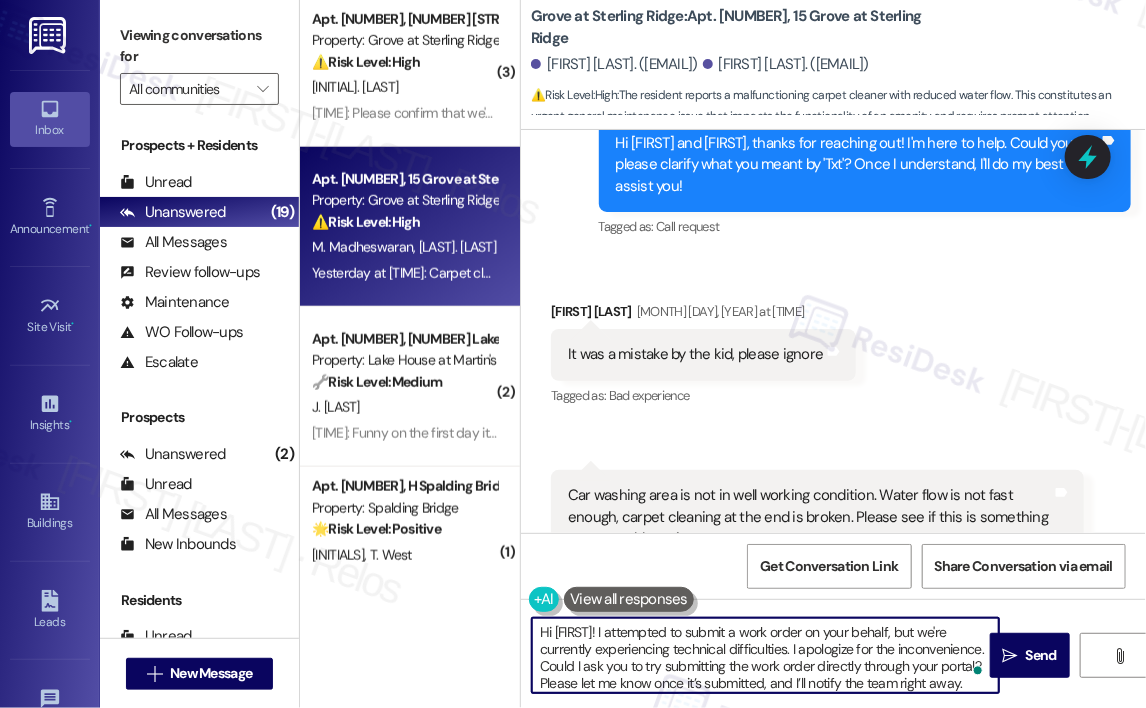 scroll, scrollTop: 16, scrollLeft: 0, axis: vertical 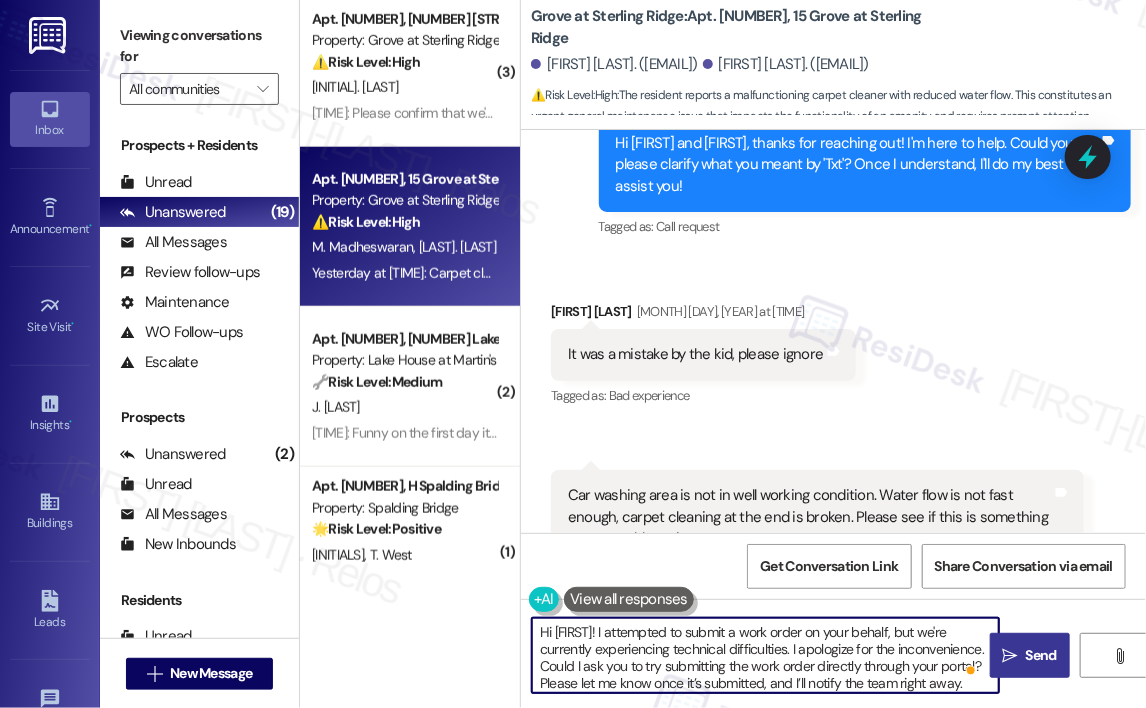 type on "Hi [FIRST]! I attempted to submit a work order on your behalf, but we're currently experiencing technical difficulties. I apologize for the inconvenience. Could I ask you to try submitting the work order directly through your portal? Please let me know once it’s submitted, and I’ll notify the team right away. Thank you for your patience!" 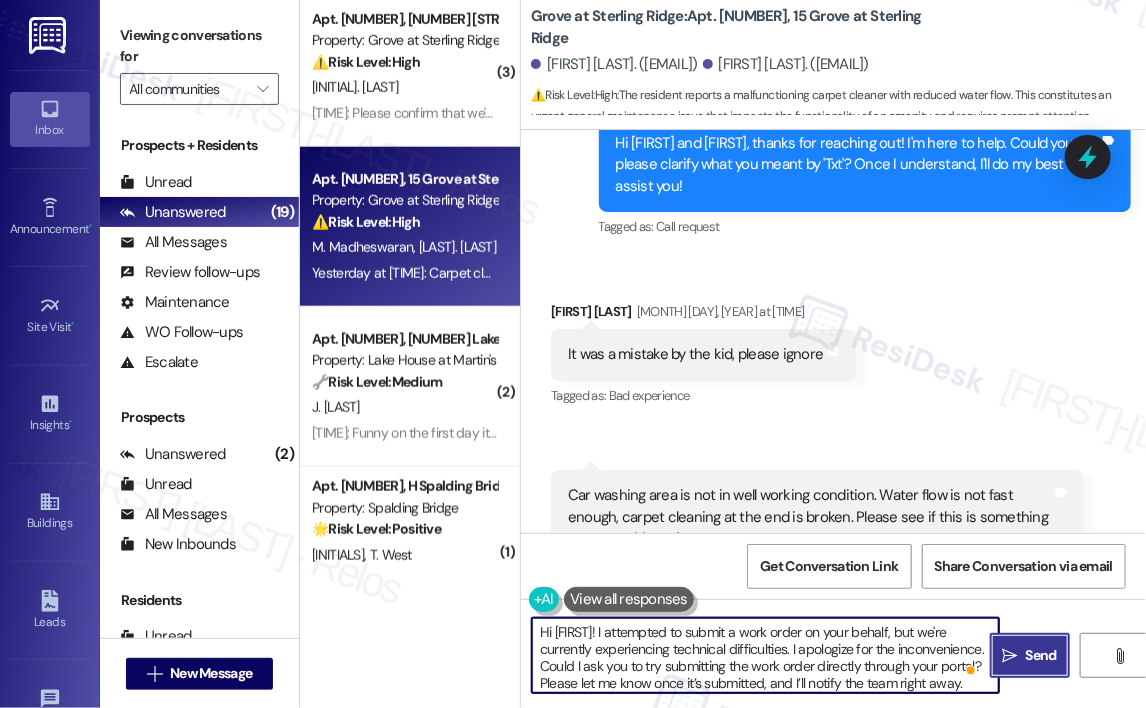 click on "" at bounding box center [1010, 656] 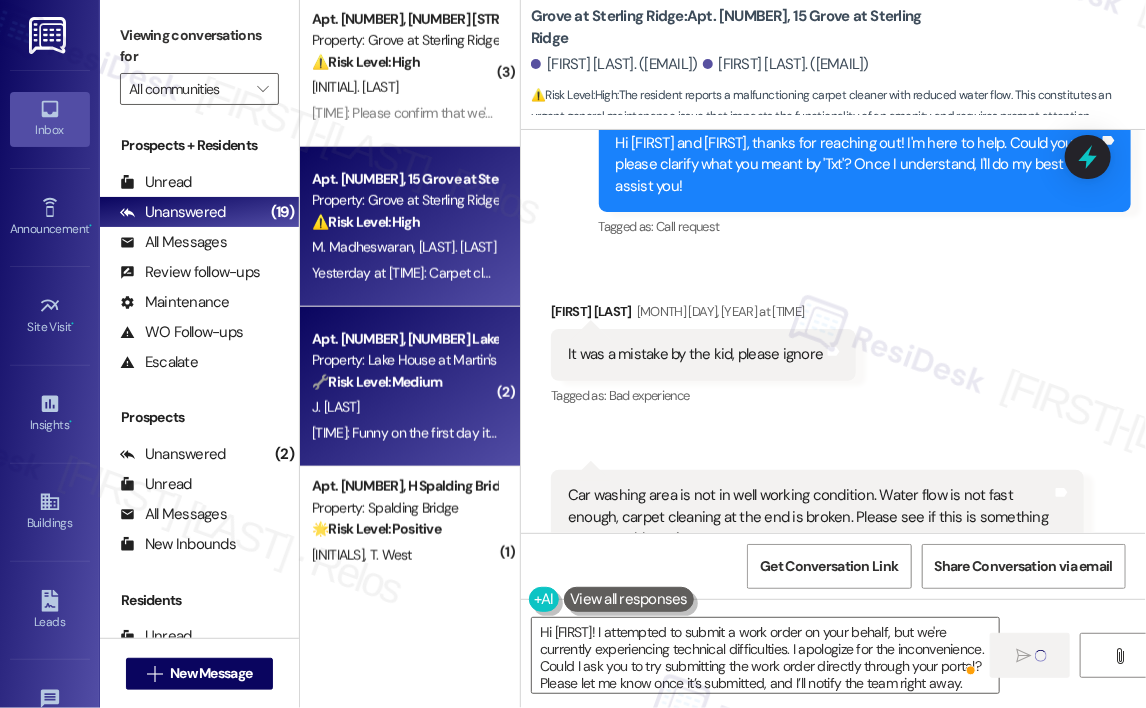 type 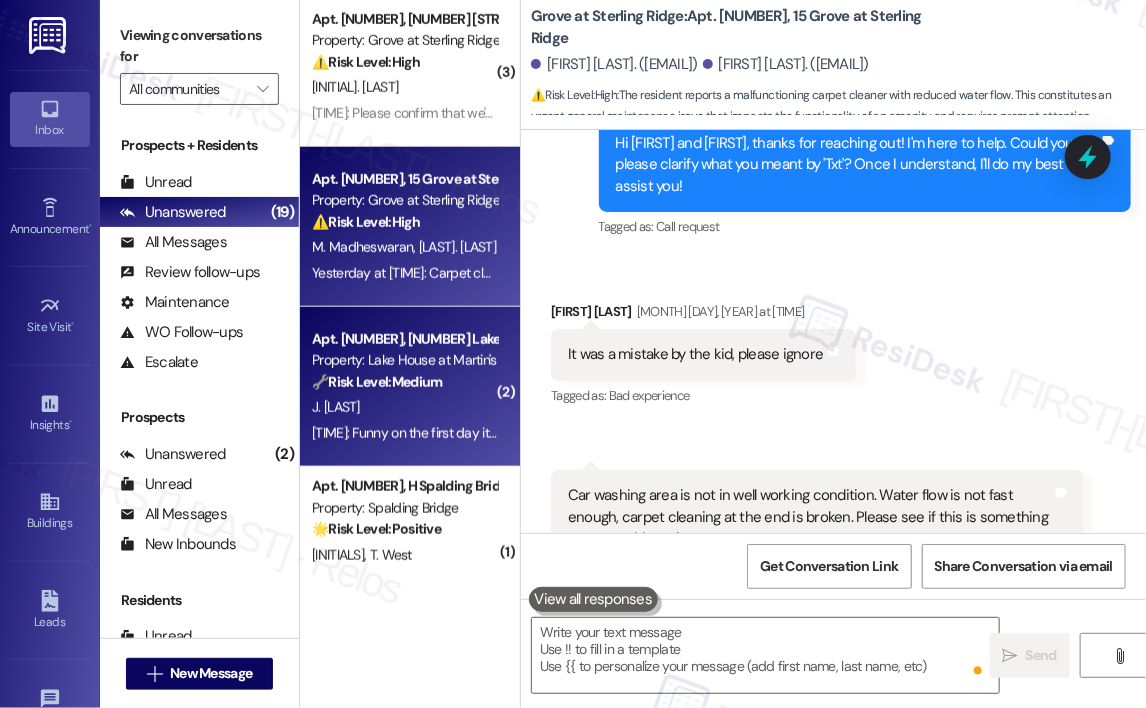 scroll, scrollTop: 2144, scrollLeft: 0, axis: vertical 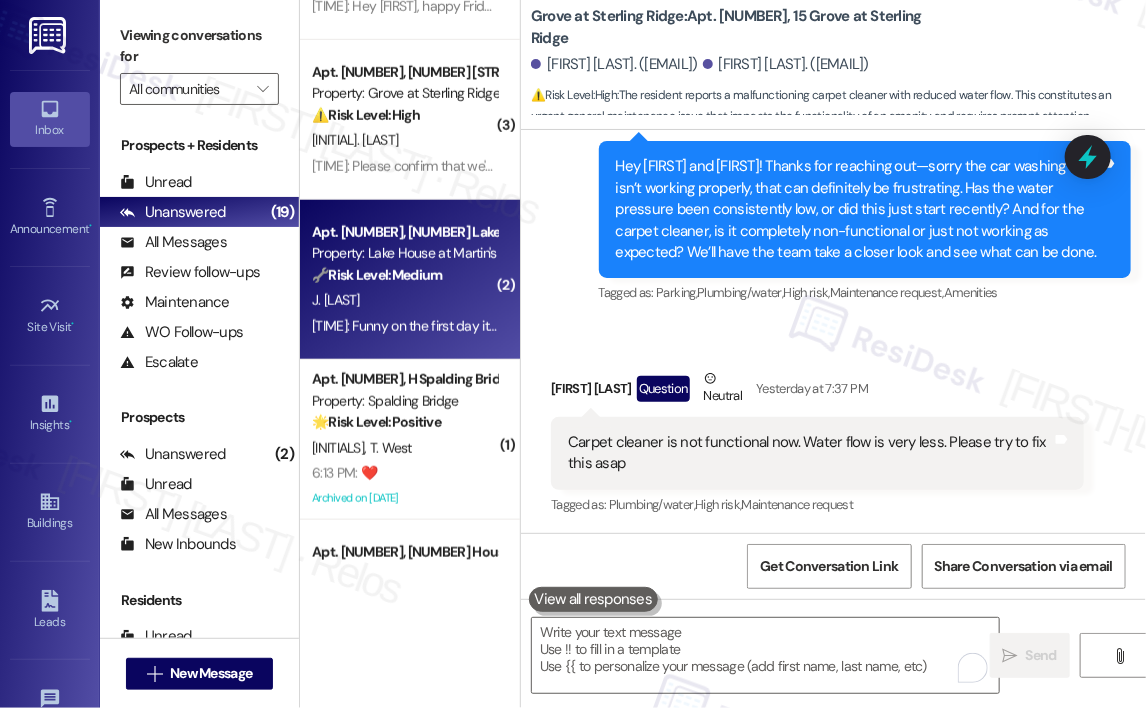 click on "[TIME]: Funny on the first day it is not working [TIME]: Funny on the first day it is not working" at bounding box center (441, 326) 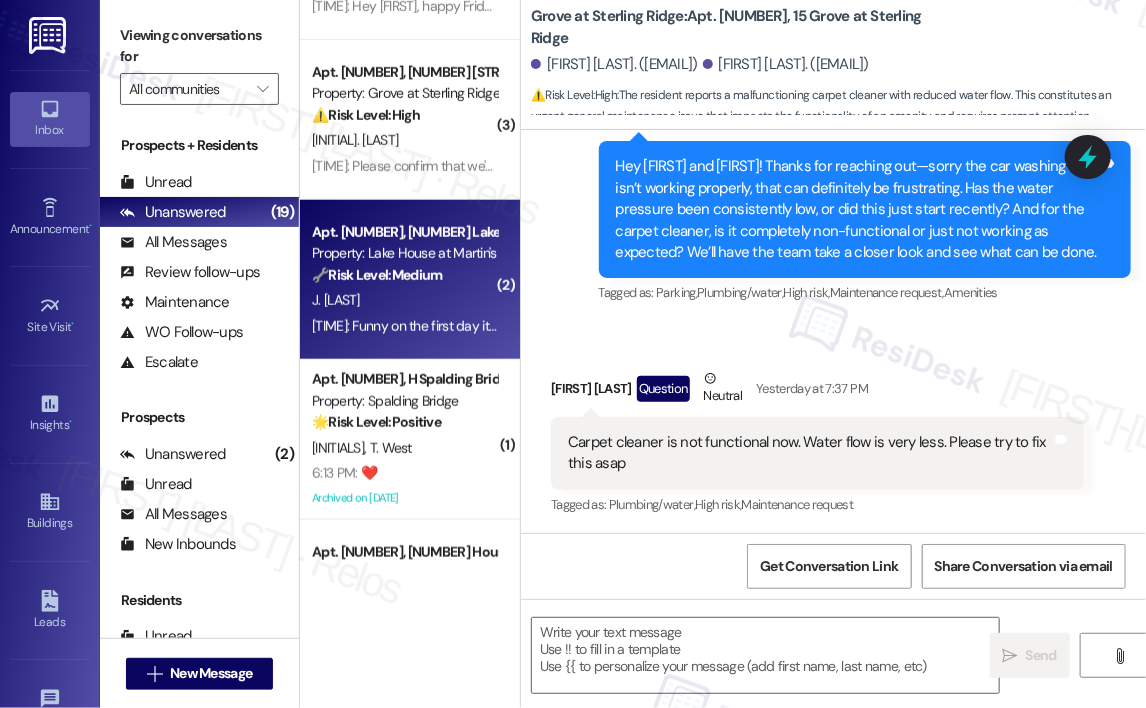 type on "Fetching suggested responses. Please feel free to read through the conversation in the meantime." 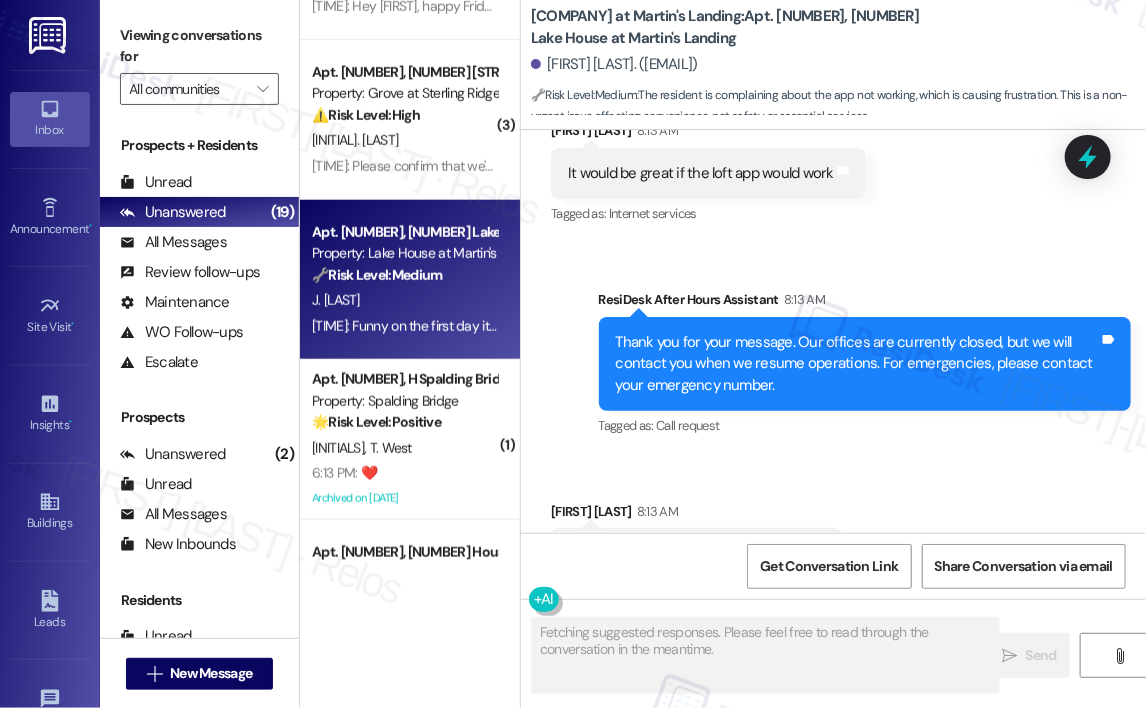 scroll, scrollTop: 11716, scrollLeft: 0, axis: vertical 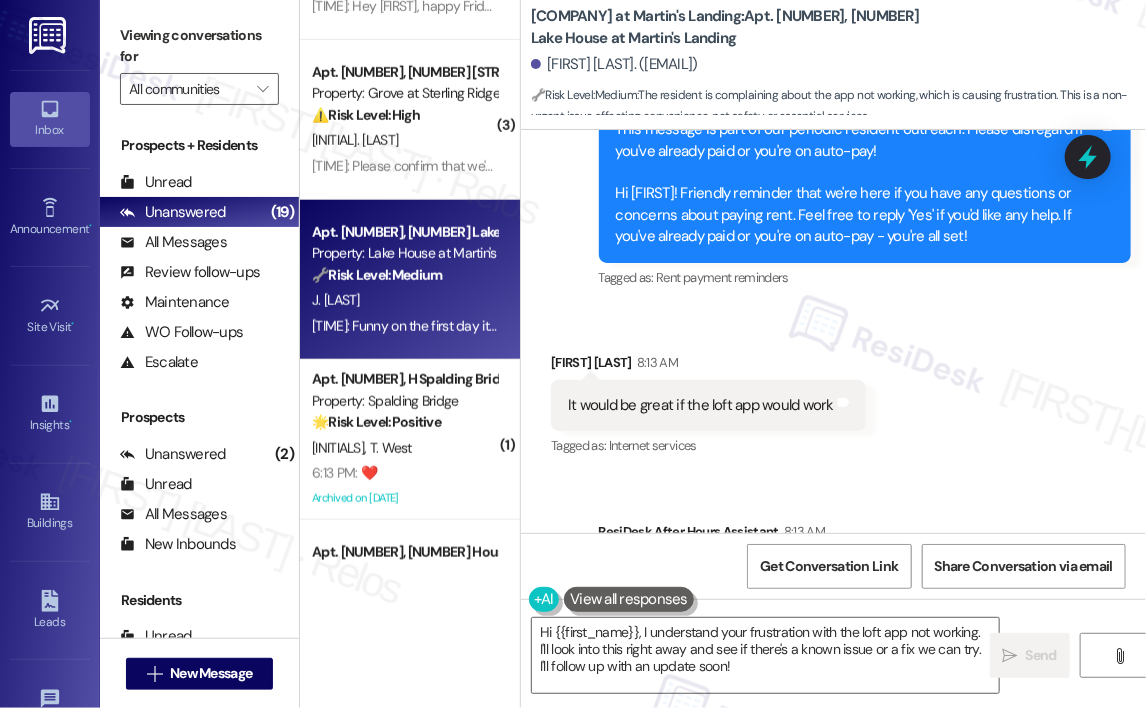 click on "It would be great if the loft app would work" at bounding box center (701, 405) 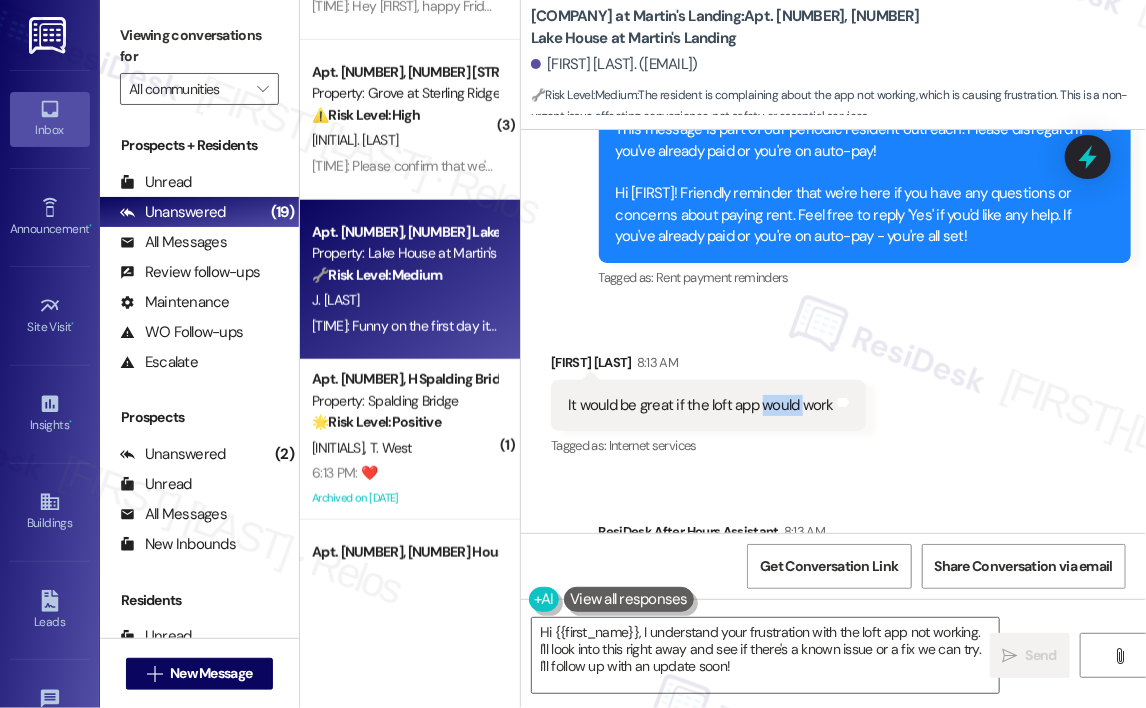 click on "It would be great if the loft app would work" at bounding box center (701, 405) 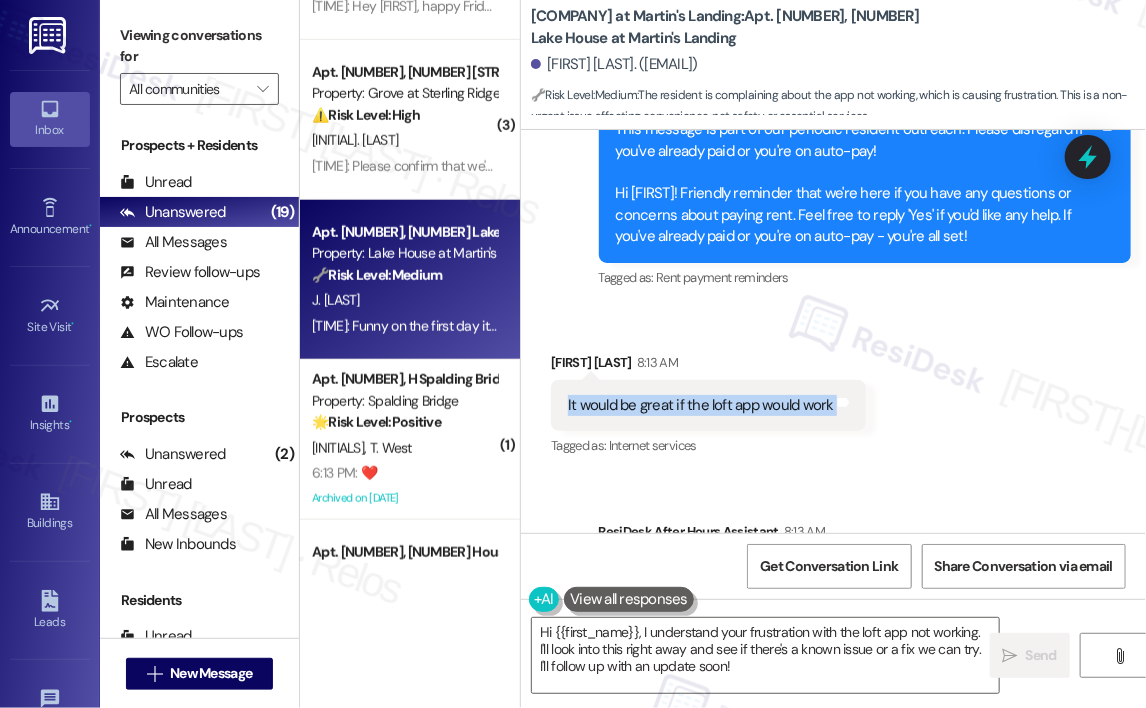 click on "It would be great if the loft app would work" at bounding box center [701, 405] 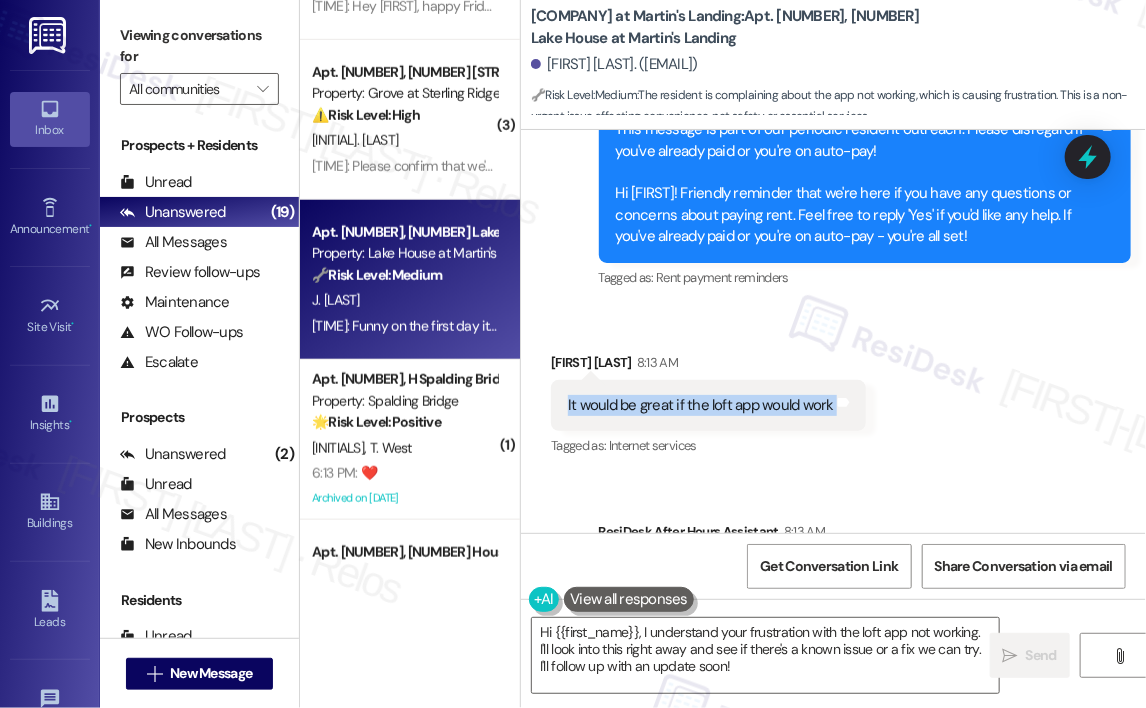 copy on "It would be great if the loft app would work Tags and notes" 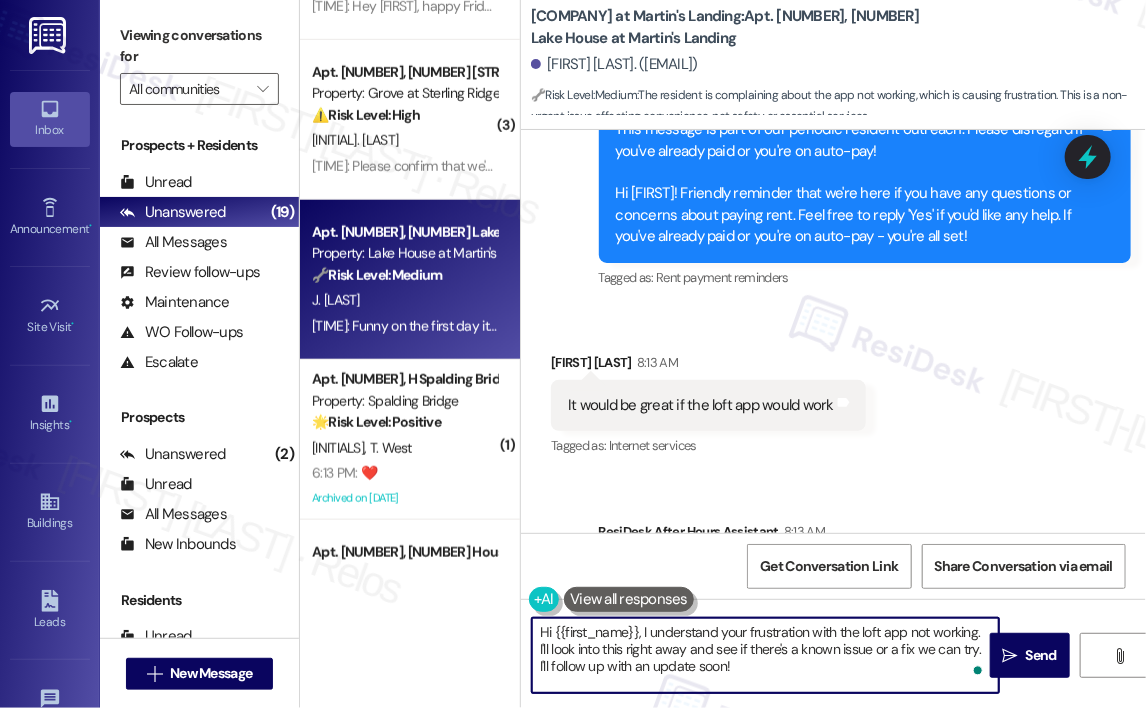 drag, startPoint x: 758, startPoint y: 657, endPoint x: 644, endPoint y: 629, distance: 117.388245 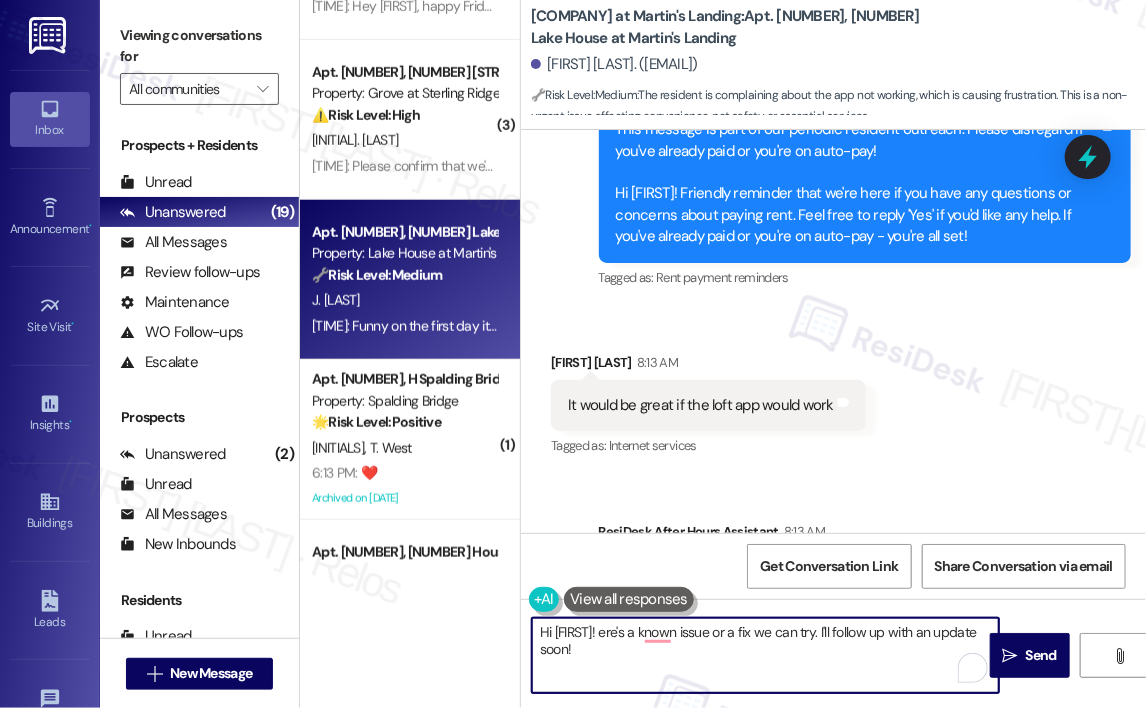 paste on "Got it—thanks for your message! Just to better assist you, could you let me know what specific issue you're running into with the Loft app? For example, is it not loading, are certain features not working, or are you having trouble logging in? Let me know and I’ll do my best to help." 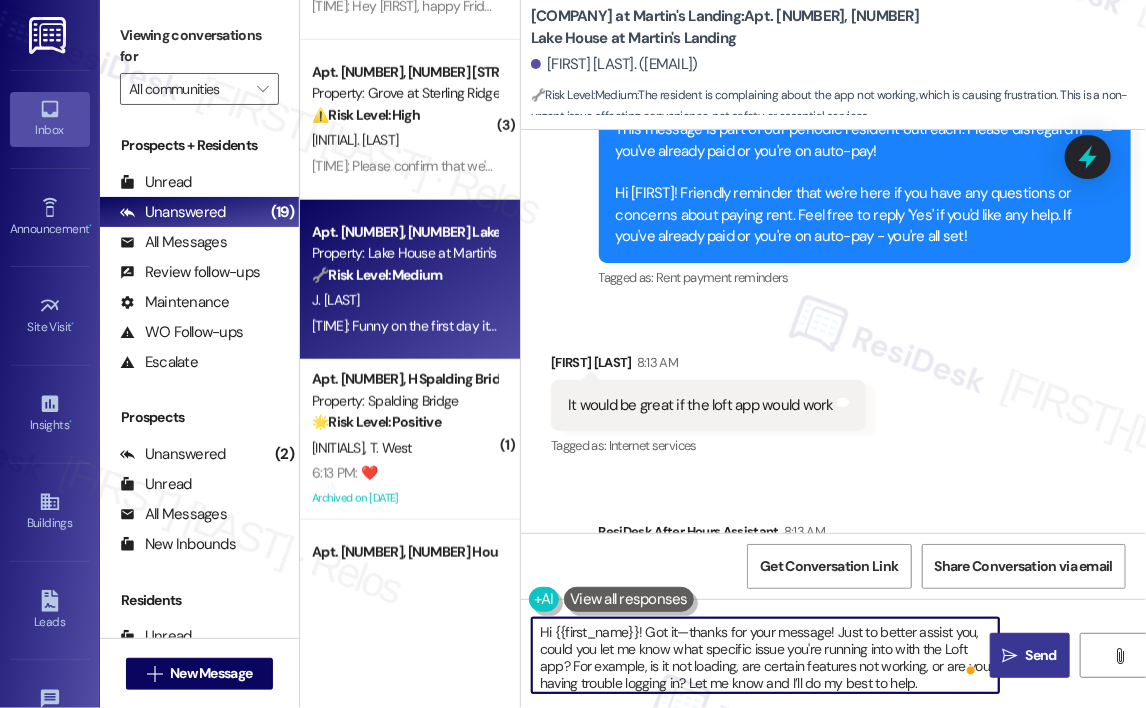 type on "Hi {{first_name}}! Got it—thanks for your message! Just to better assist you, could you let me know what specific issue you're running into with the Loft app? For example, is it not loading, are certain features not working, or are you having trouble logging in? Let me know and I’ll do my best to help." 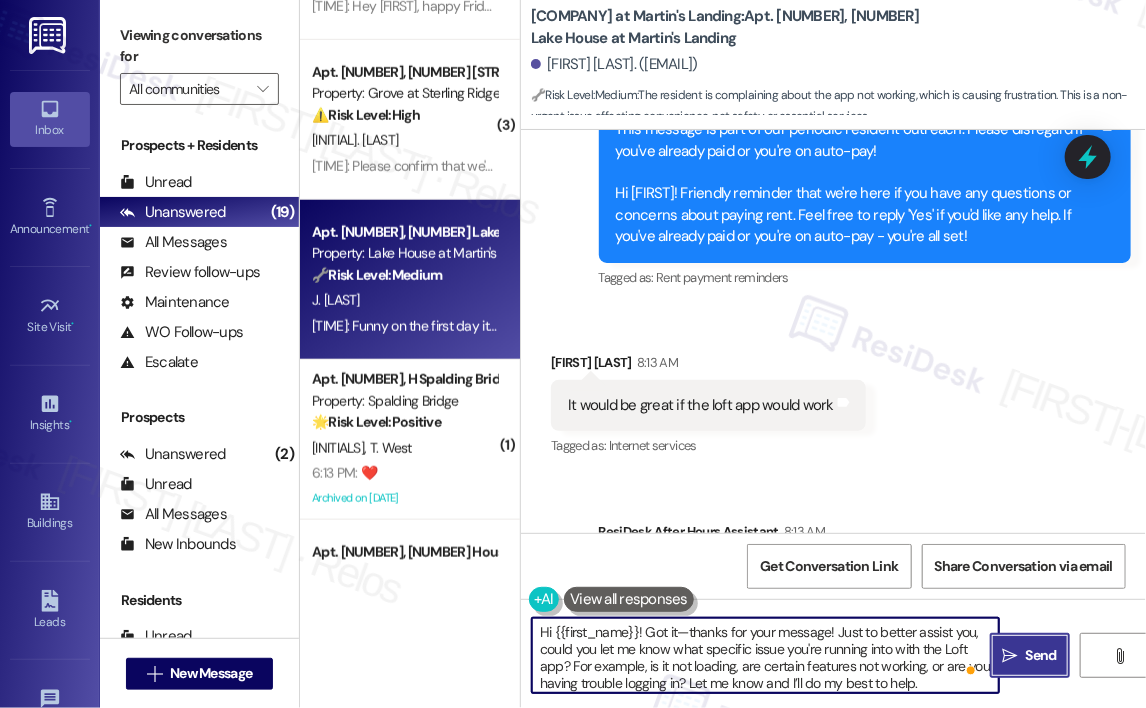 click on "Send" at bounding box center [1041, 655] 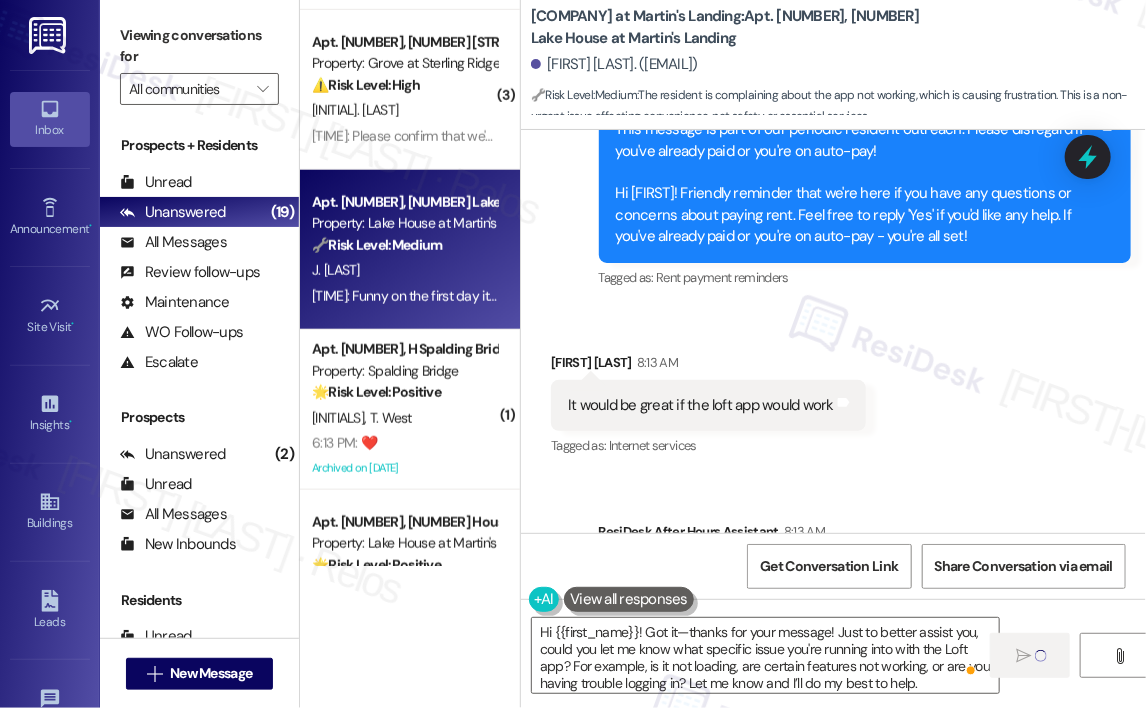 type 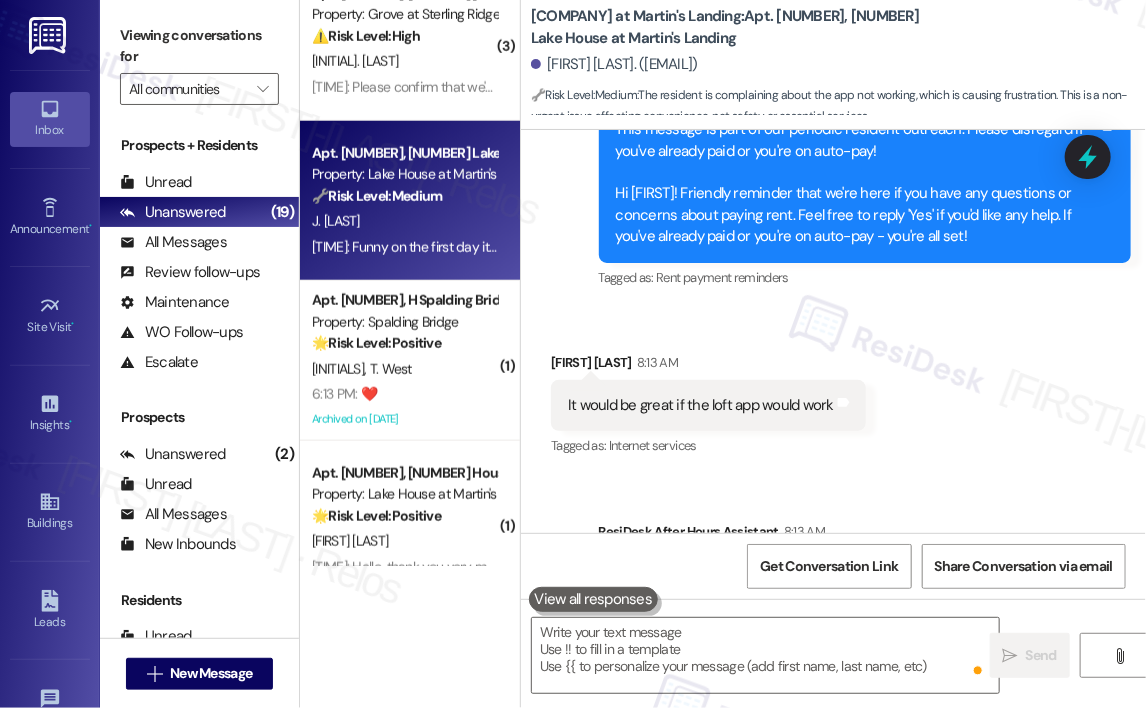 scroll, scrollTop: 700, scrollLeft: 0, axis: vertical 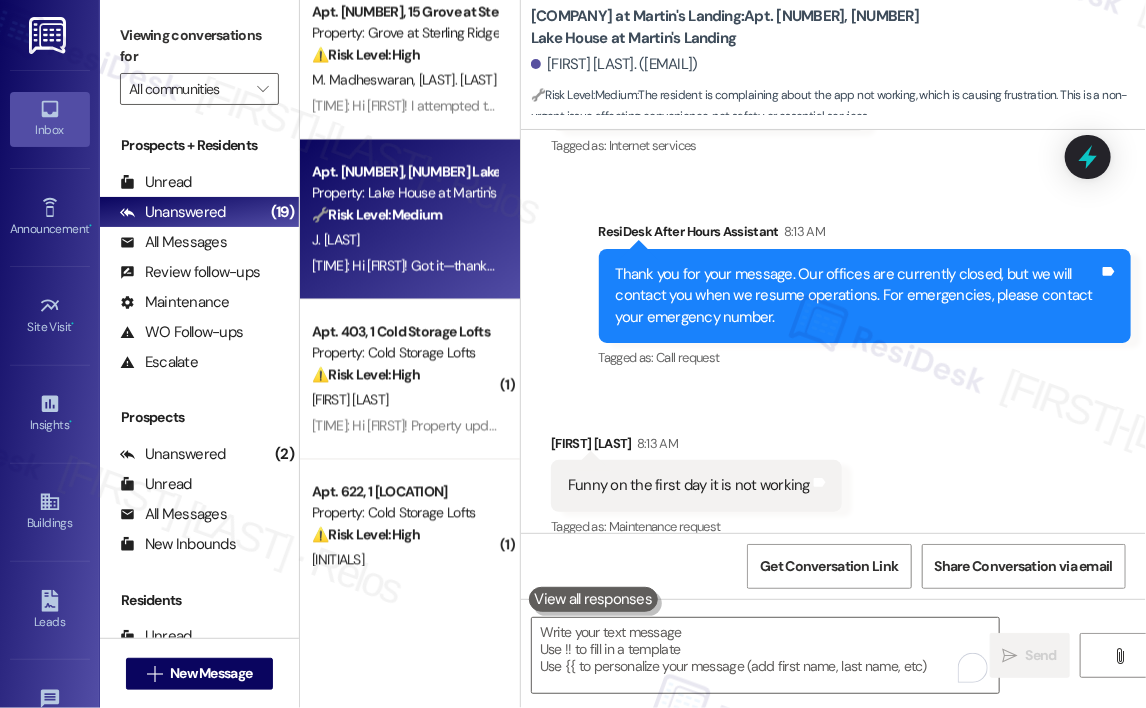 click on "Received via SMS [FIRST] [LAST] [TIME] It has a had time loading
I finally got it to work and then I saw a $[AMOUNT] and some change service fee, which I find to be in poor taste and financially unreasonable. Tags and notes" at bounding box center [833, 472] 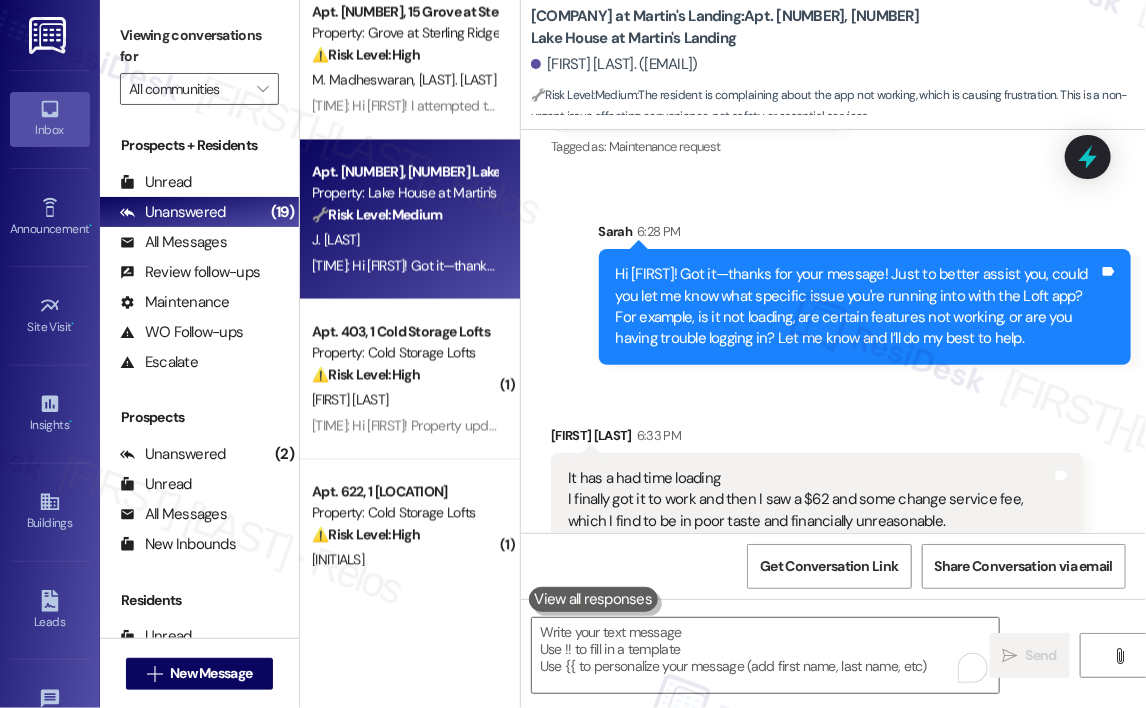 scroll, scrollTop: 12402, scrollLeft: 0, axis: vertical 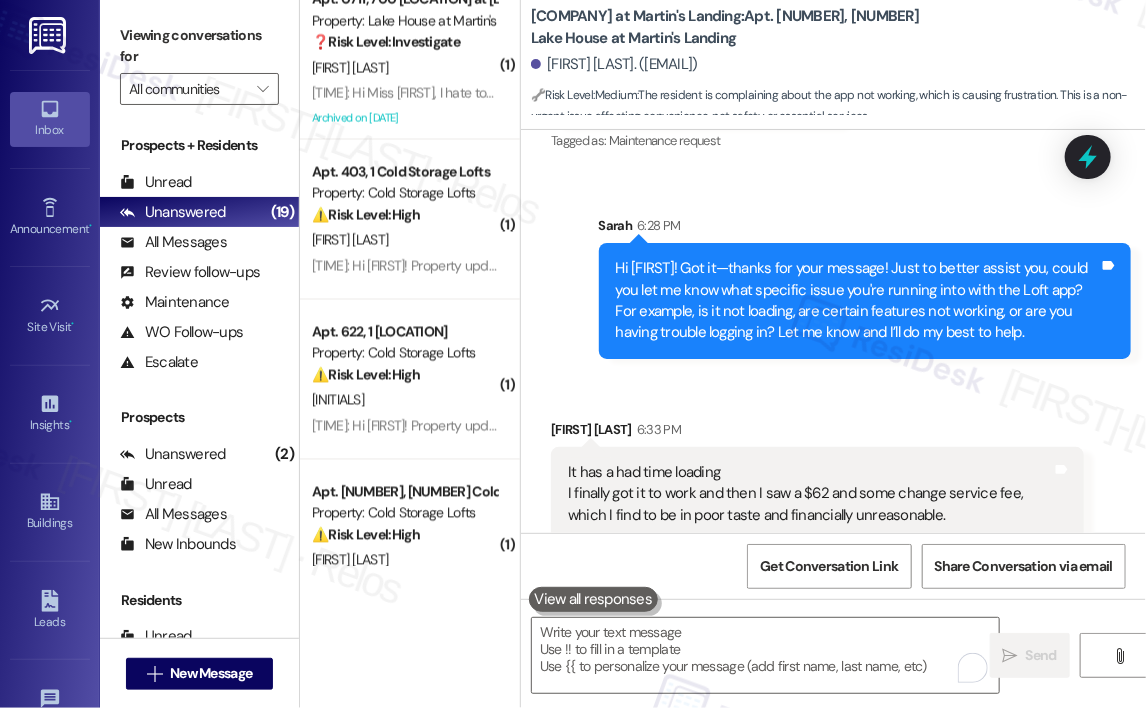 click on "Received via SMS [FIRST] [LAST] [TIME] It has a had time loading
I finally got it to work and then I saw a $[AMOUNT] and some change service fee, which I find to be in poor taste and financially unreasonable. Tags and notes" at bounding box center (833, 465) 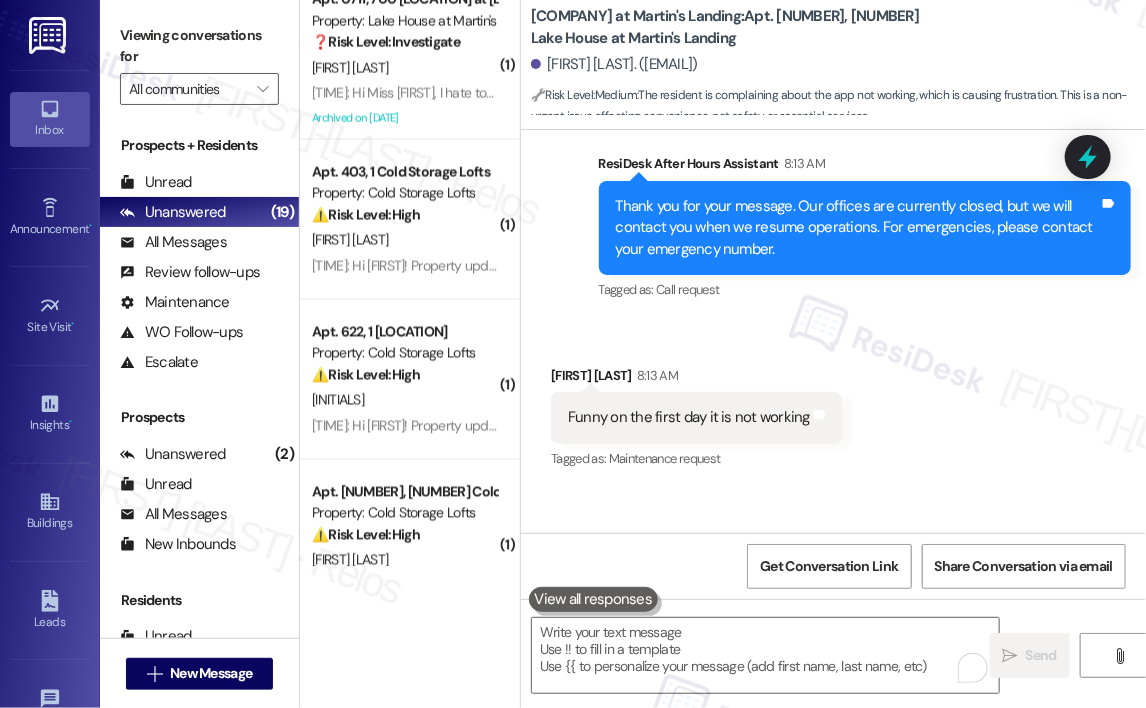 scroll, scrollTop: 12083, scrollLeft: 0, axis: vertical 